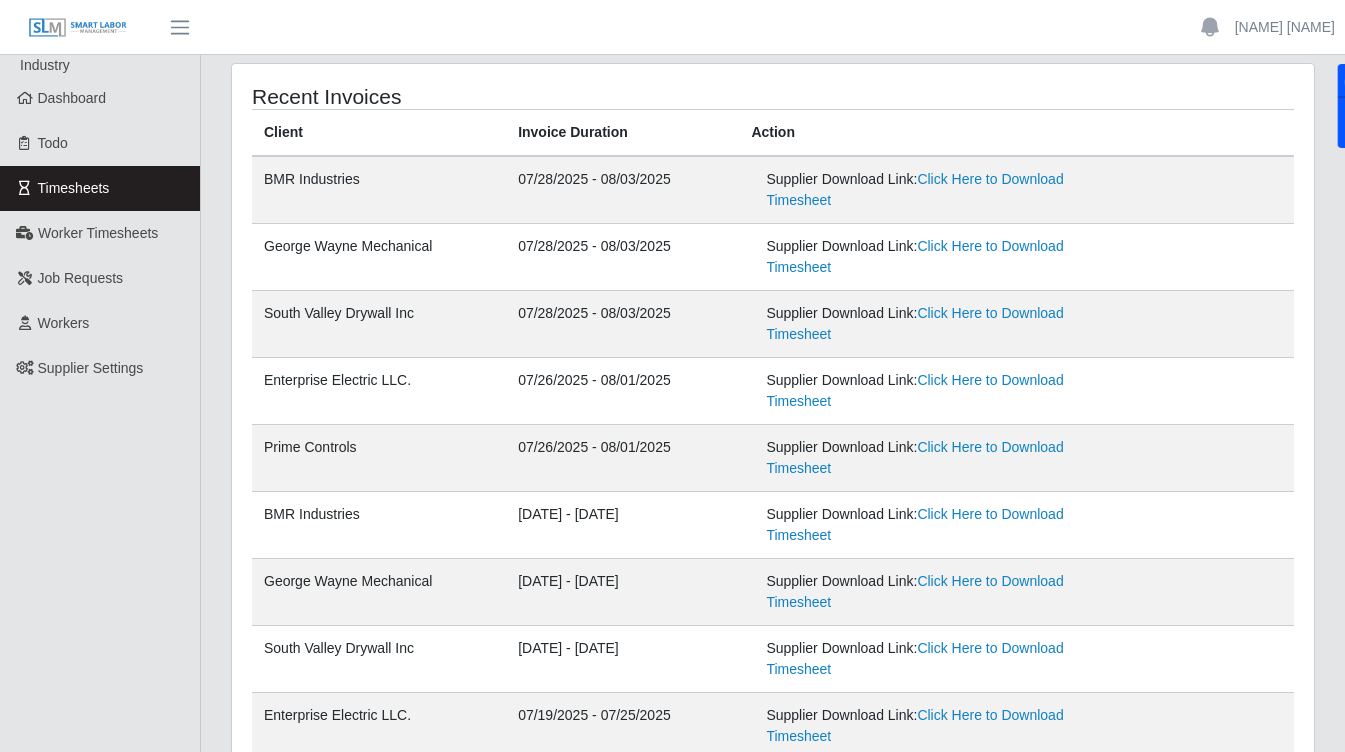 scroll, scrollTop: 0, scrollLeft: 0, axis: both 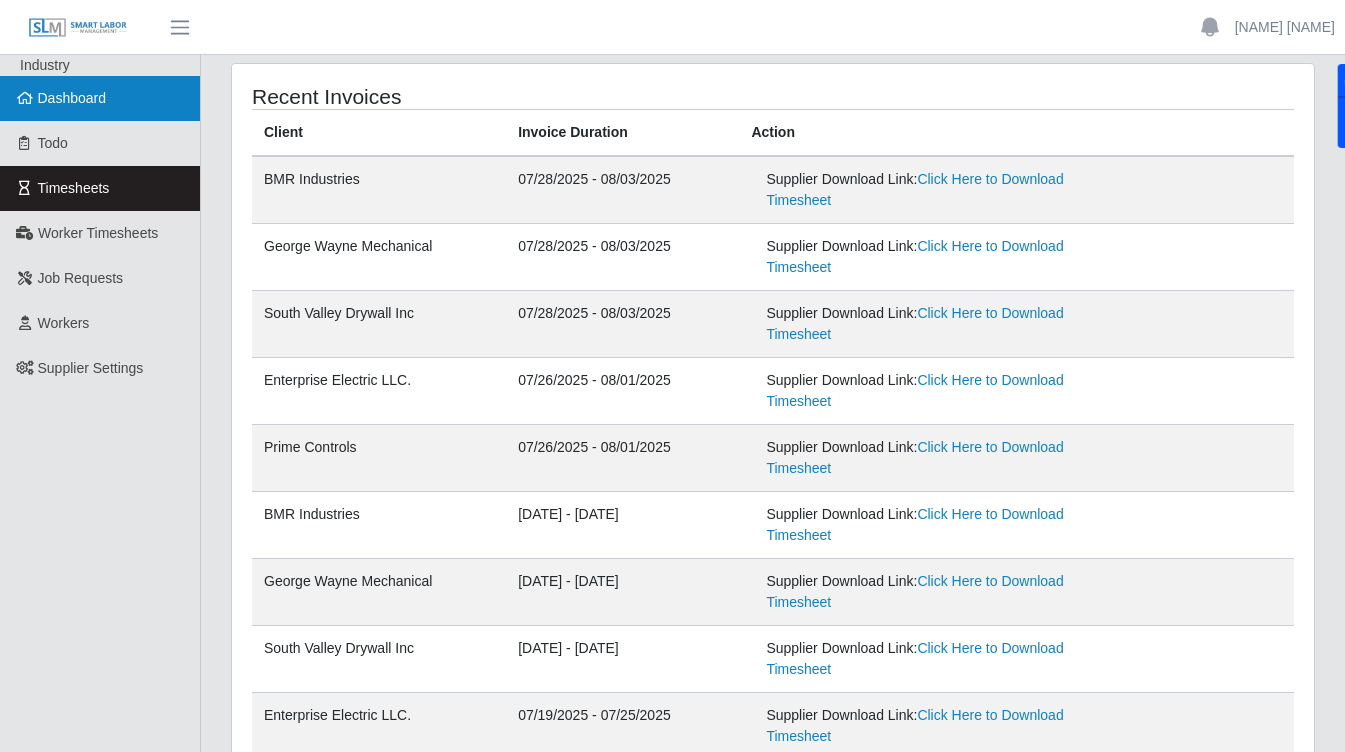 click on "Dashboard" at bounding box center (72, 98) 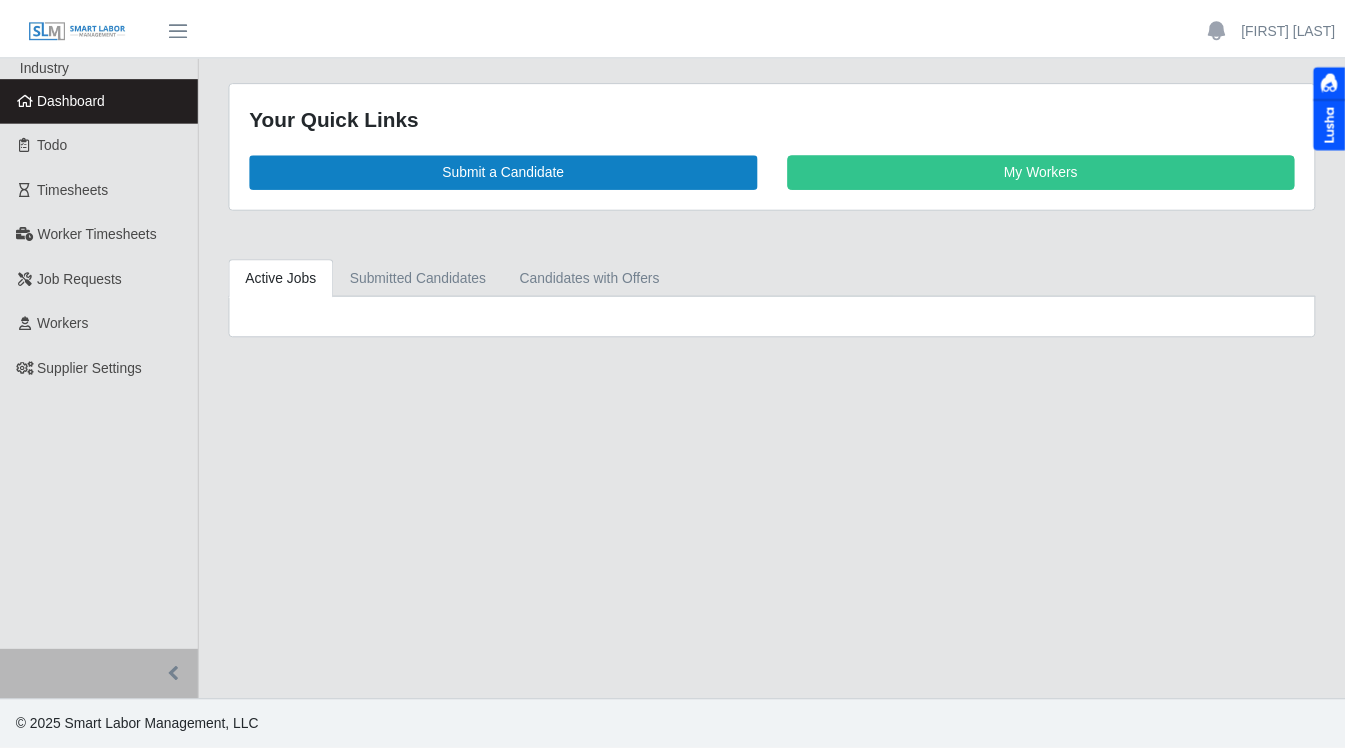 scroll, scrollTop: 0, scrollLeft: 0, axis: both 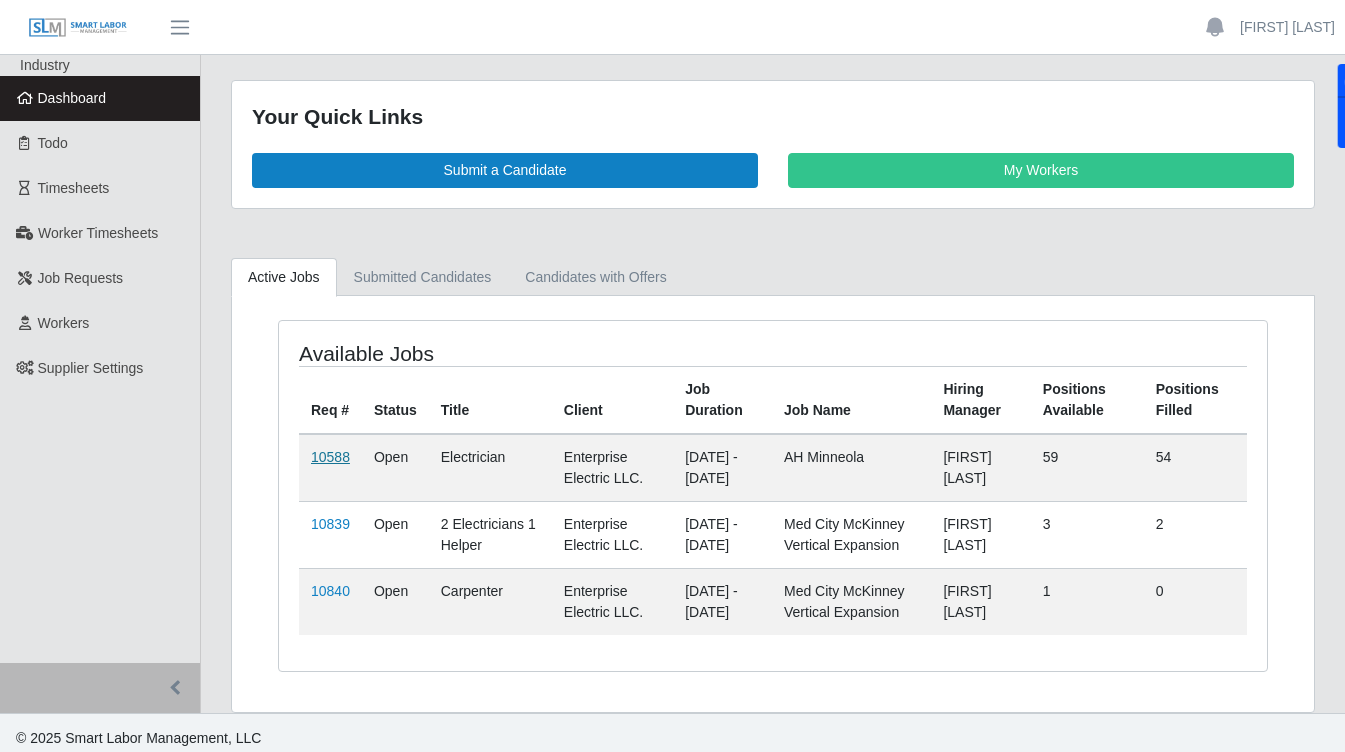 click on "10588" at bounding box center (330, 457) 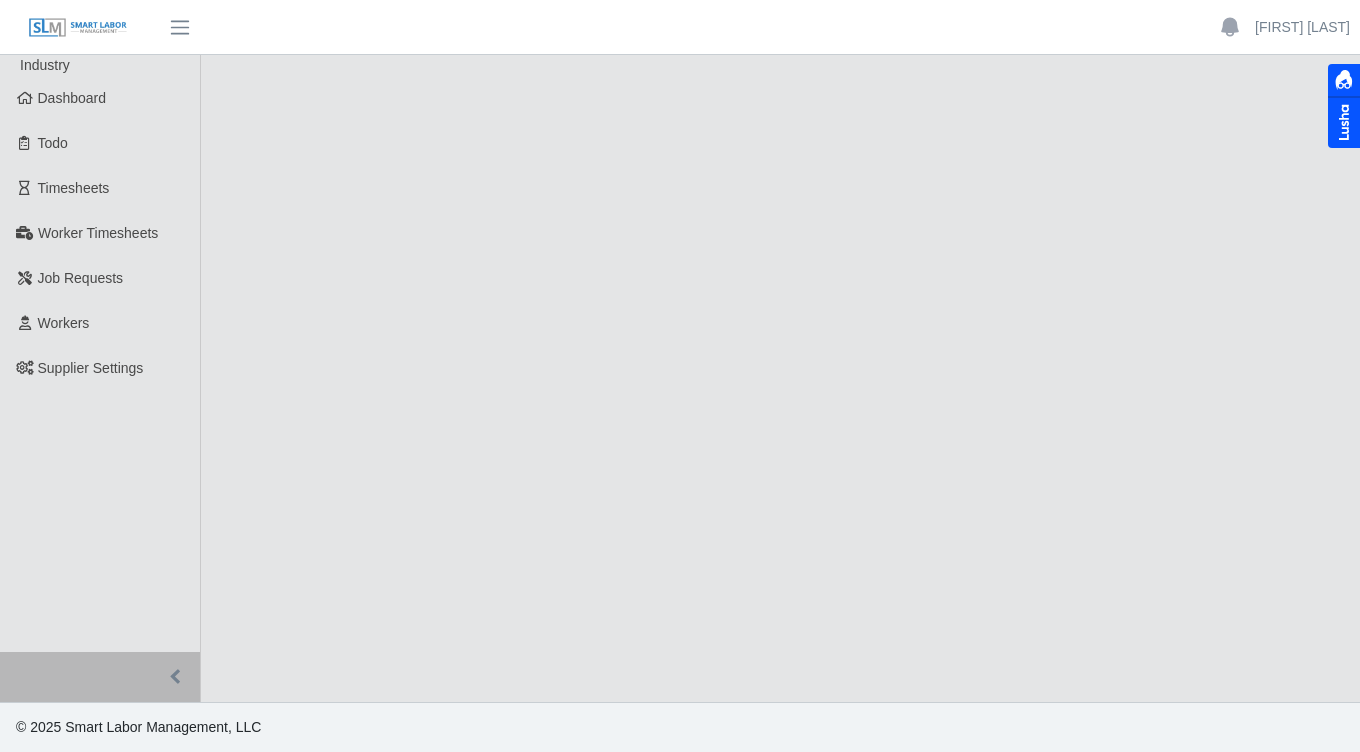 scroll, scrollTop: 0, scrollLeft: 0, axis: both 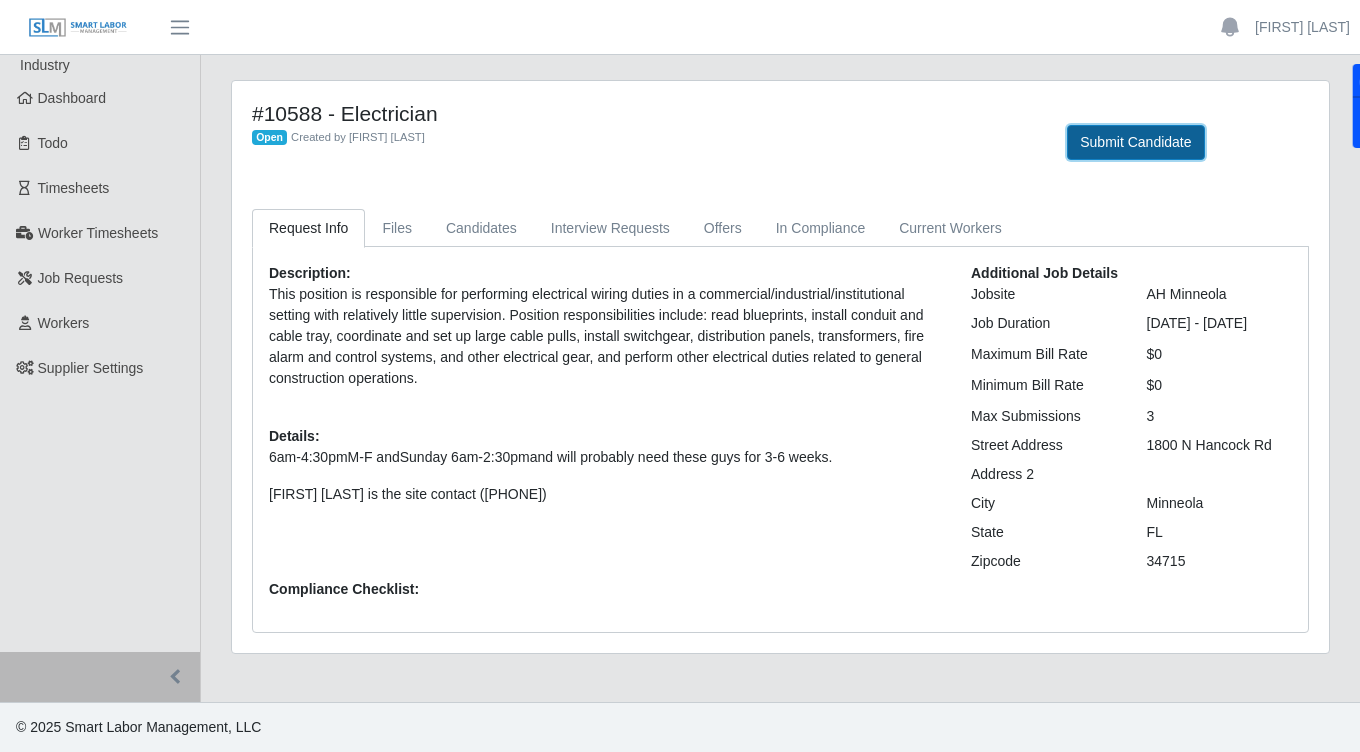 click on "Submit Candidate" at bounding box center [1135, 142] 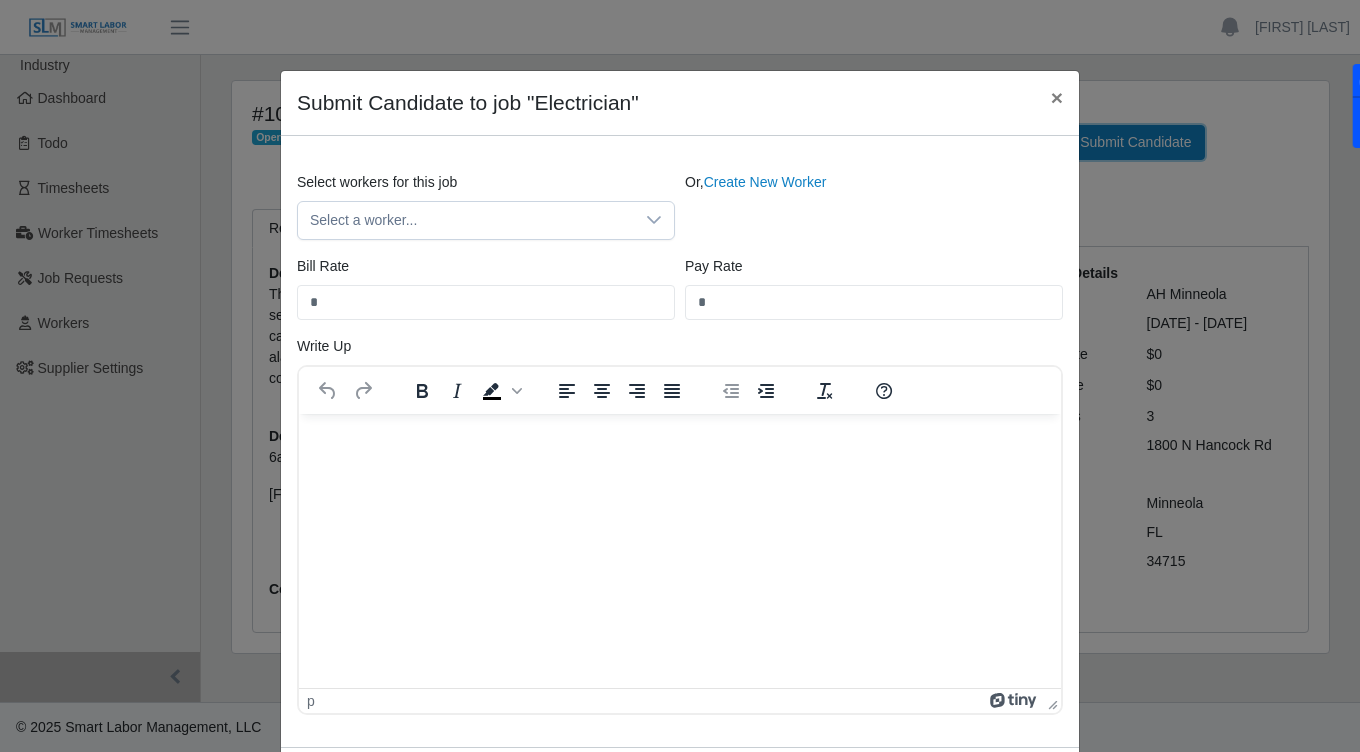 scroll, scrollTop: 0, scrollLeft: 0, axis: both 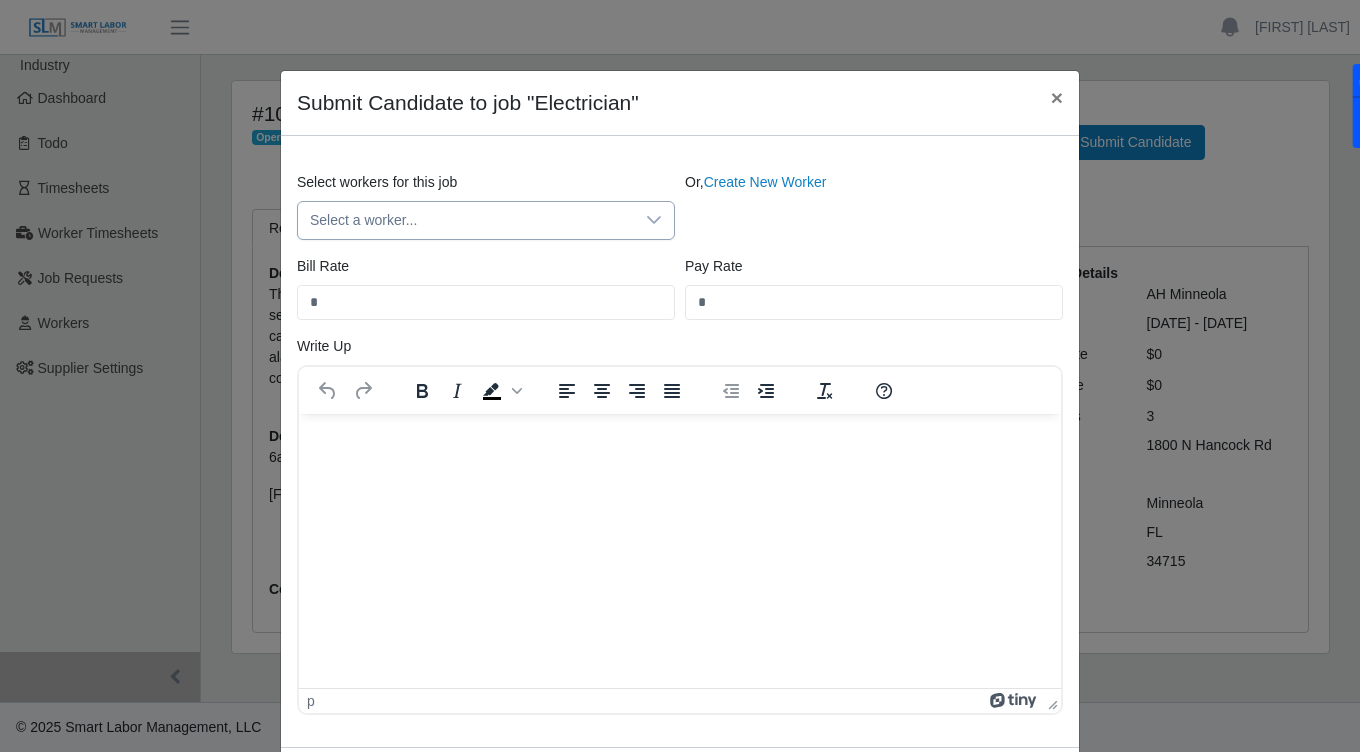 click 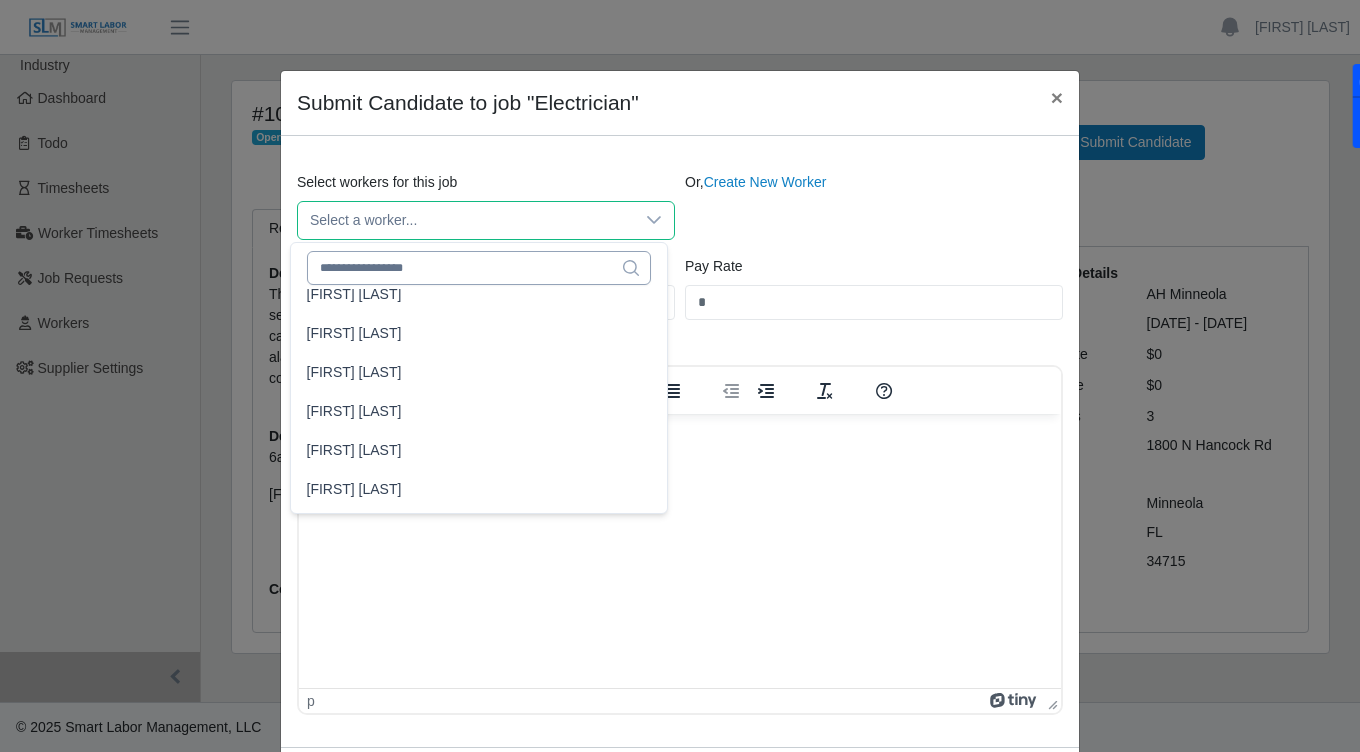 scroll, scrollTop: 7219, scrollLeft: 0, axis: vertical 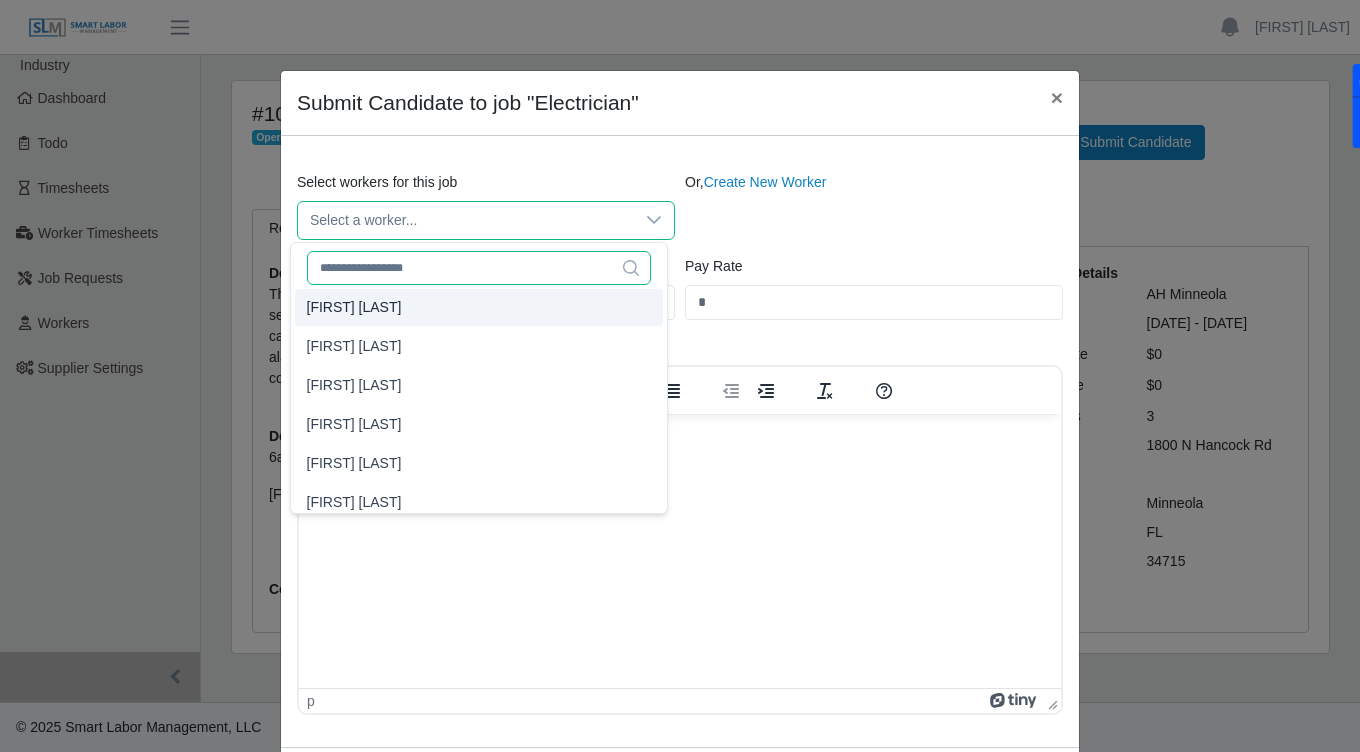 click 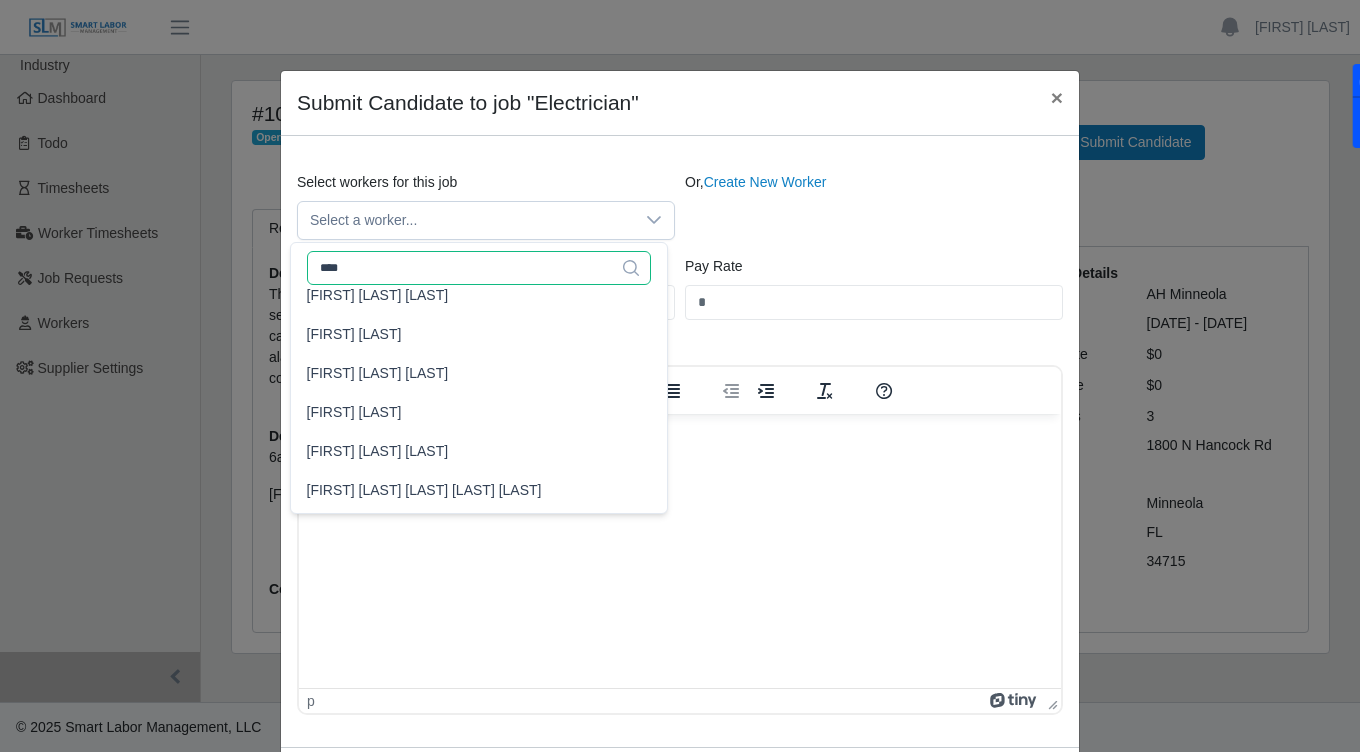 scroll, scrollTop: 0, scrollLeft: 0, axis: both 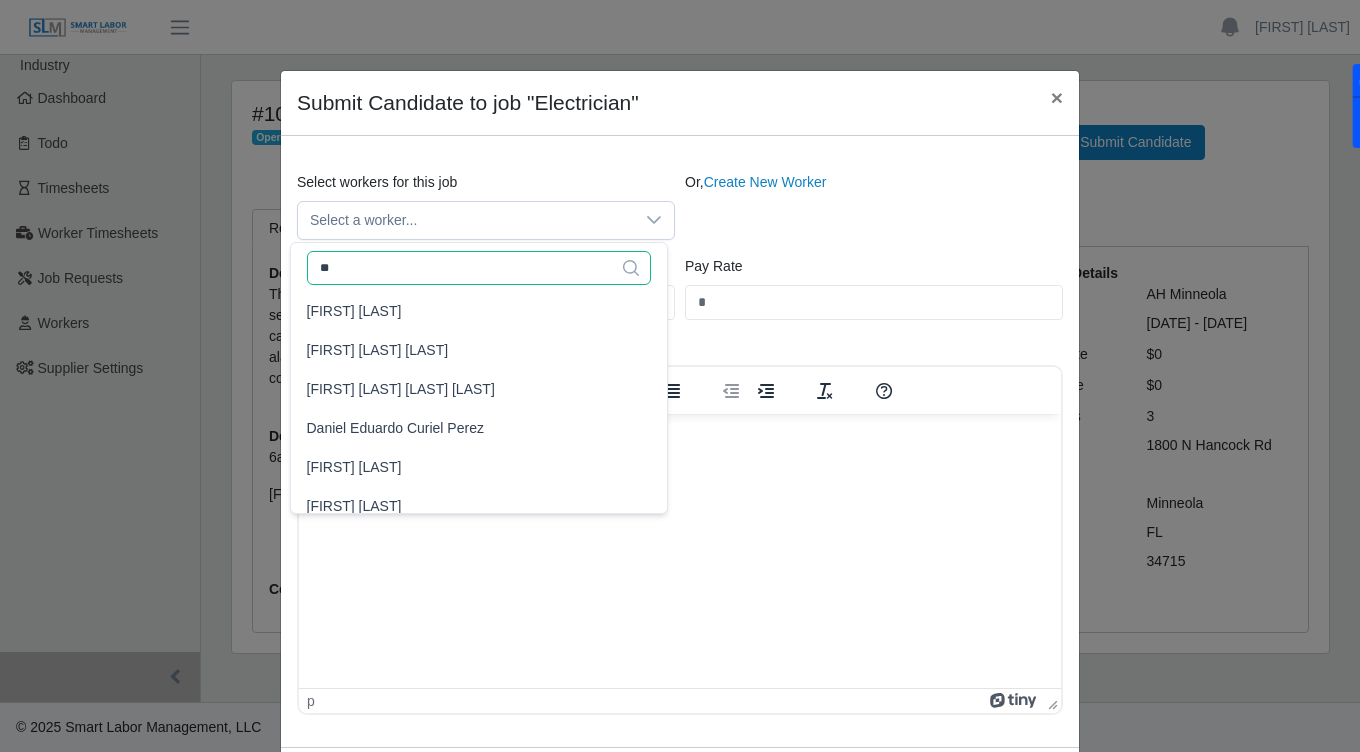 type on "*" 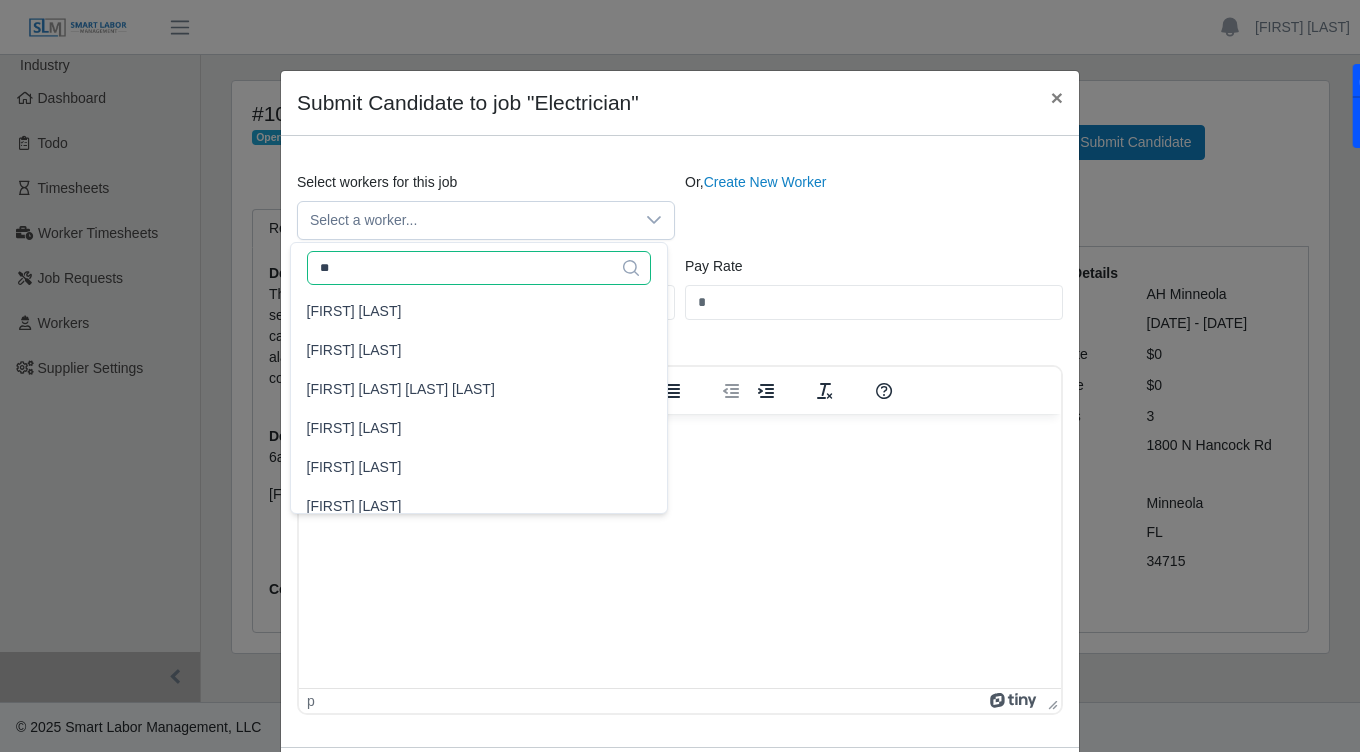 type on "*" 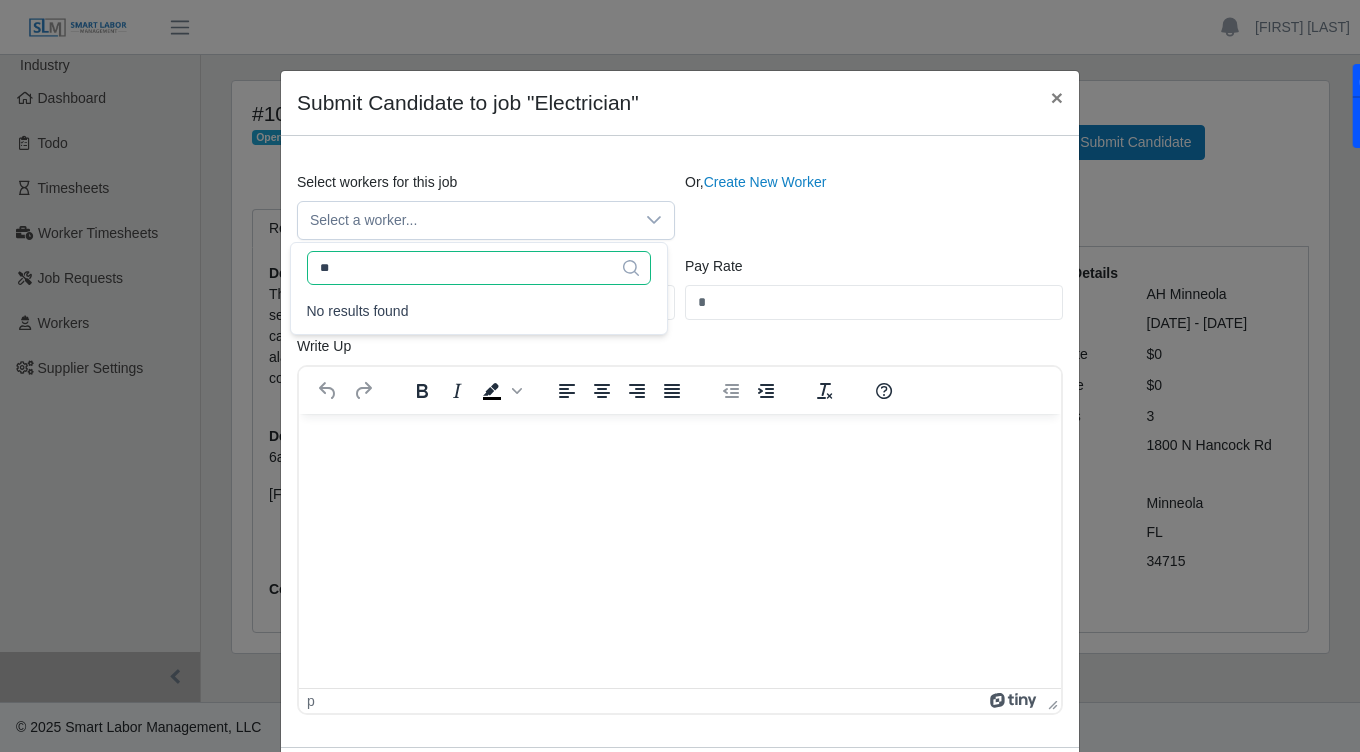 type on "*" 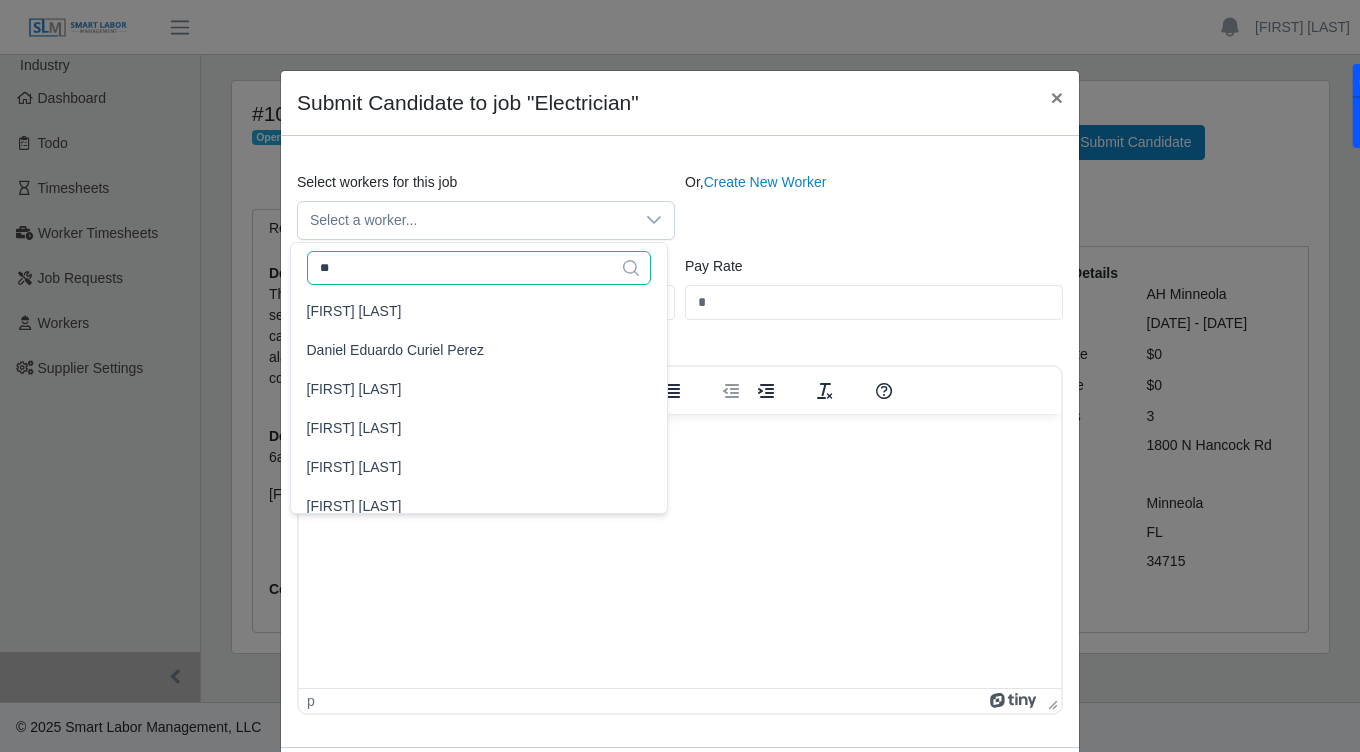 type on "*" 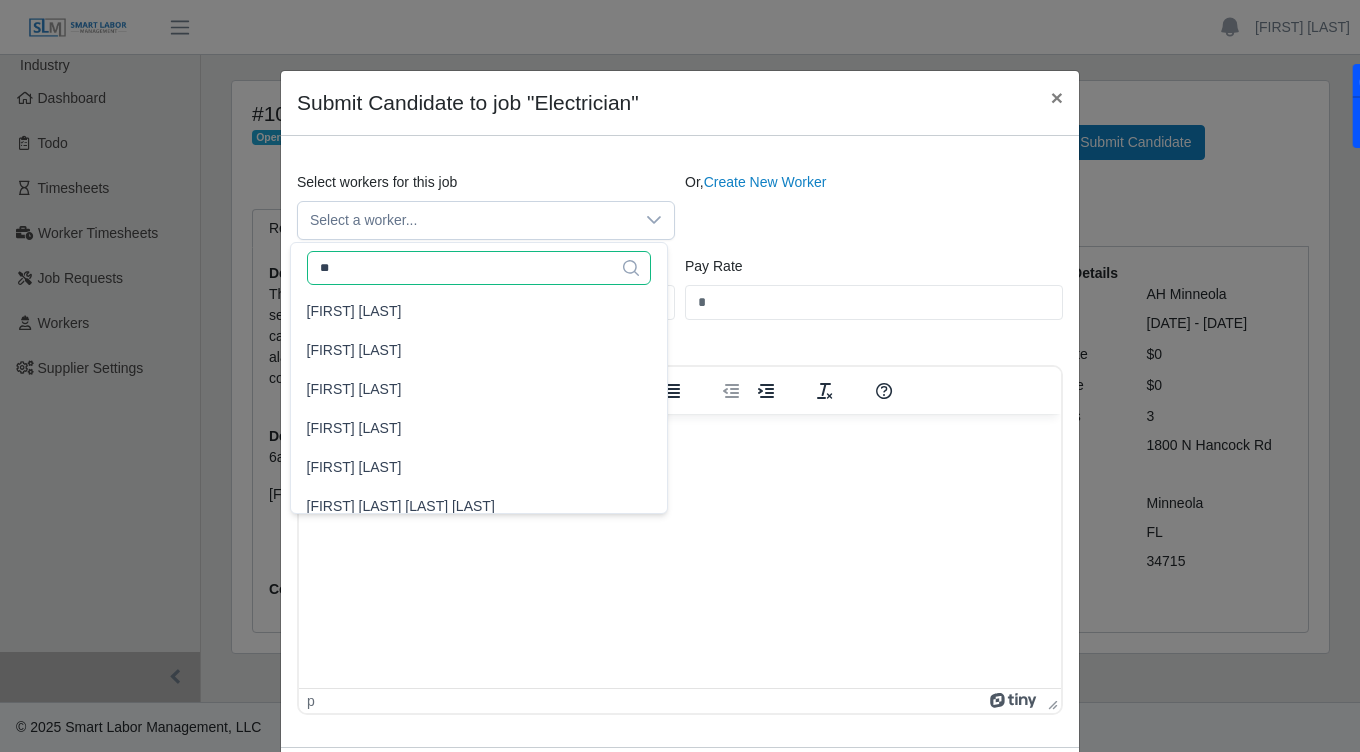 type on "*" 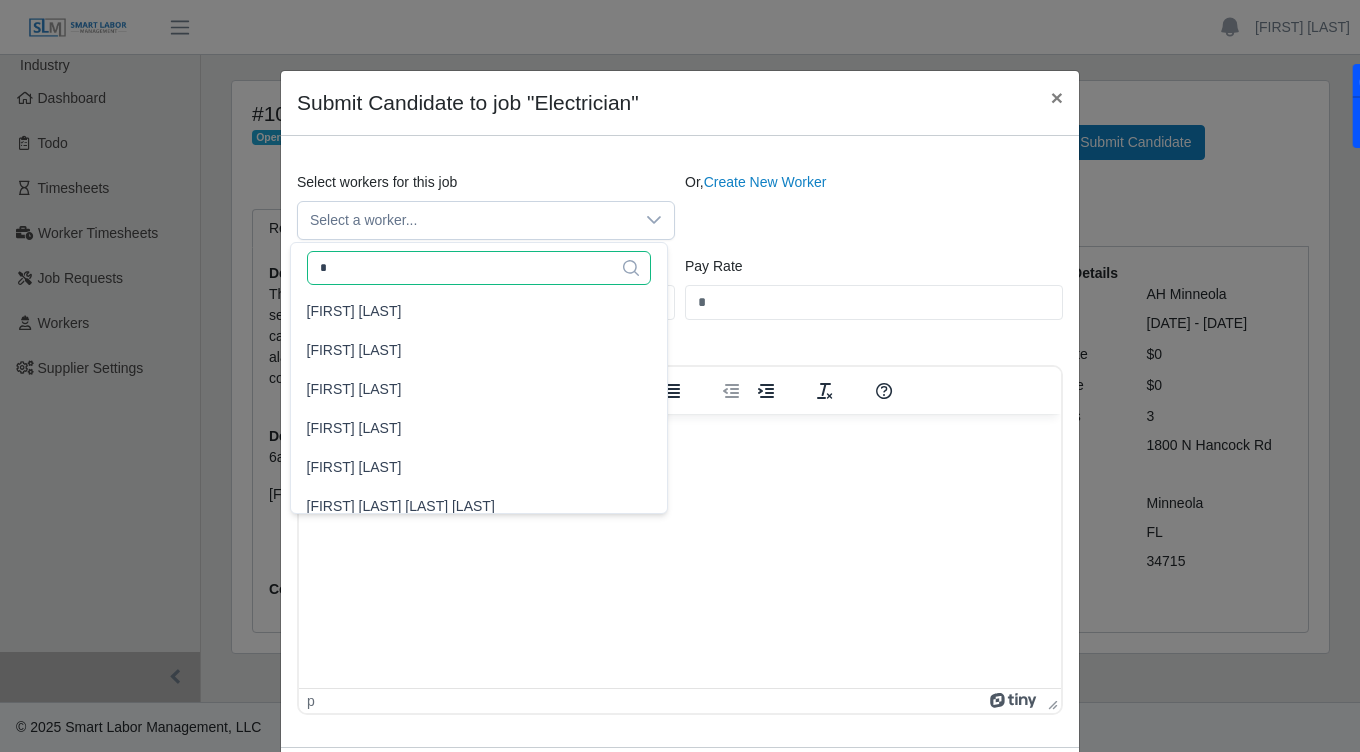 type 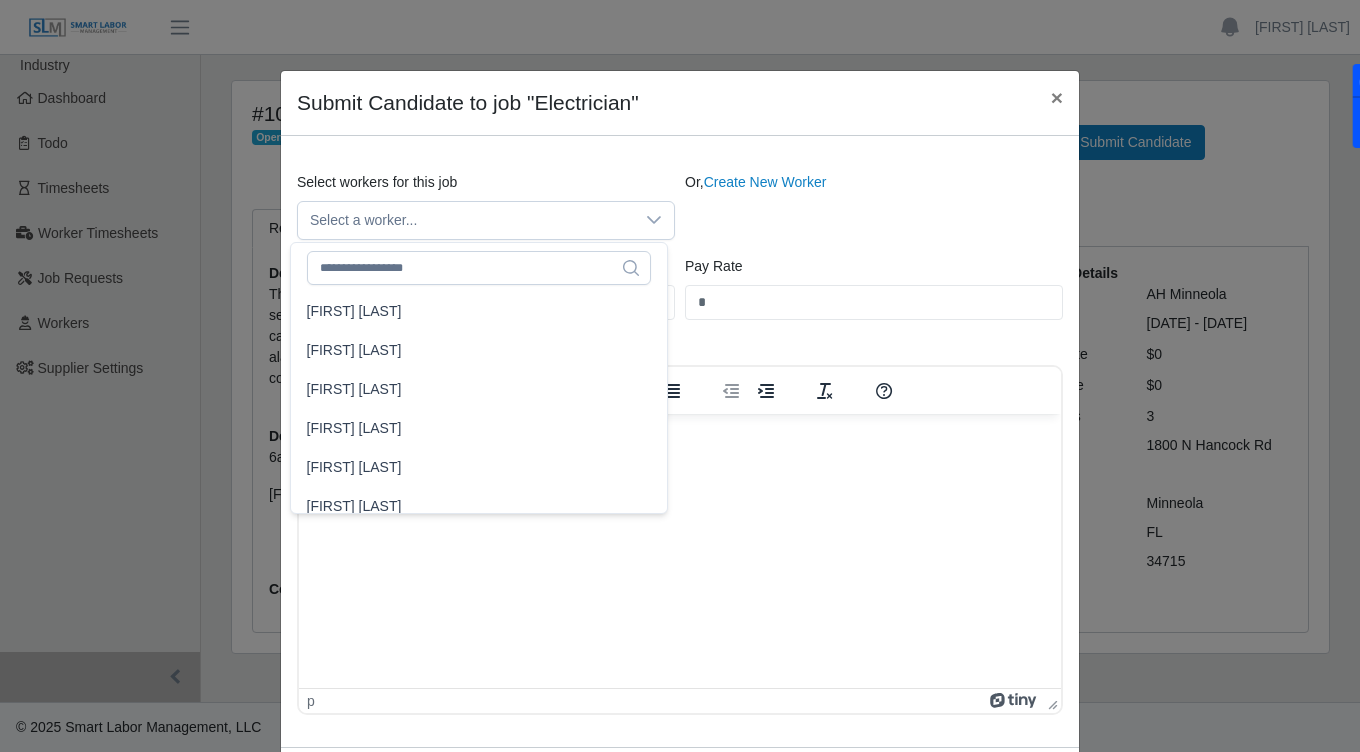click on "Or,
Create New Worker" at bounding box center [874, 206] 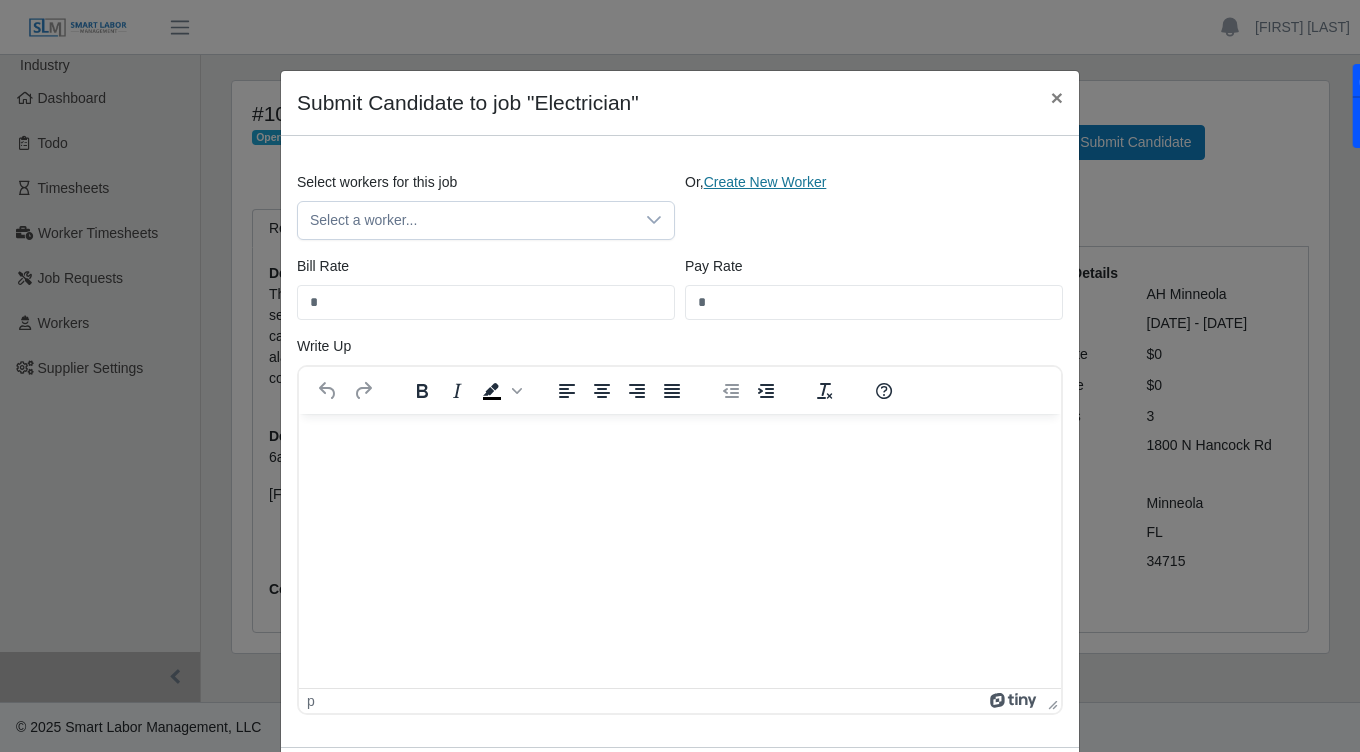 click on "Create New Worker" at bounding box center (765, 182) 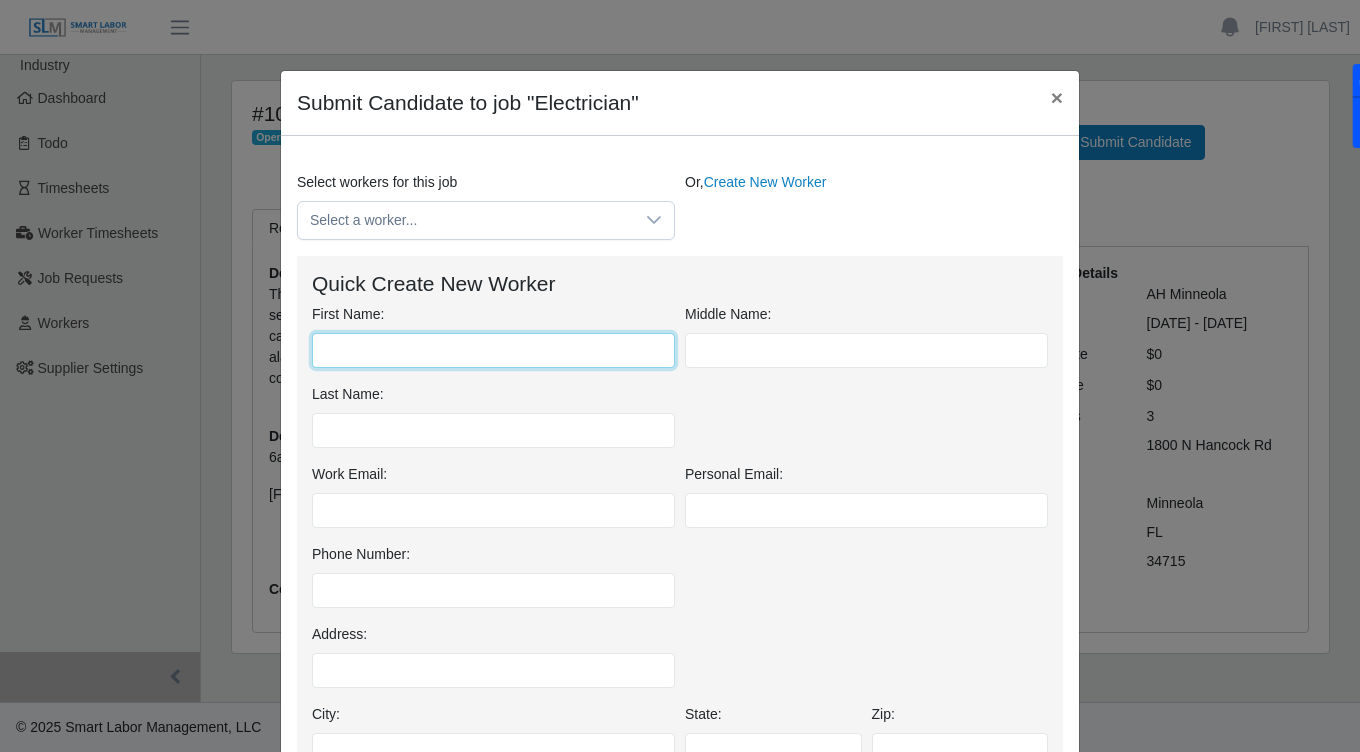 click on "First Name:" at bounding box center [493, 350] 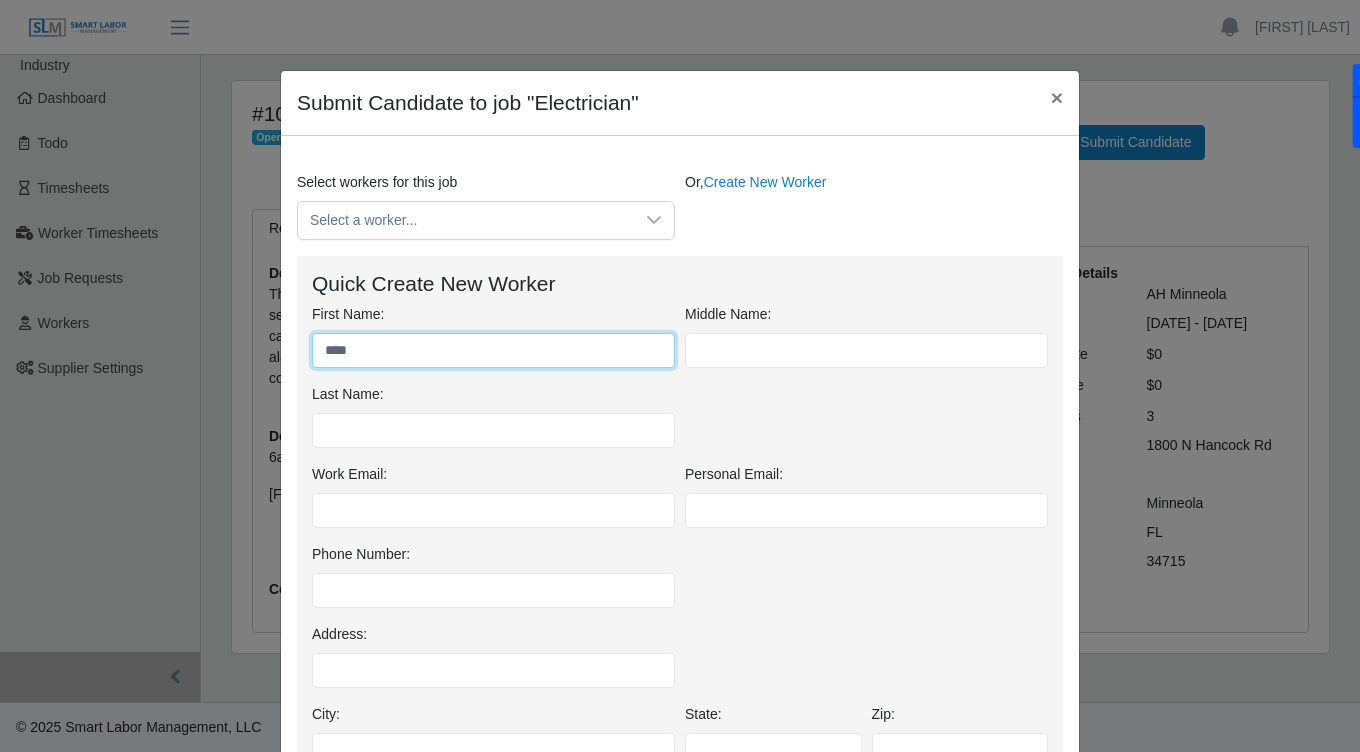 type on "****" 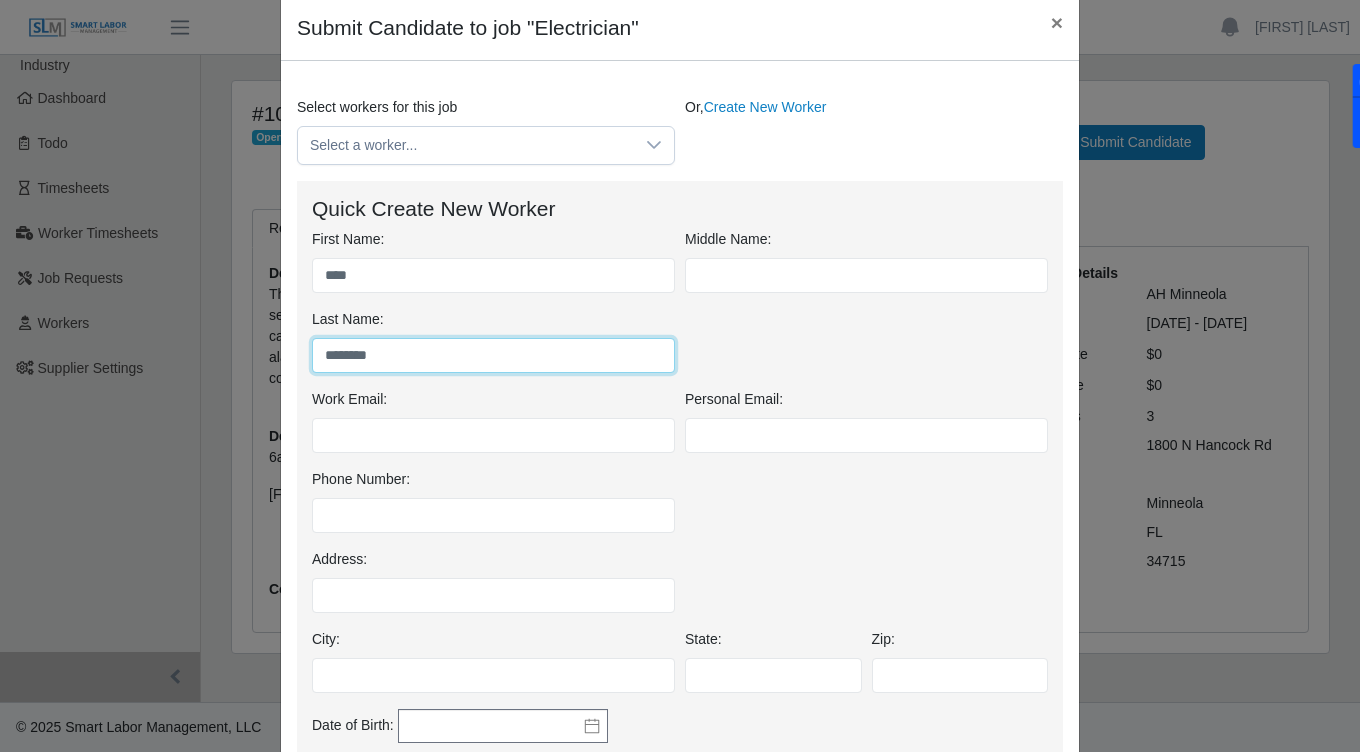scroll, scrollTop: 115, scrollLeft: 0, axis: vertical 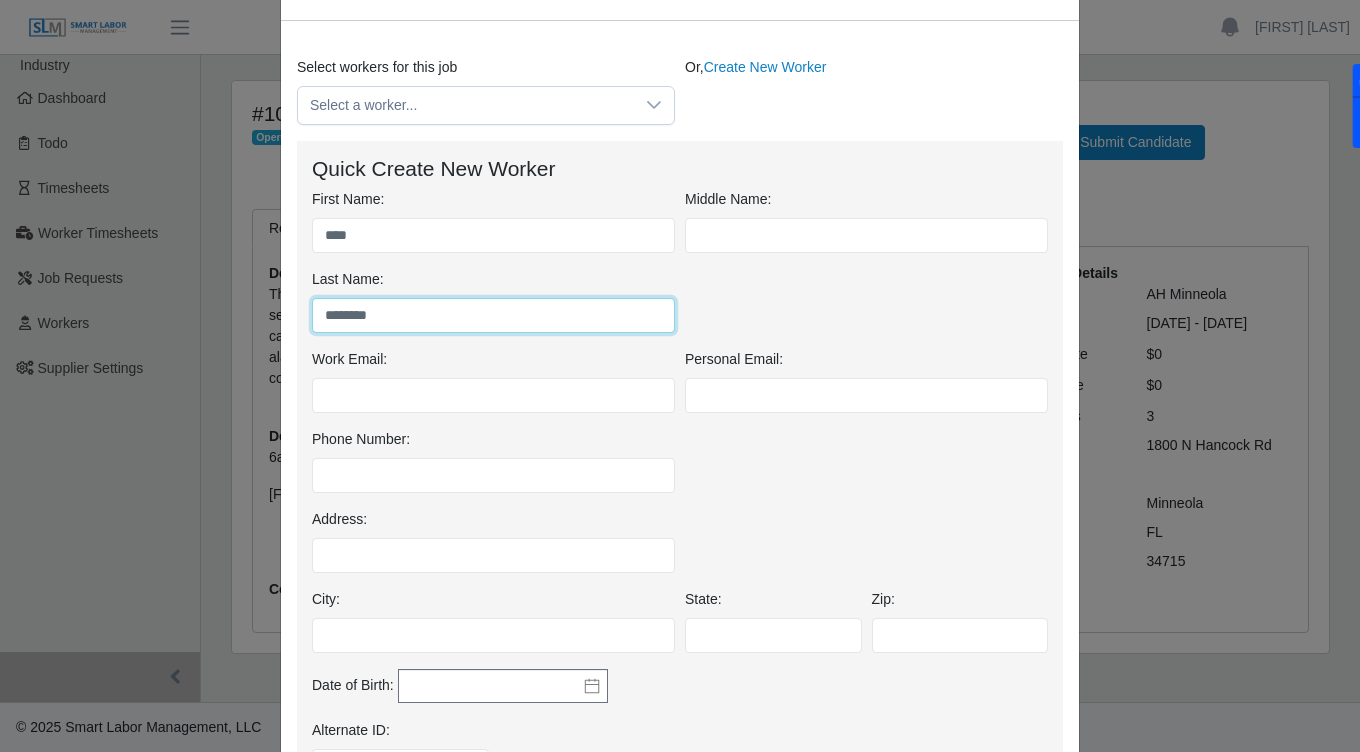 type on "********" 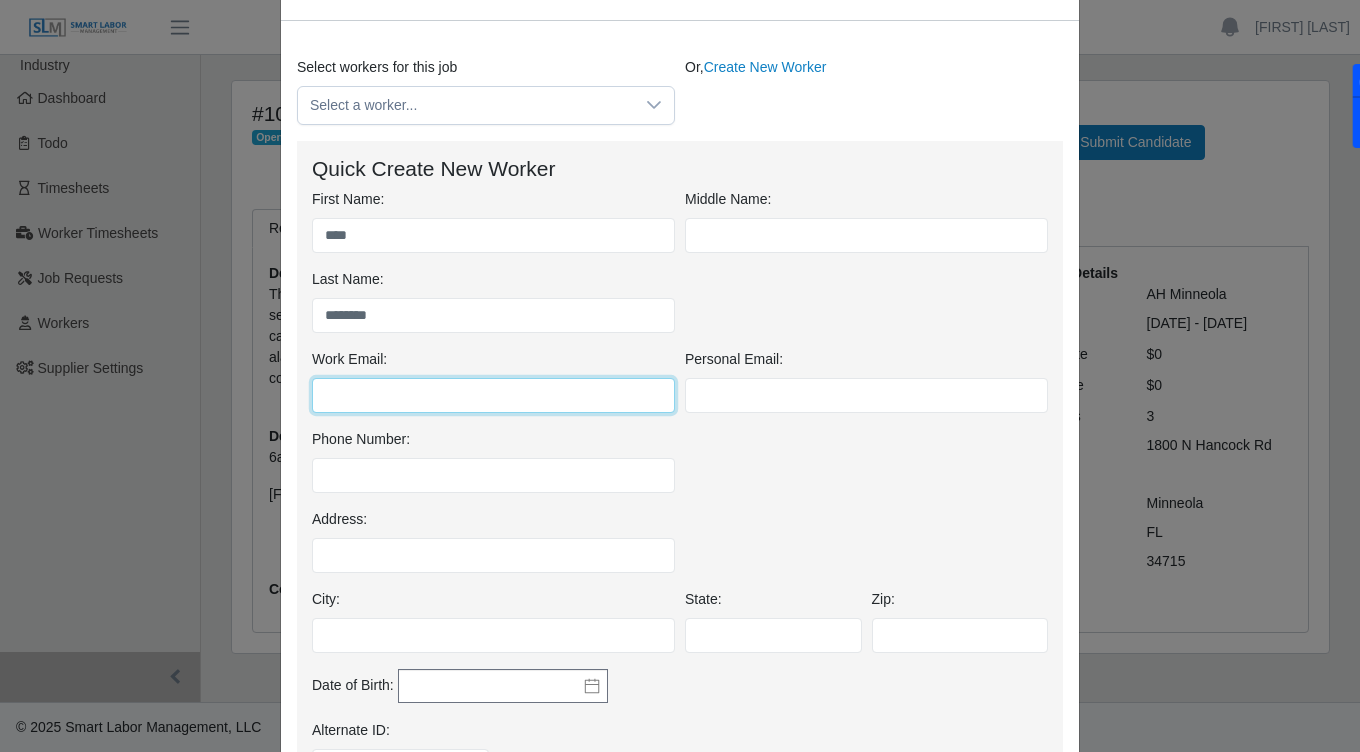 click on "Work Email:" at bounding box center [493, 395] 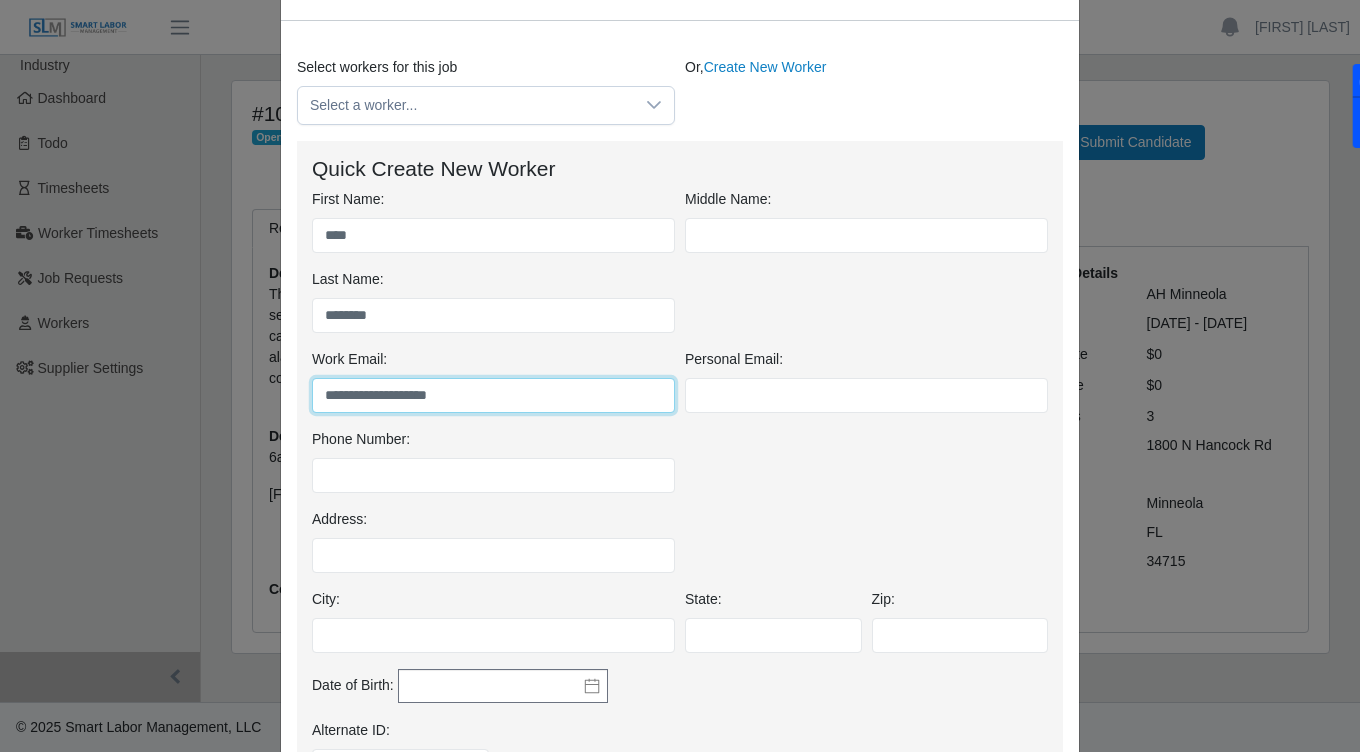 type on "**********" 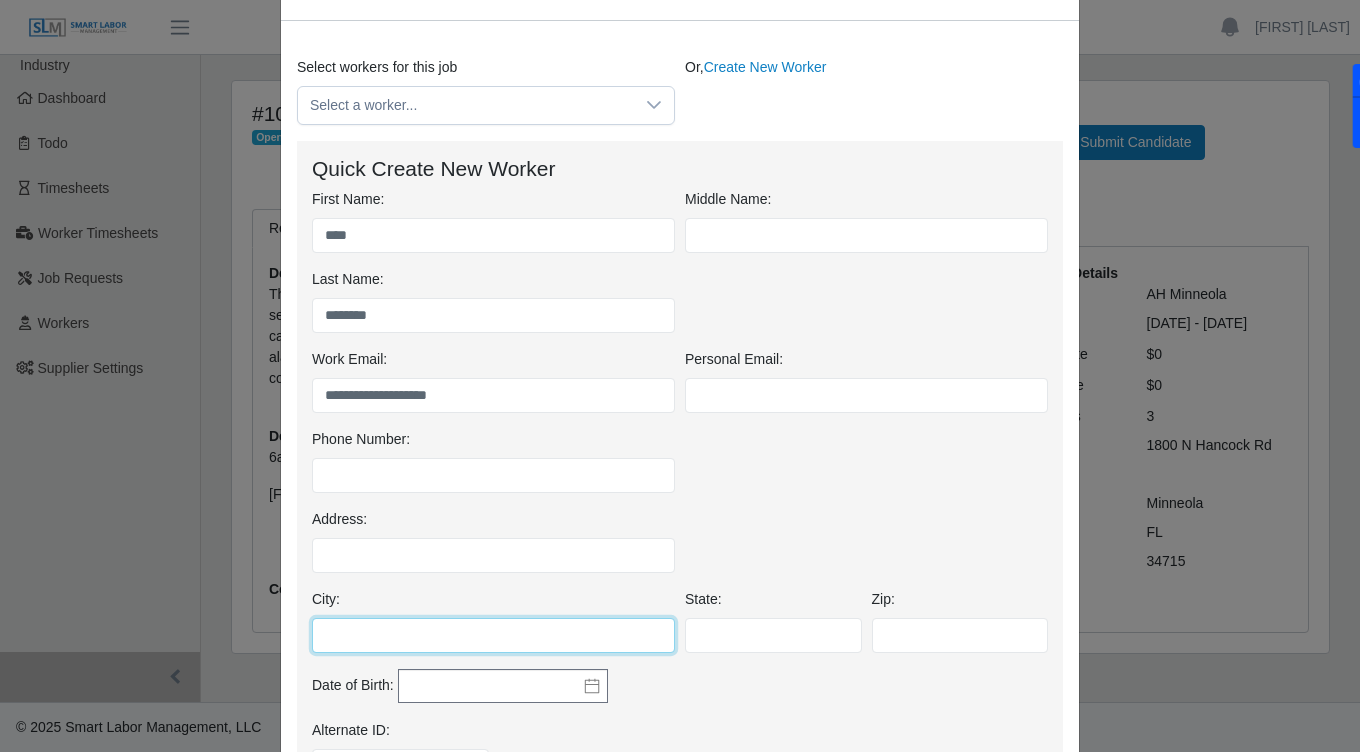 click on "City:" at bounding box center (493, 635) 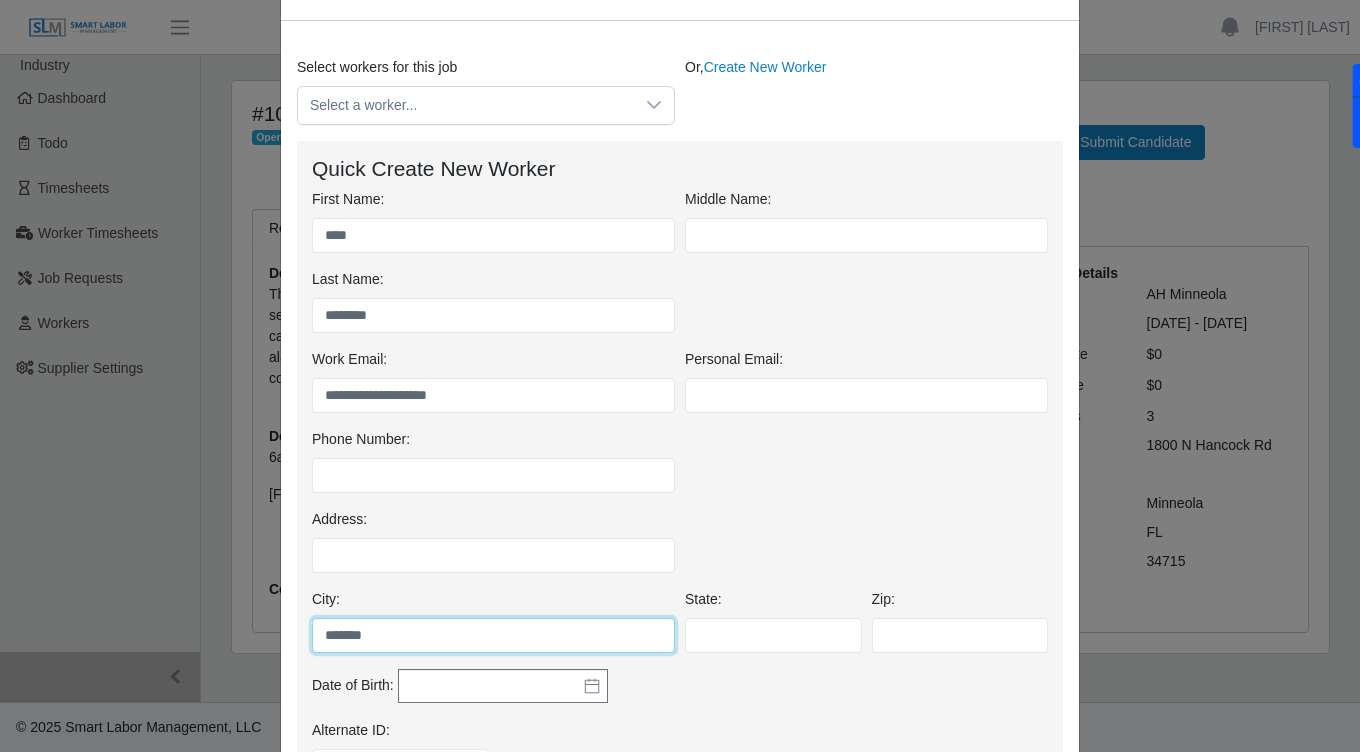 type on "*******" 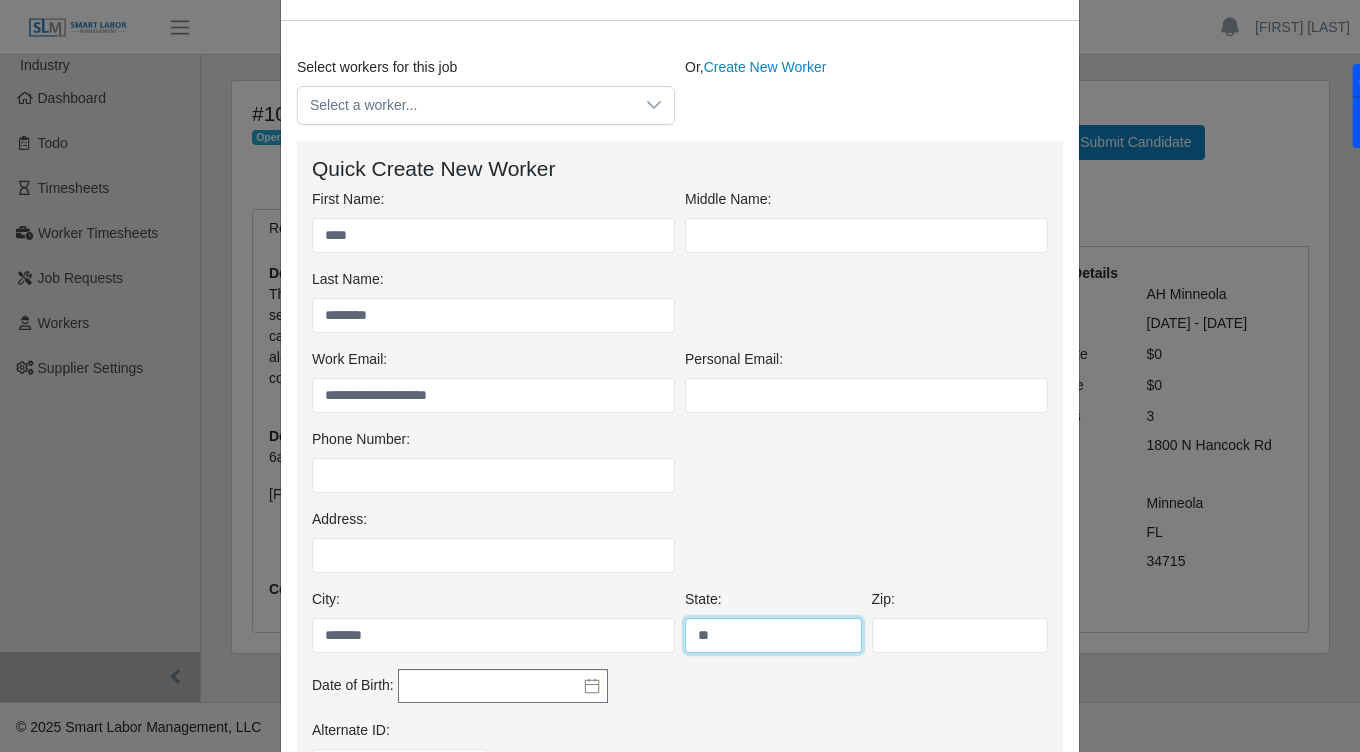 type on "**" 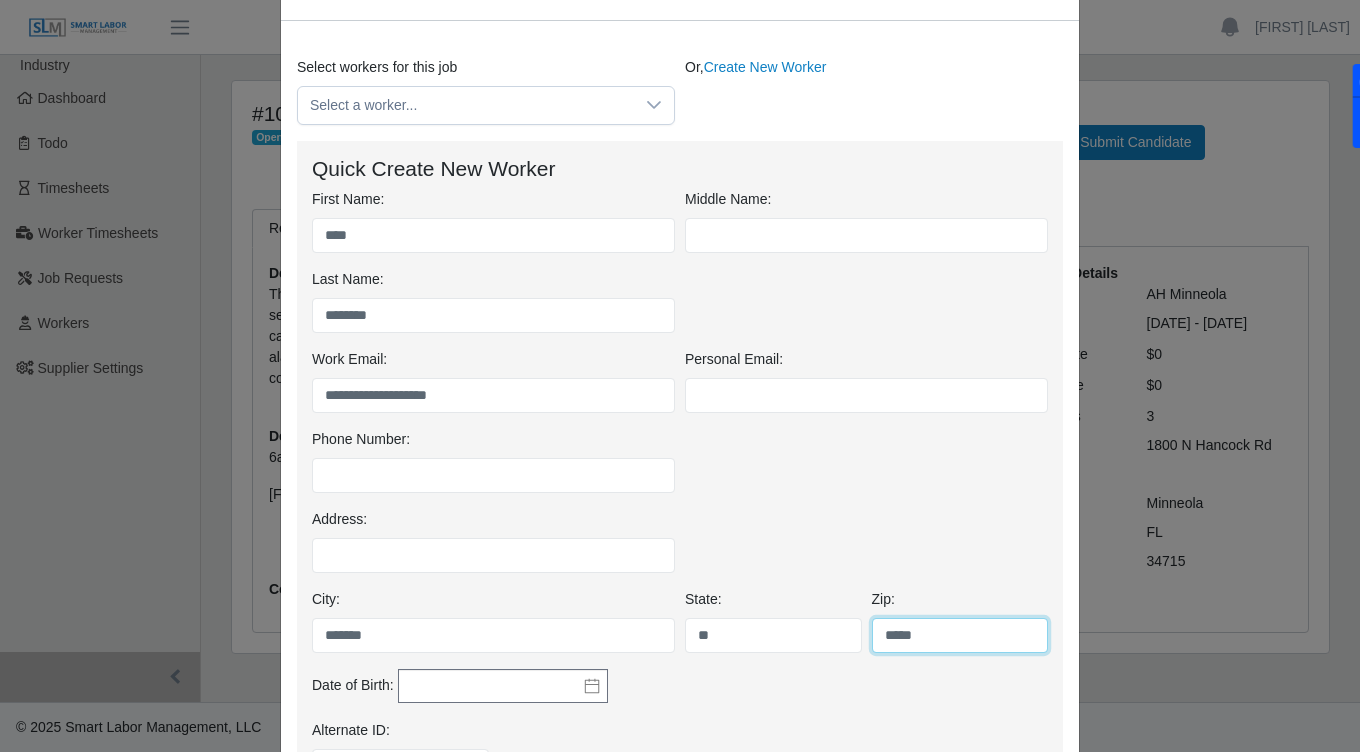 type on "*****" 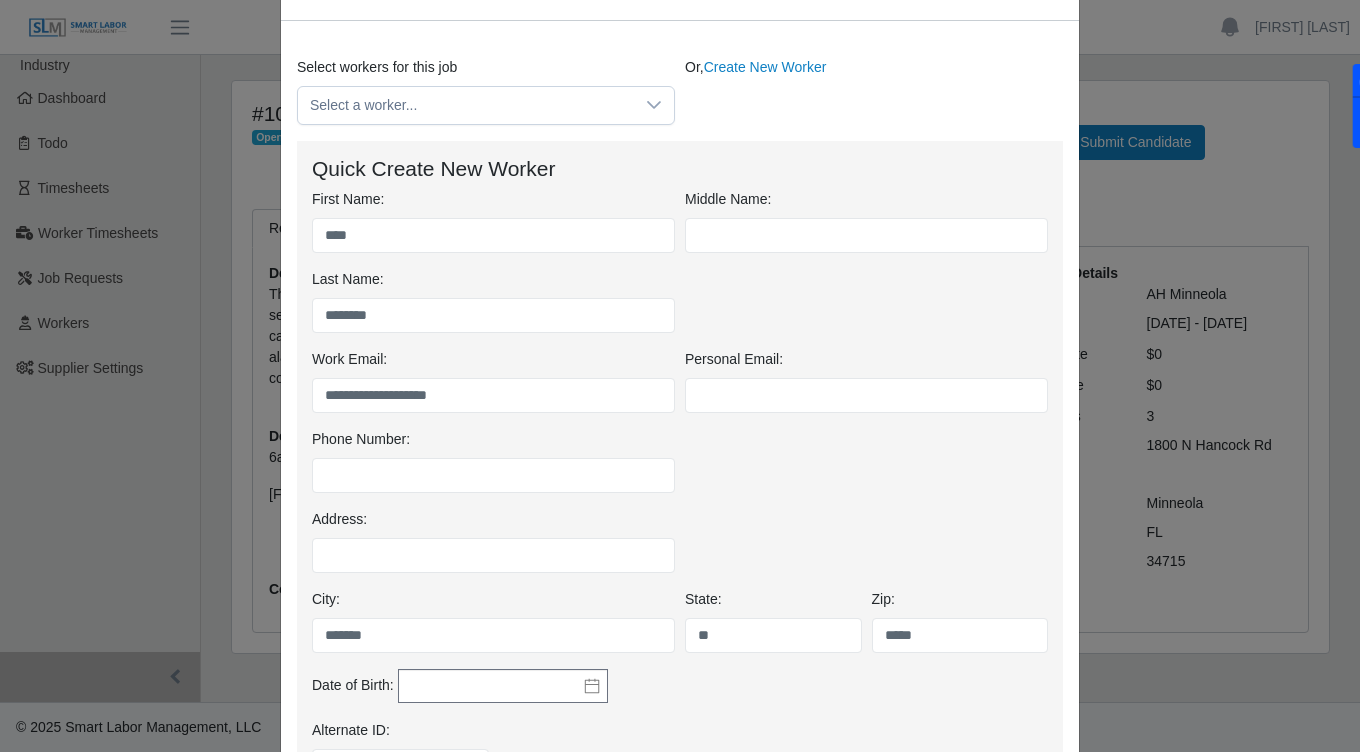 click on "Phone Number:" at bounding box center (680, 469) 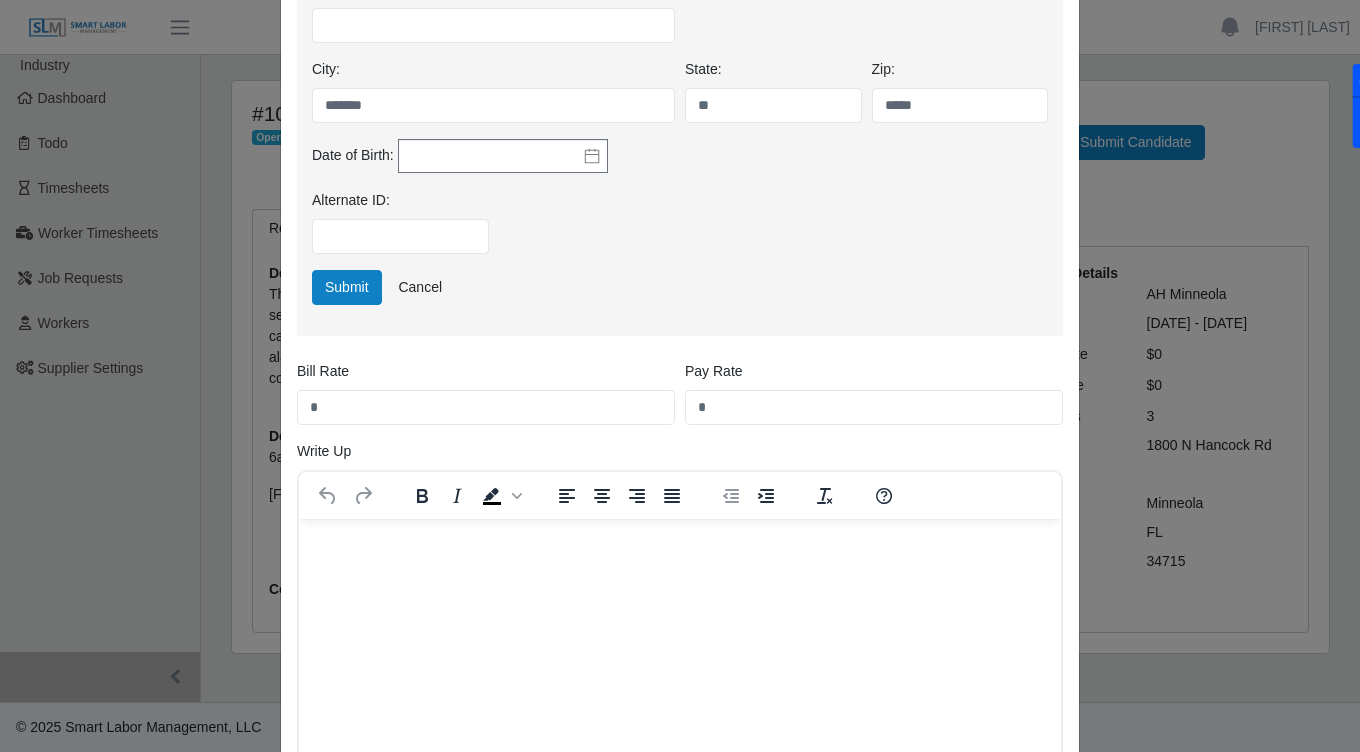 scroll, scrollTop: 646, scrollLeft: 0, axis: vertical 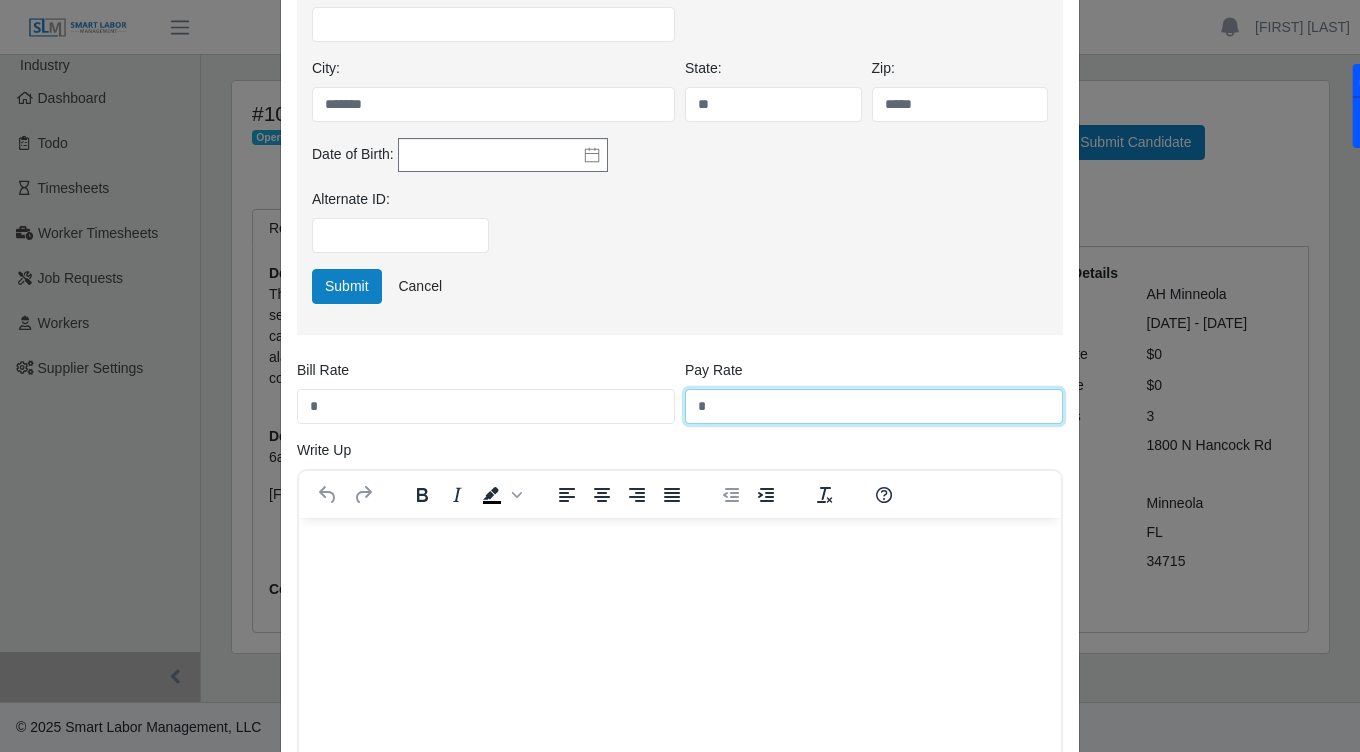click on "*" at bounding box center [874, 406] 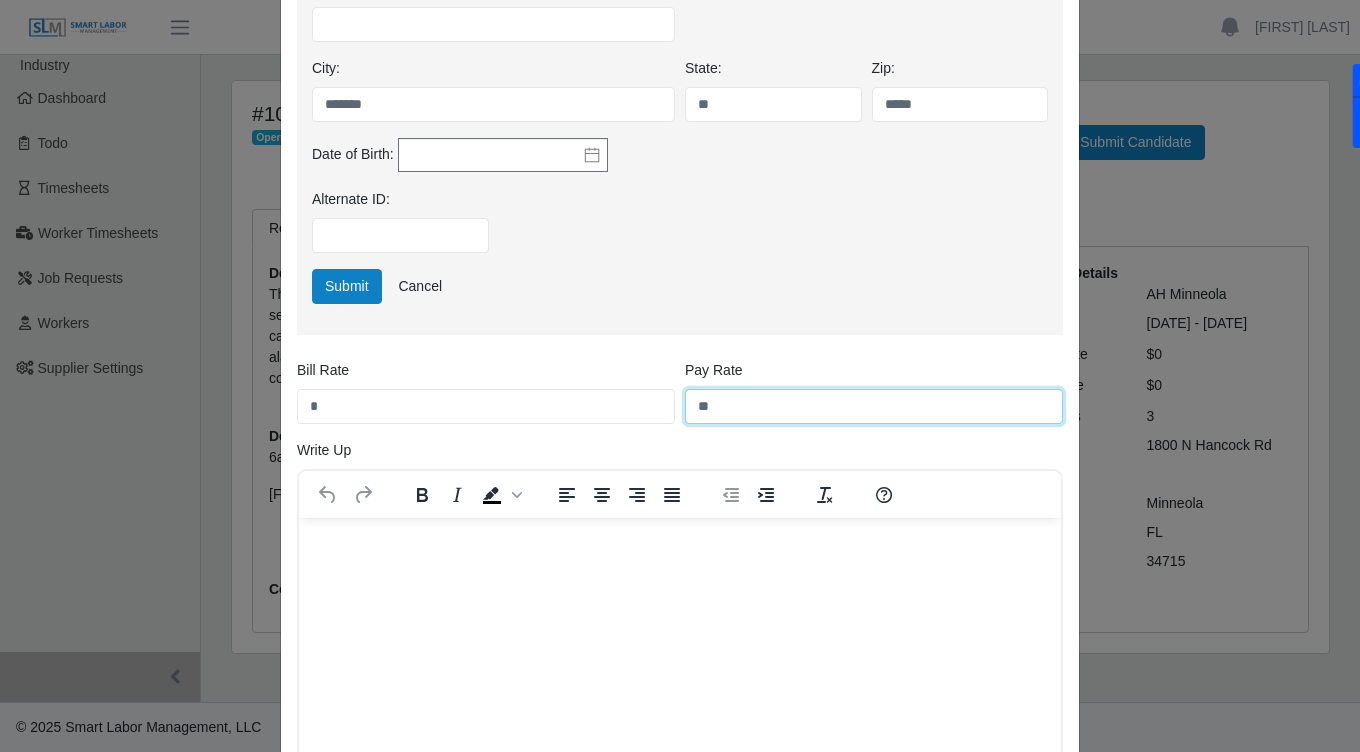 type on "**" 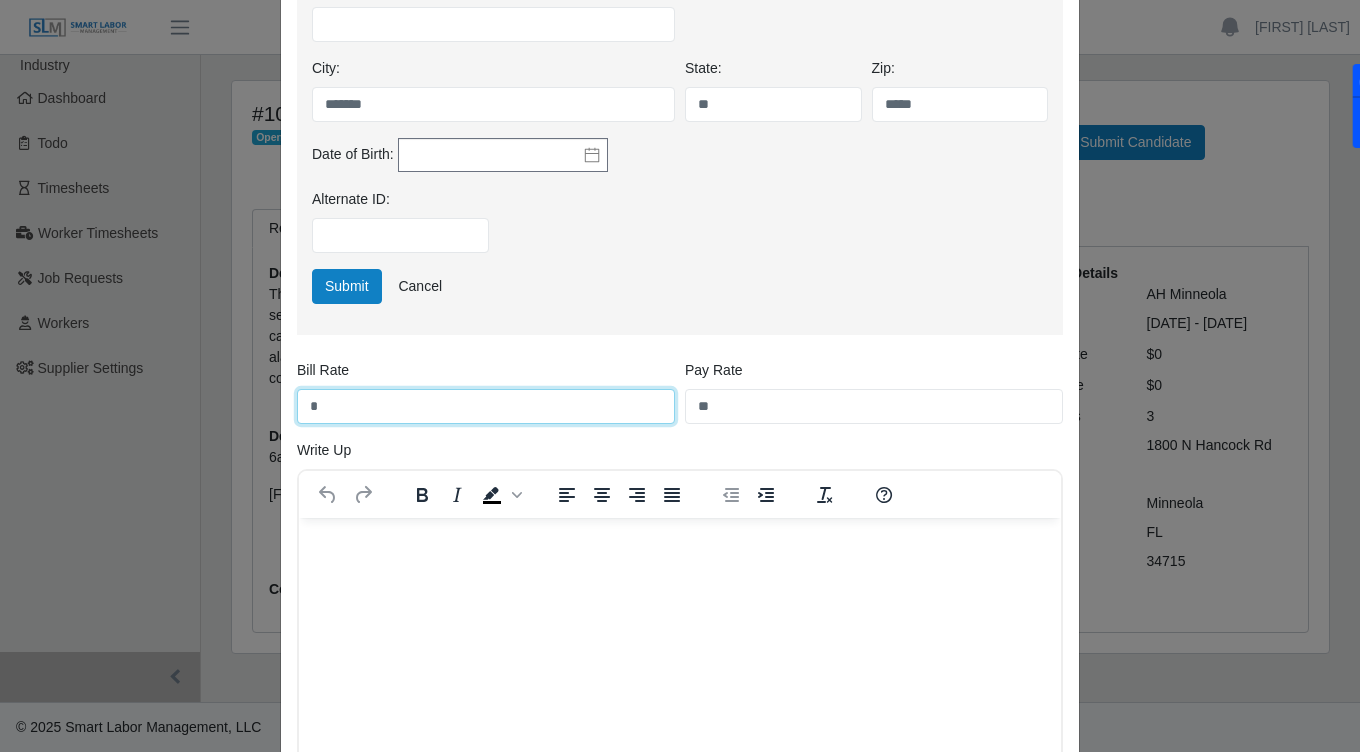 click on "*" at bounding box center [486, 406] 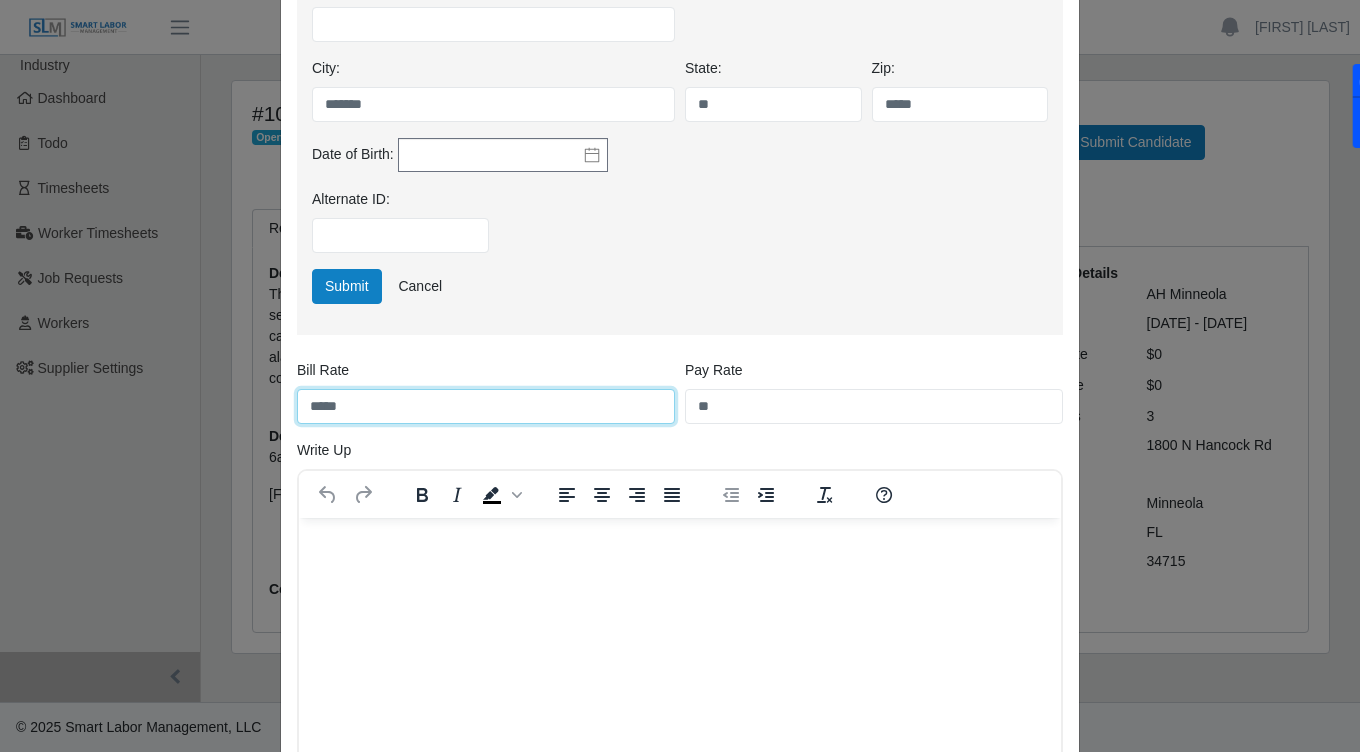 type on "*****" 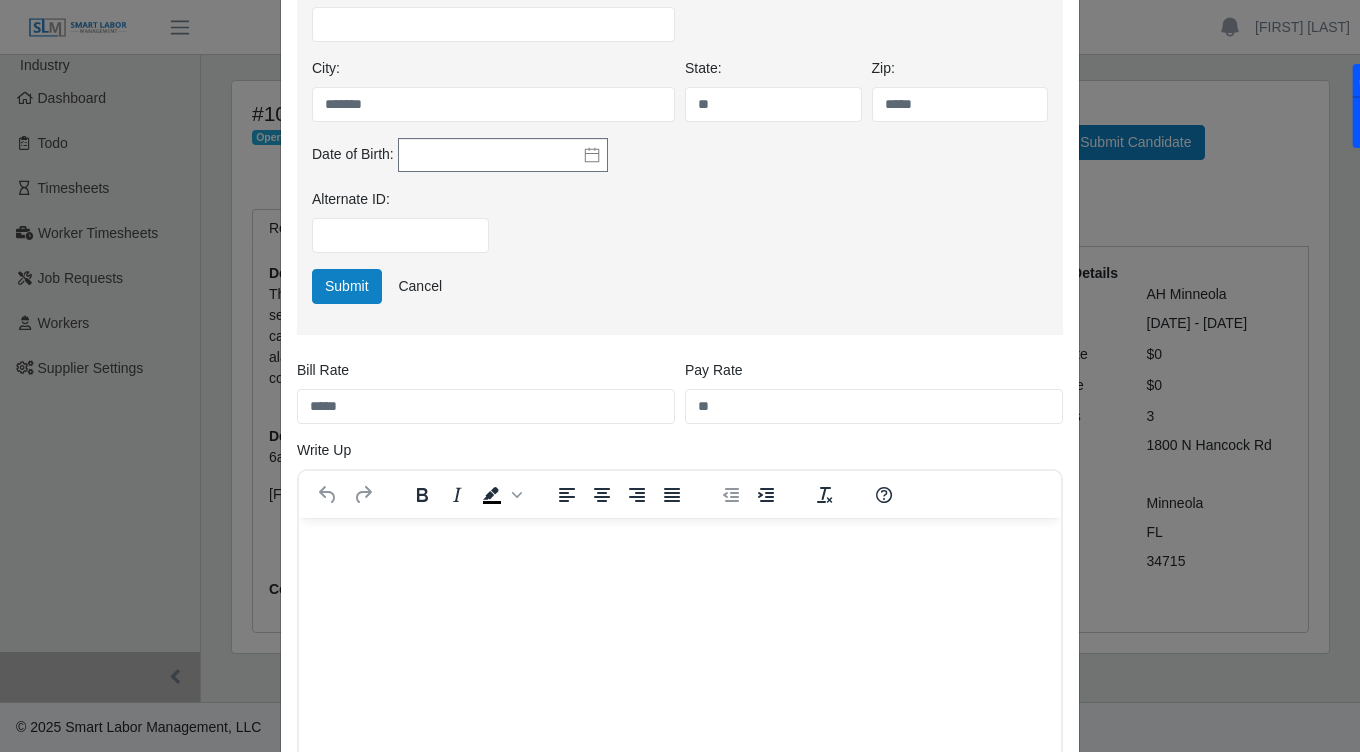 click on "Submit    Cancel" at bounding box center (680, 286) 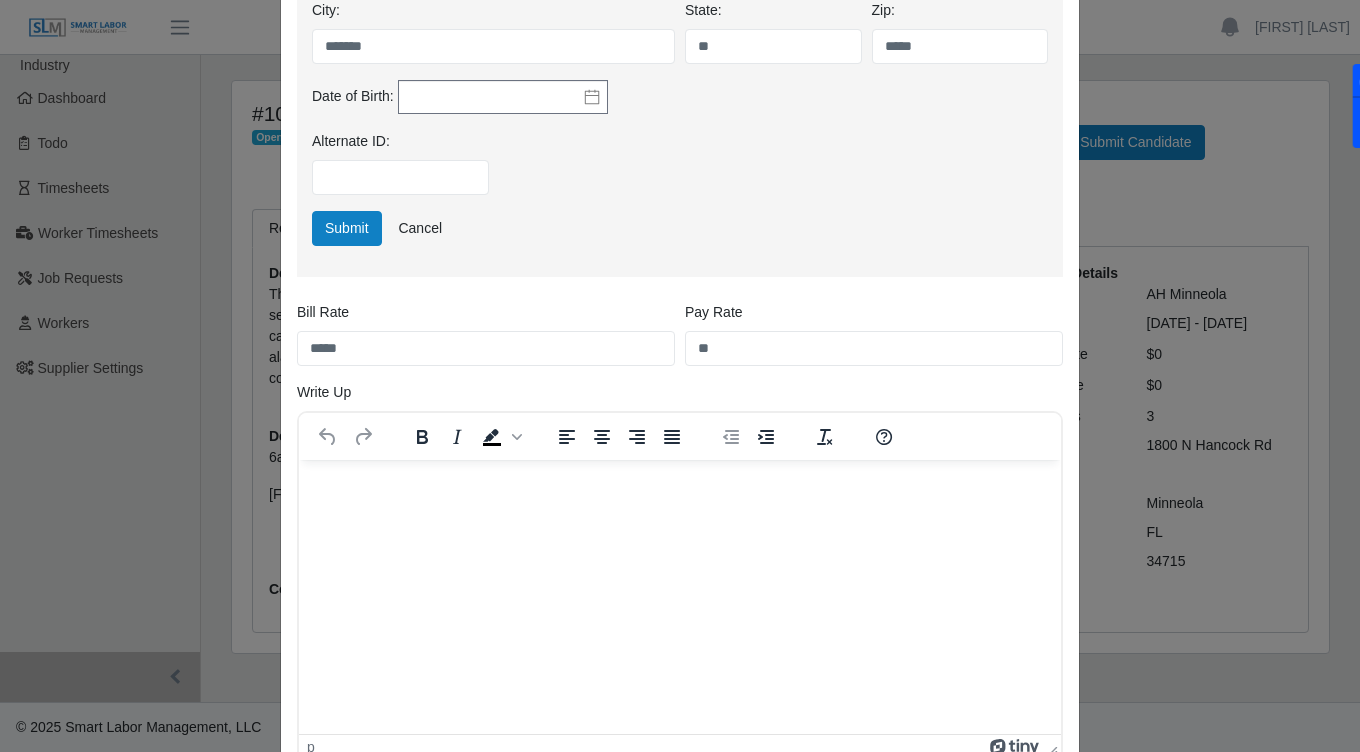 scroll, scrollTop: 723, scrollLeft: 0, axis: vertical 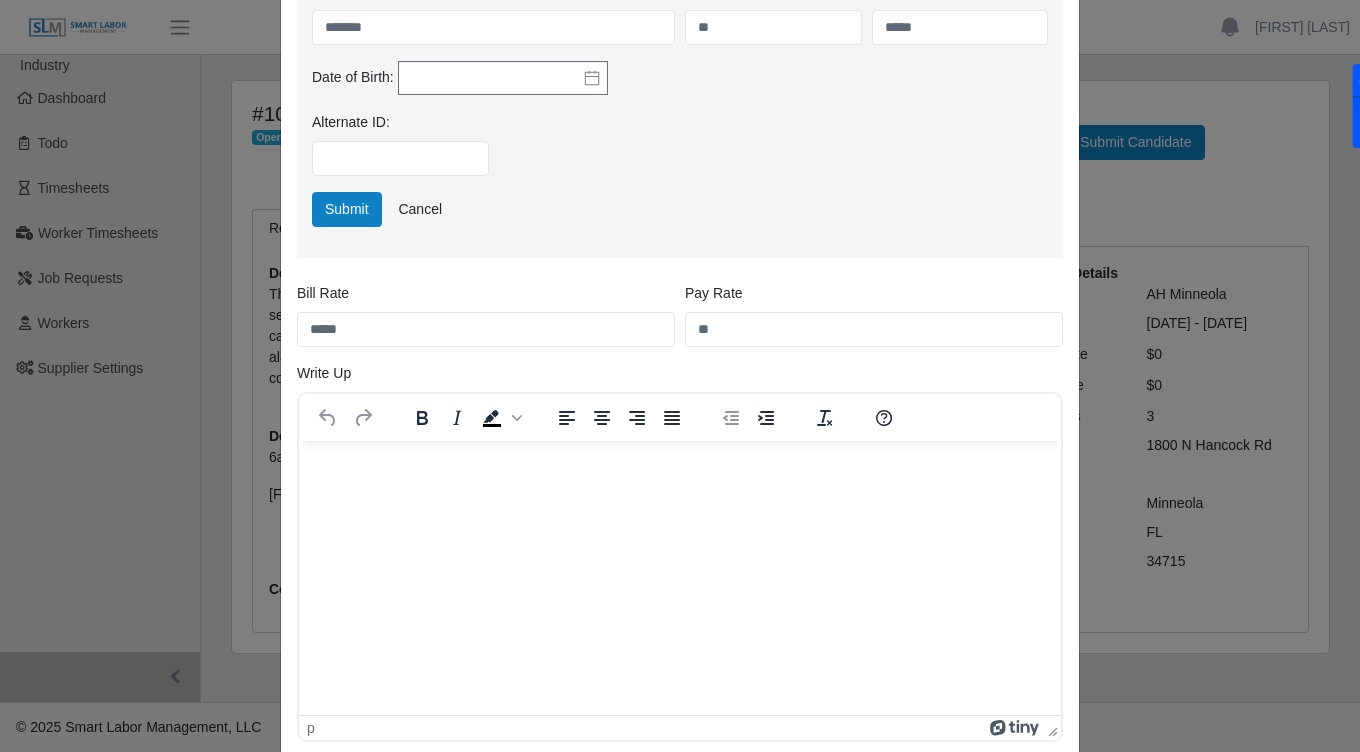 click at bounding box center [680, 468] 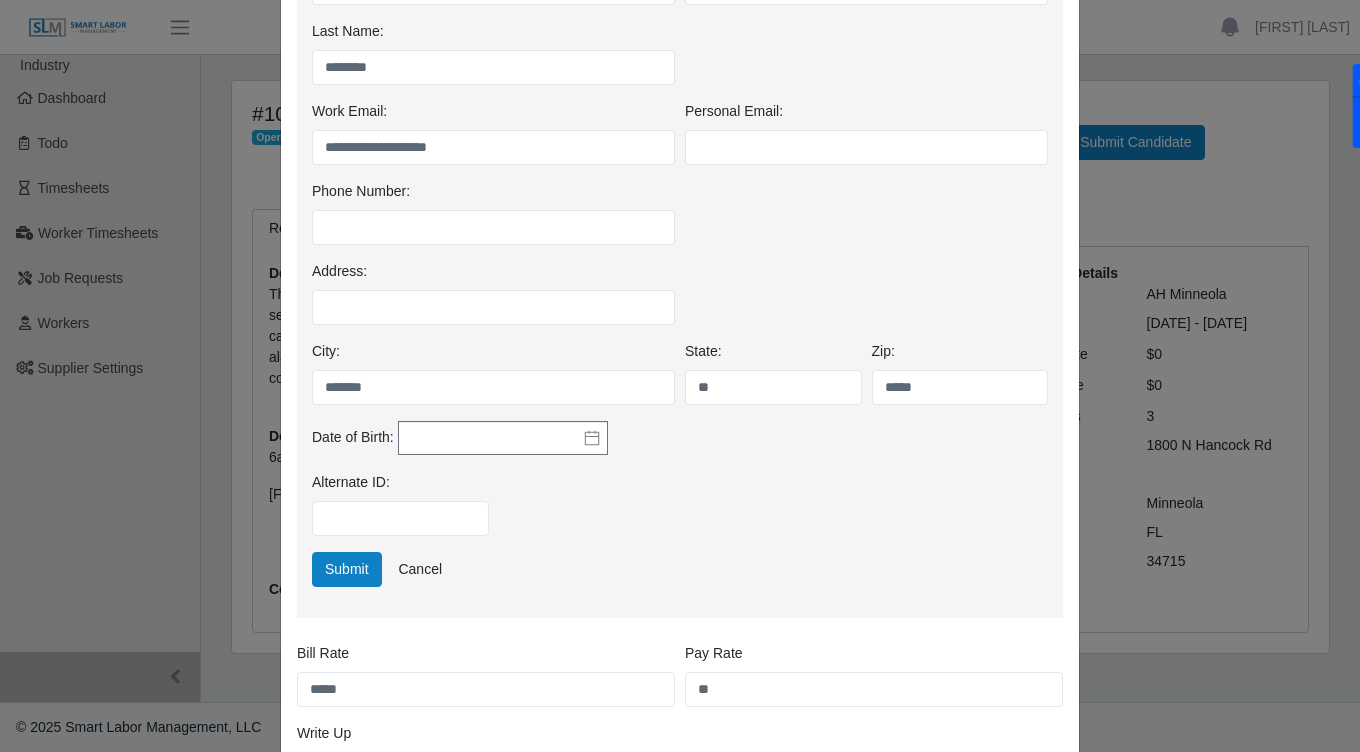 scroll, scrollTop: 365, scrollLeft: 0, axis: vertical 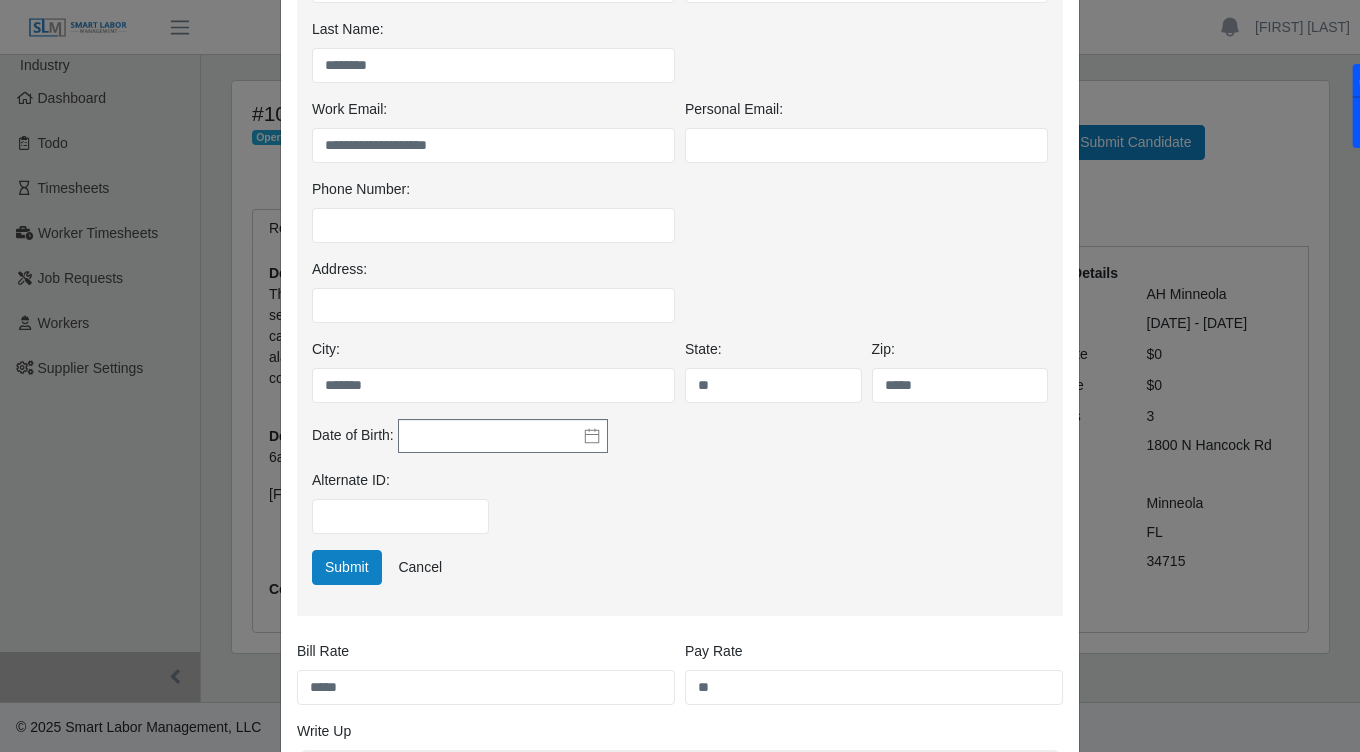 click 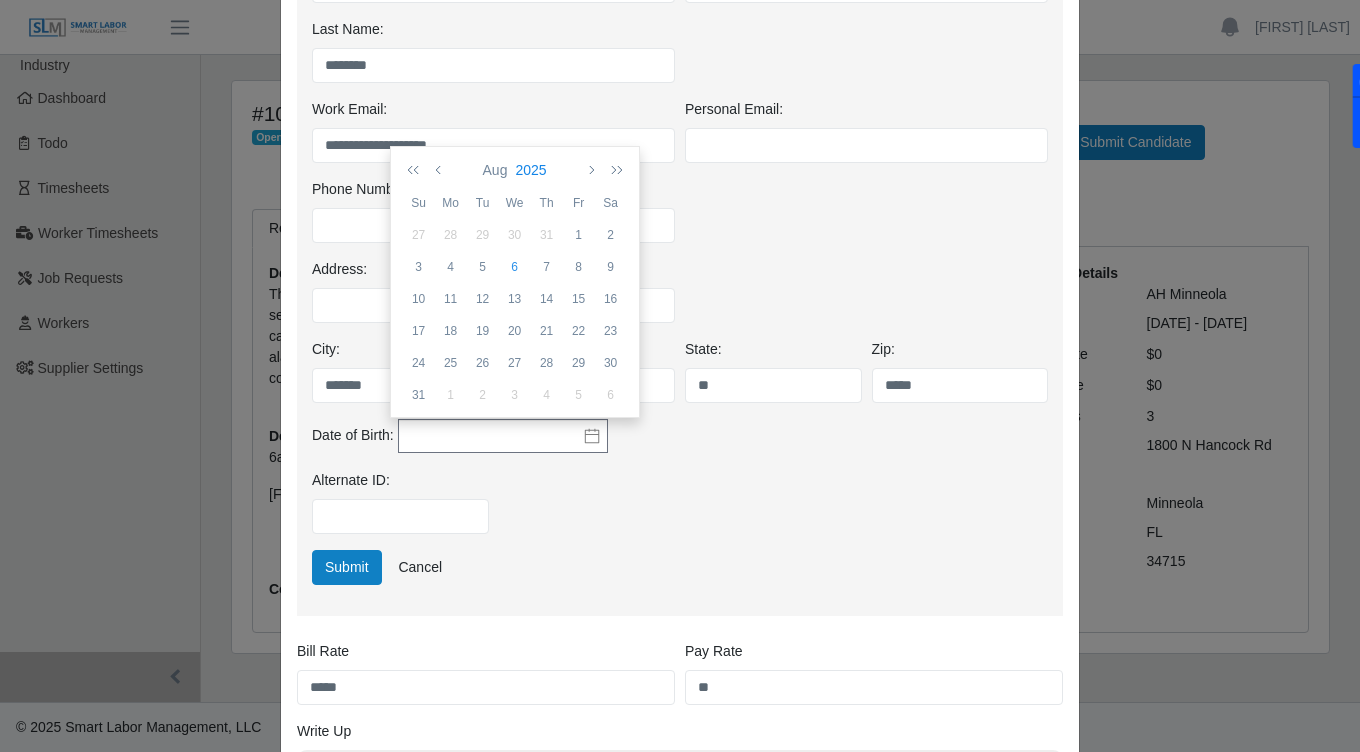 click on "2025" 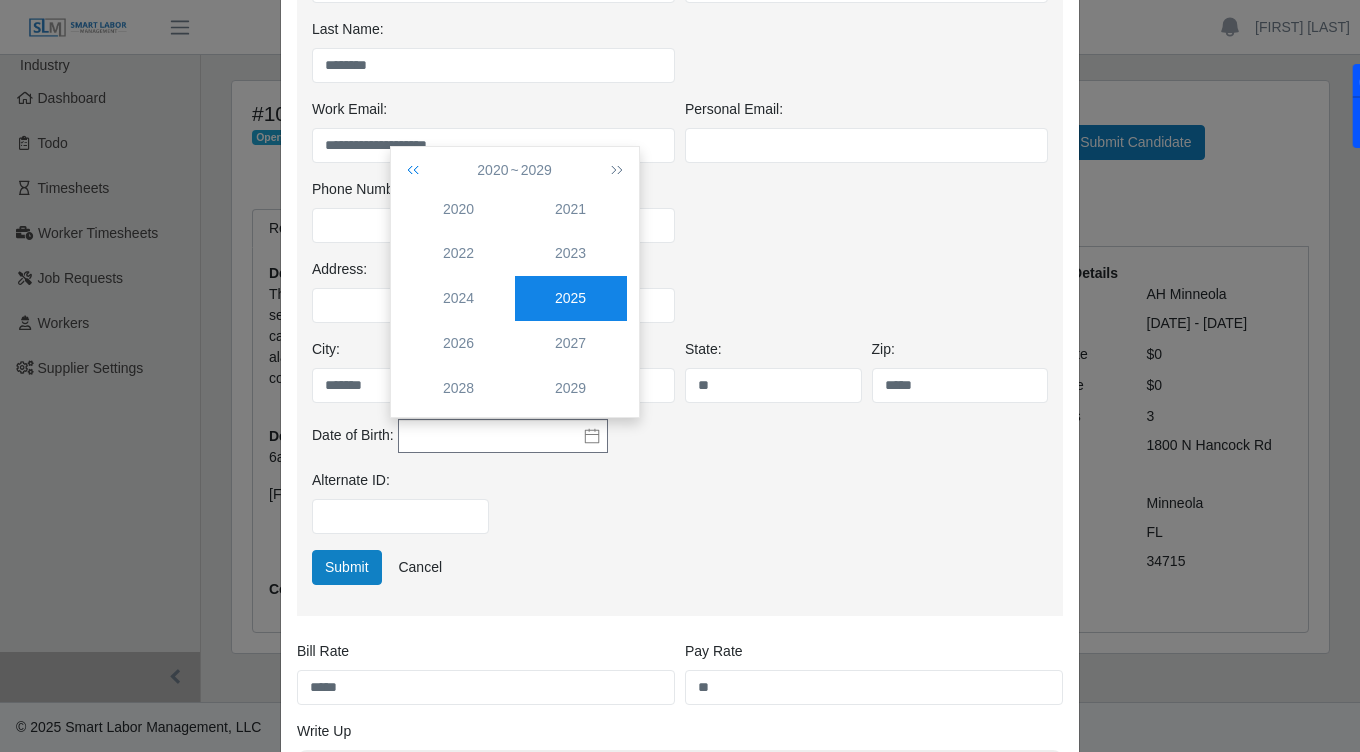click at bounding box center [417, 170] 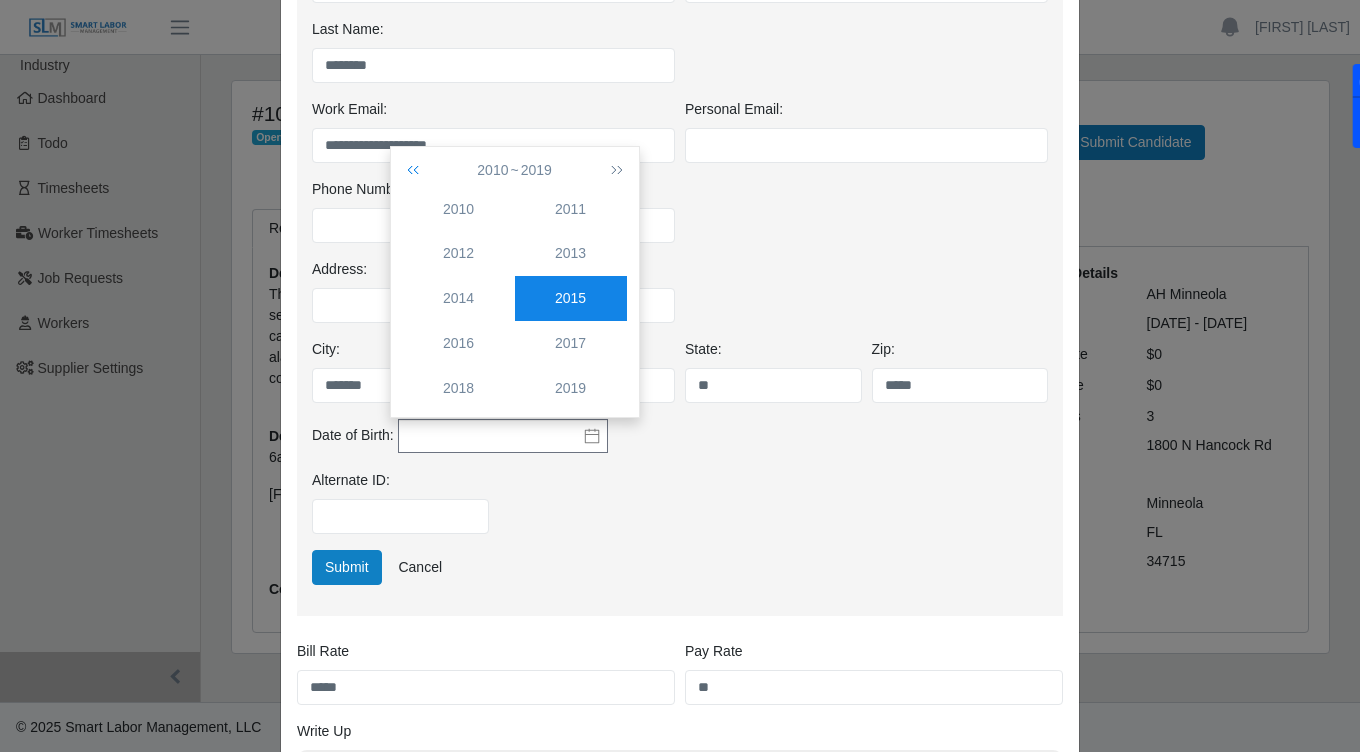 click at bounding box center [417, 170] 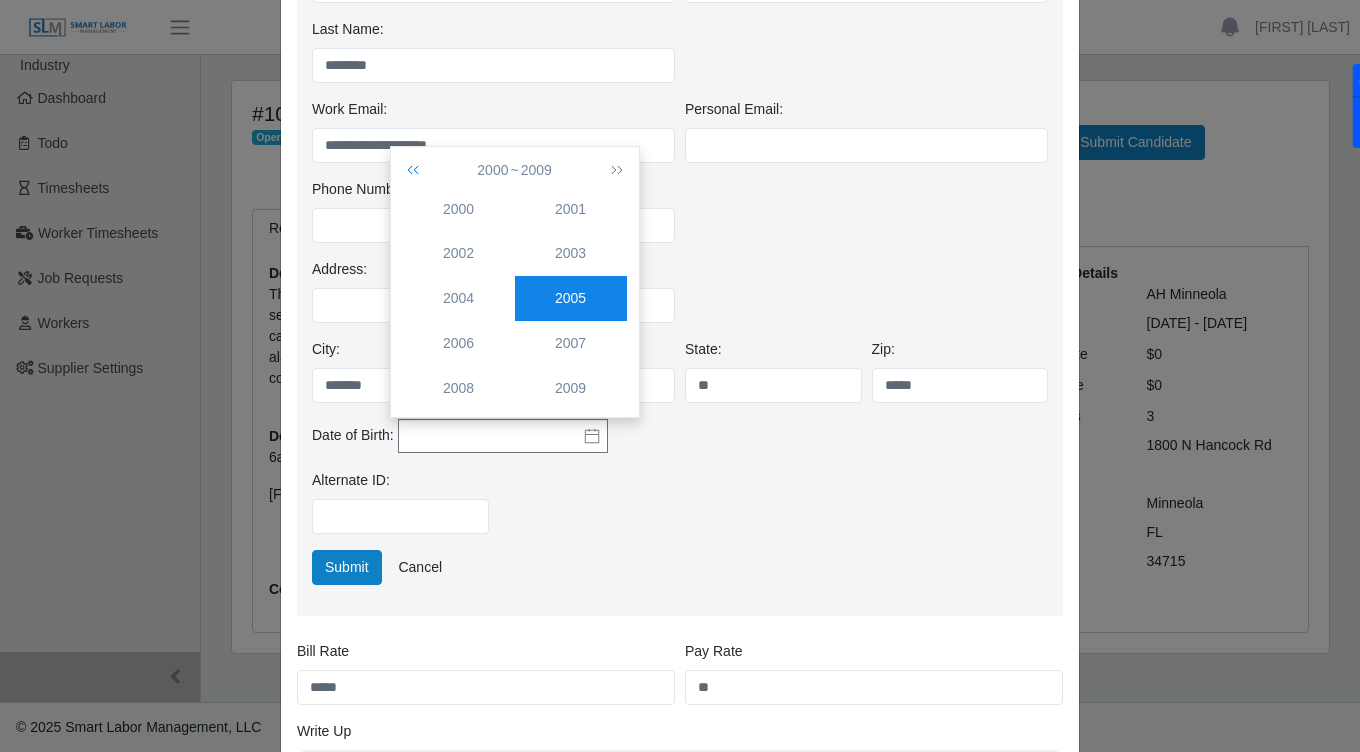 click at bounding box center (417, 170) 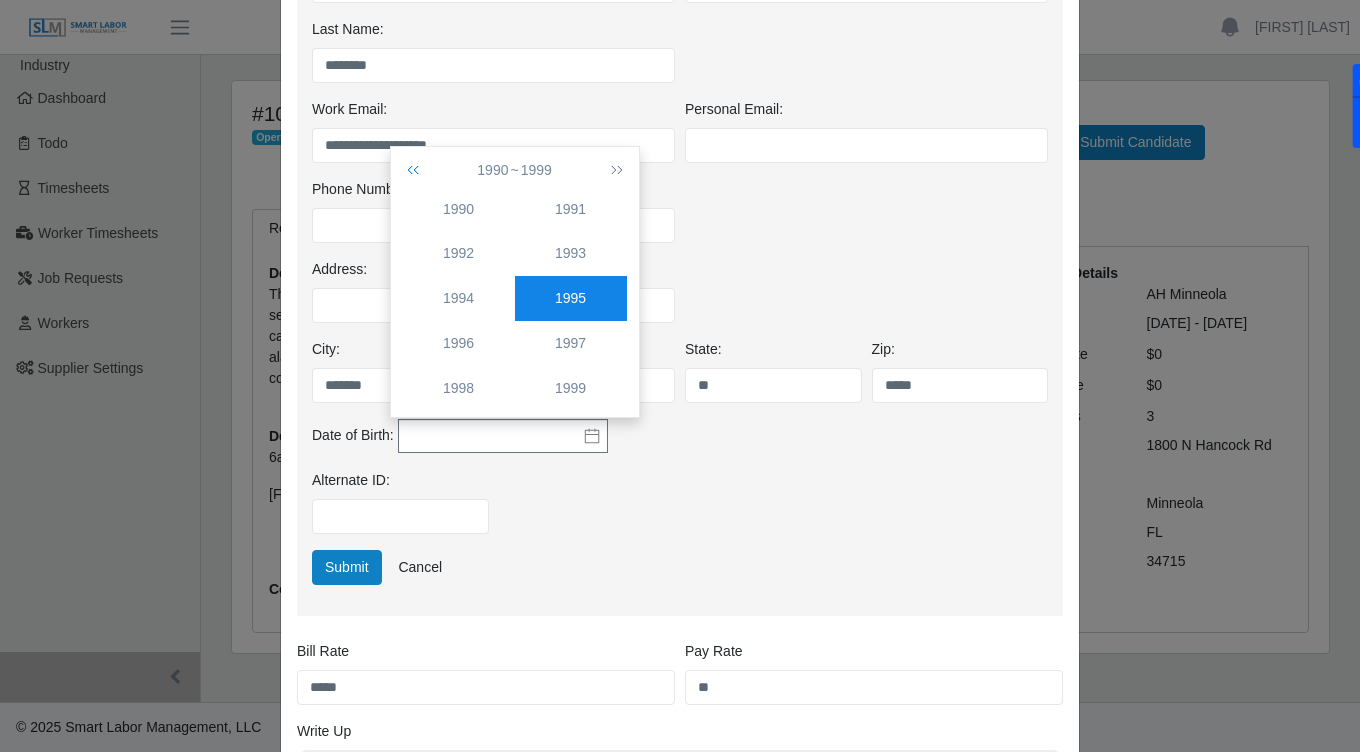 click at bounding box center [417, 170] 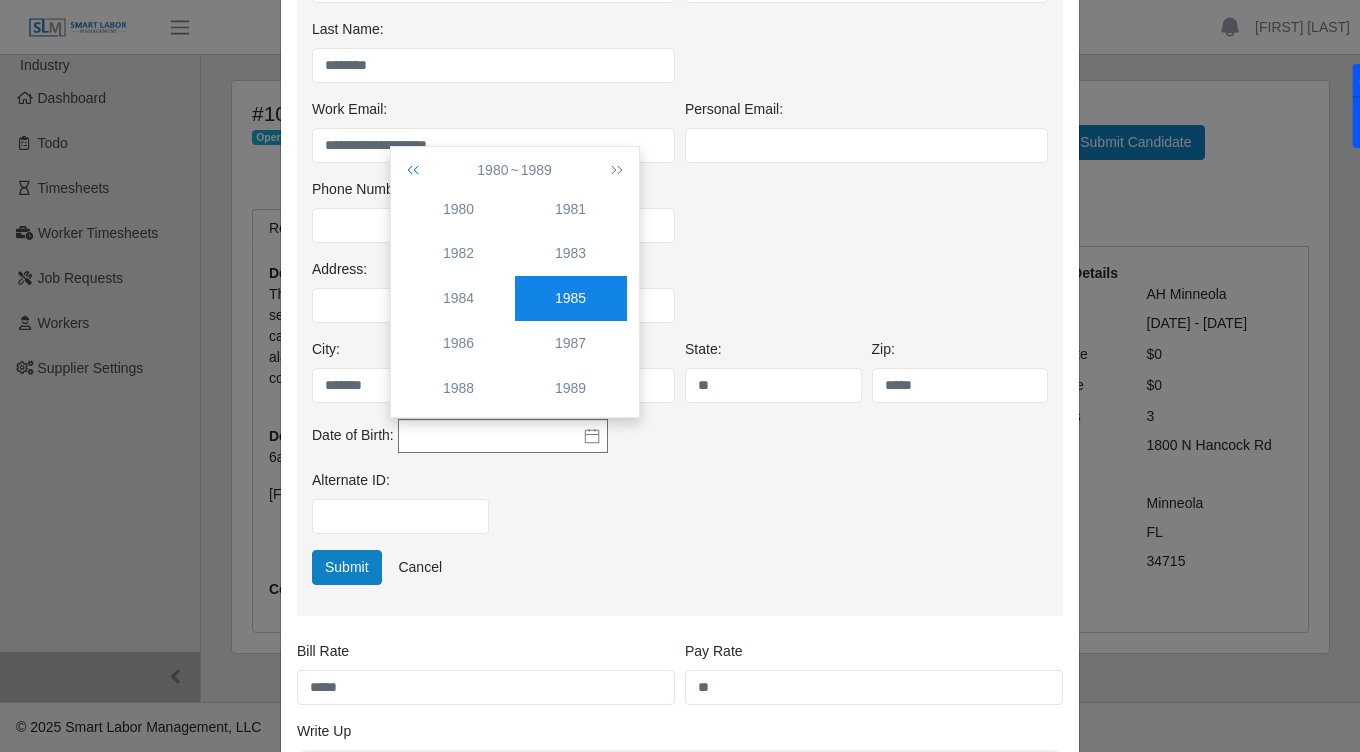 click at bounding box center [417, 170] 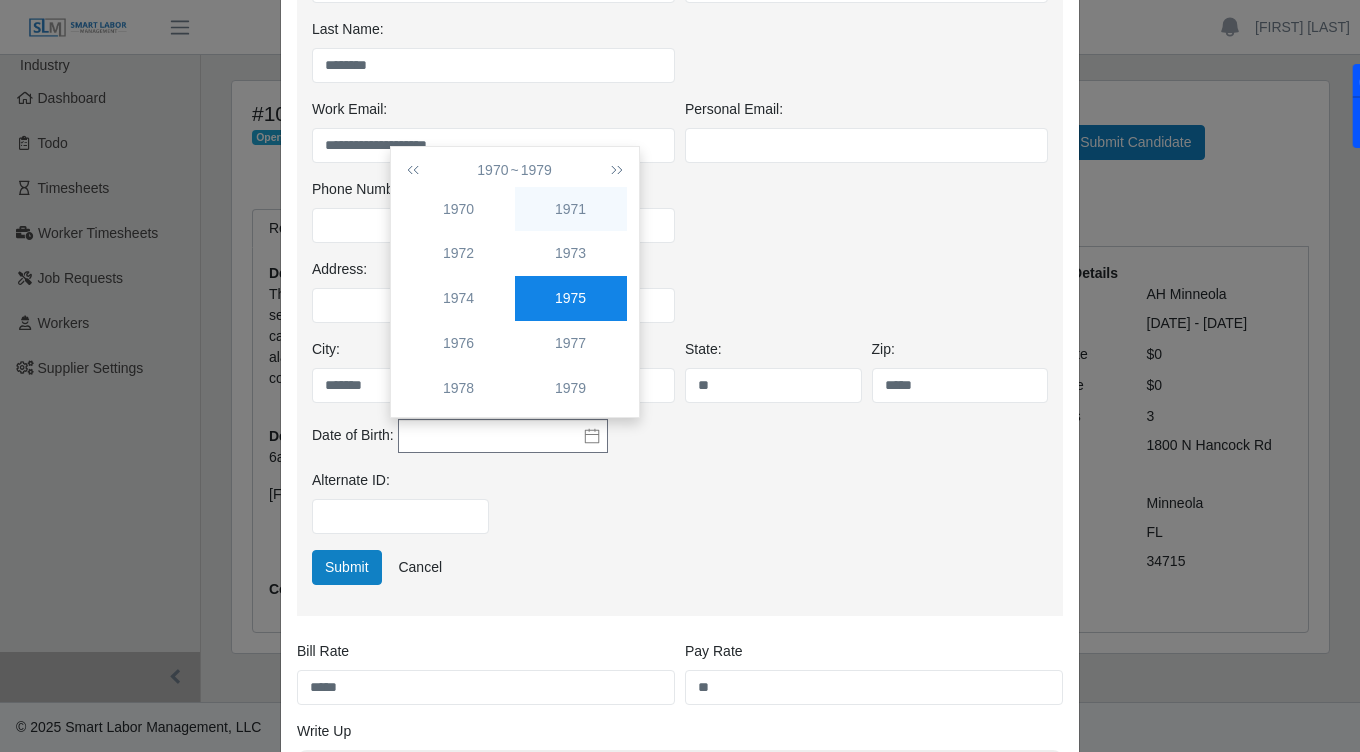click on "1971" at bounding box center [571, 209] 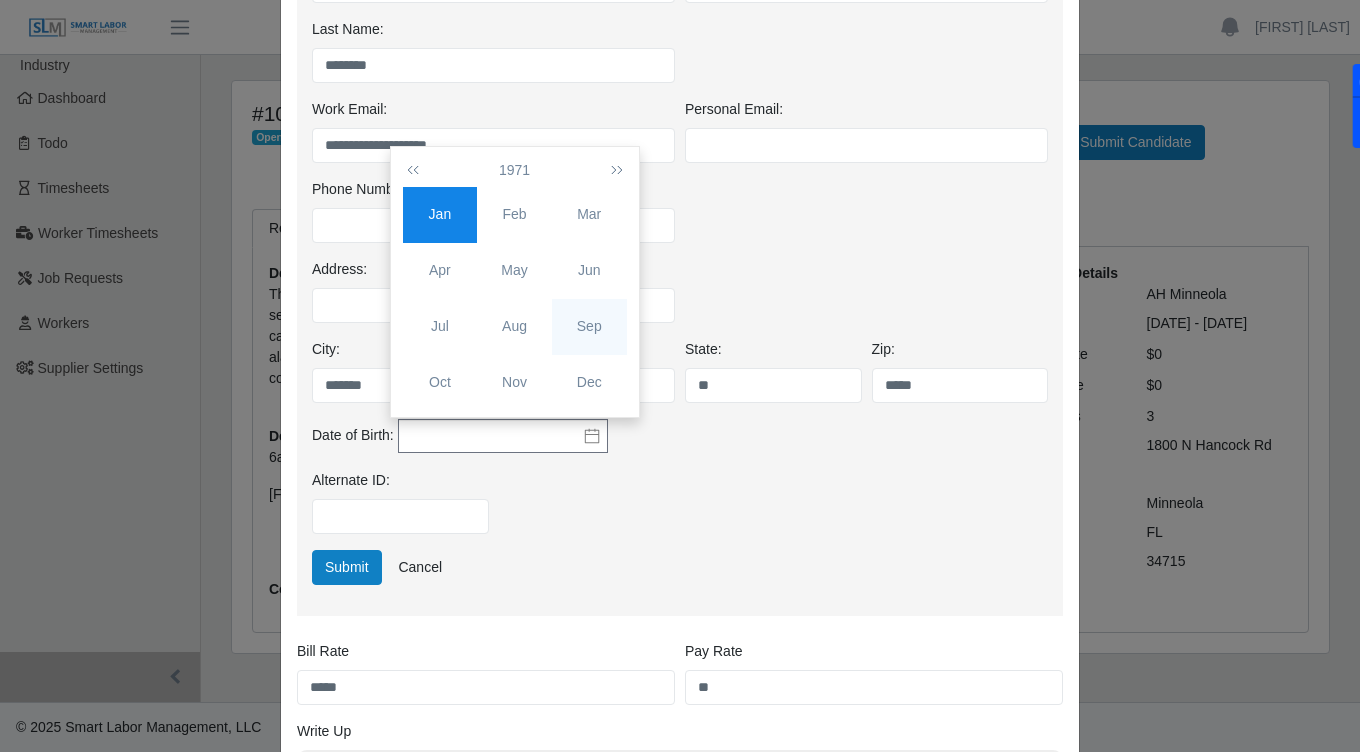 click on "Sep" at bounding box center (589, 326) 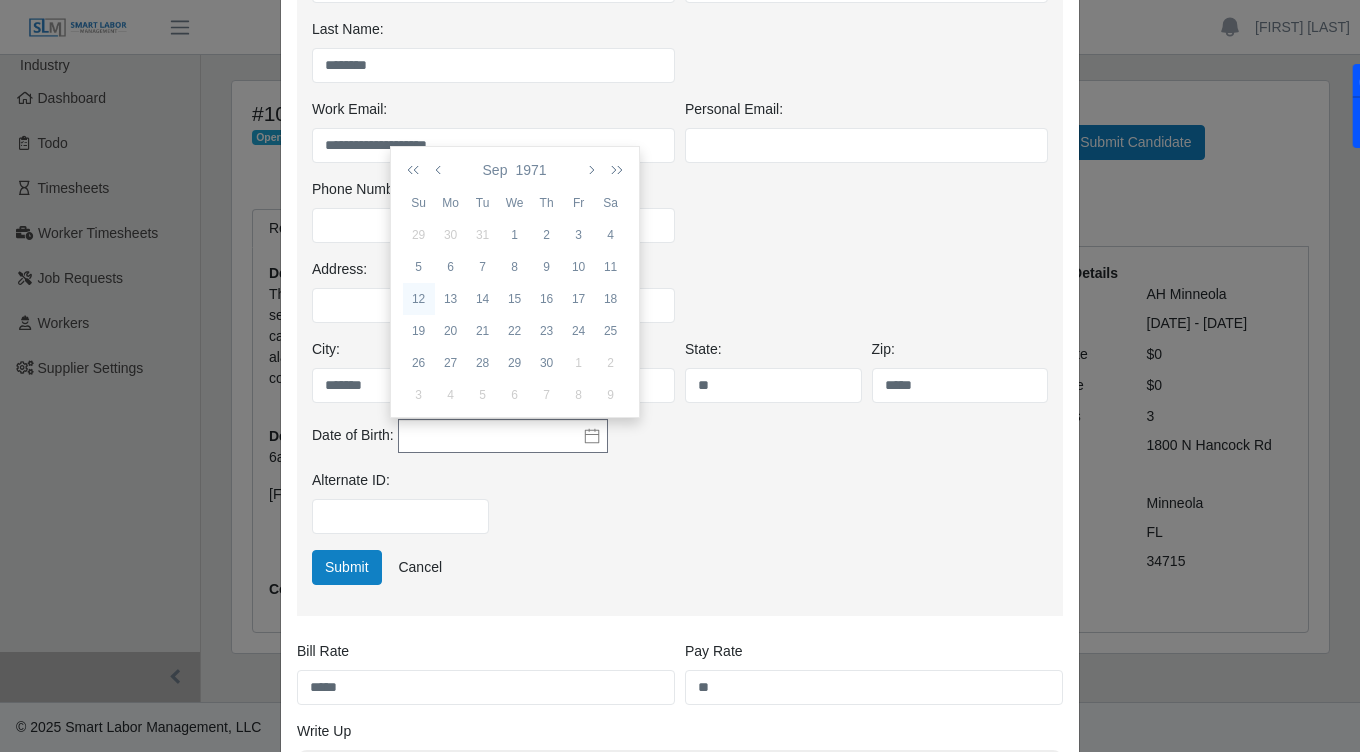 click on "12" at bounding box center (419, 299) 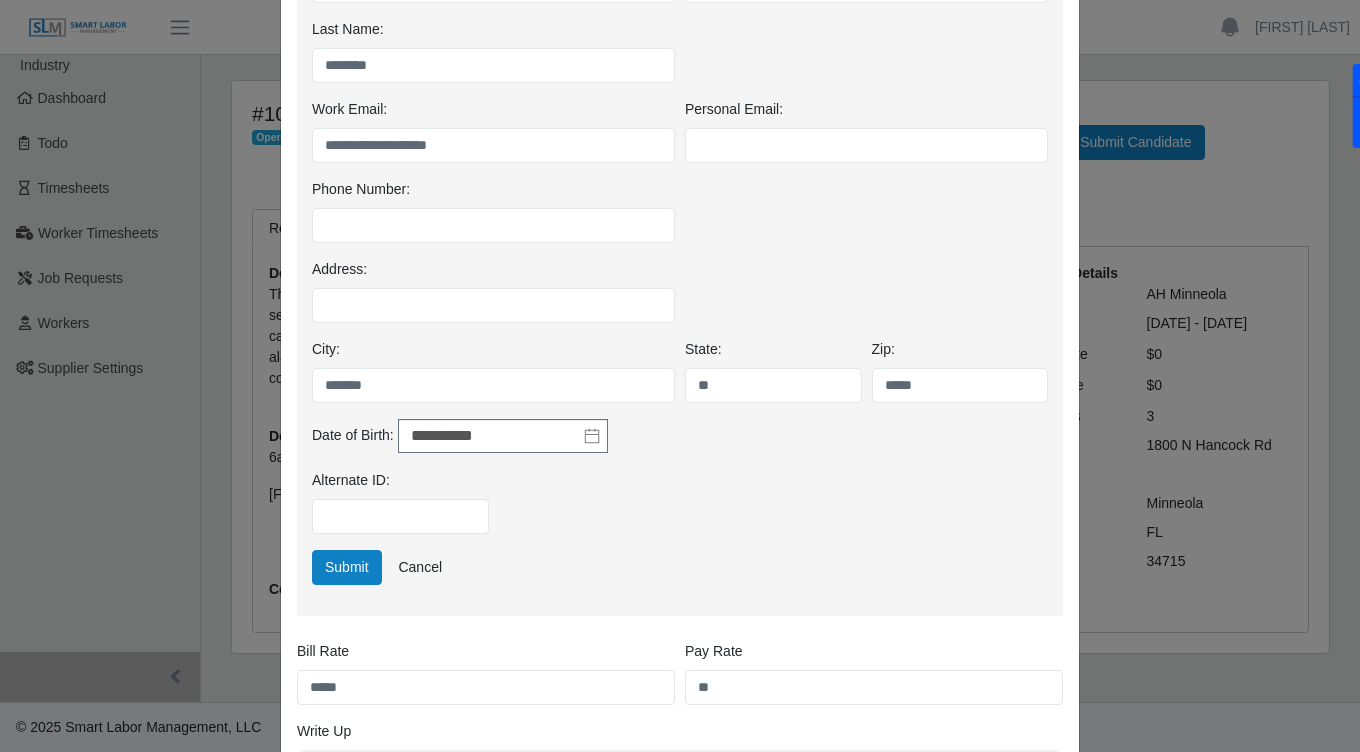 click on "Alternate ID:" at bounding box center (680, 510) 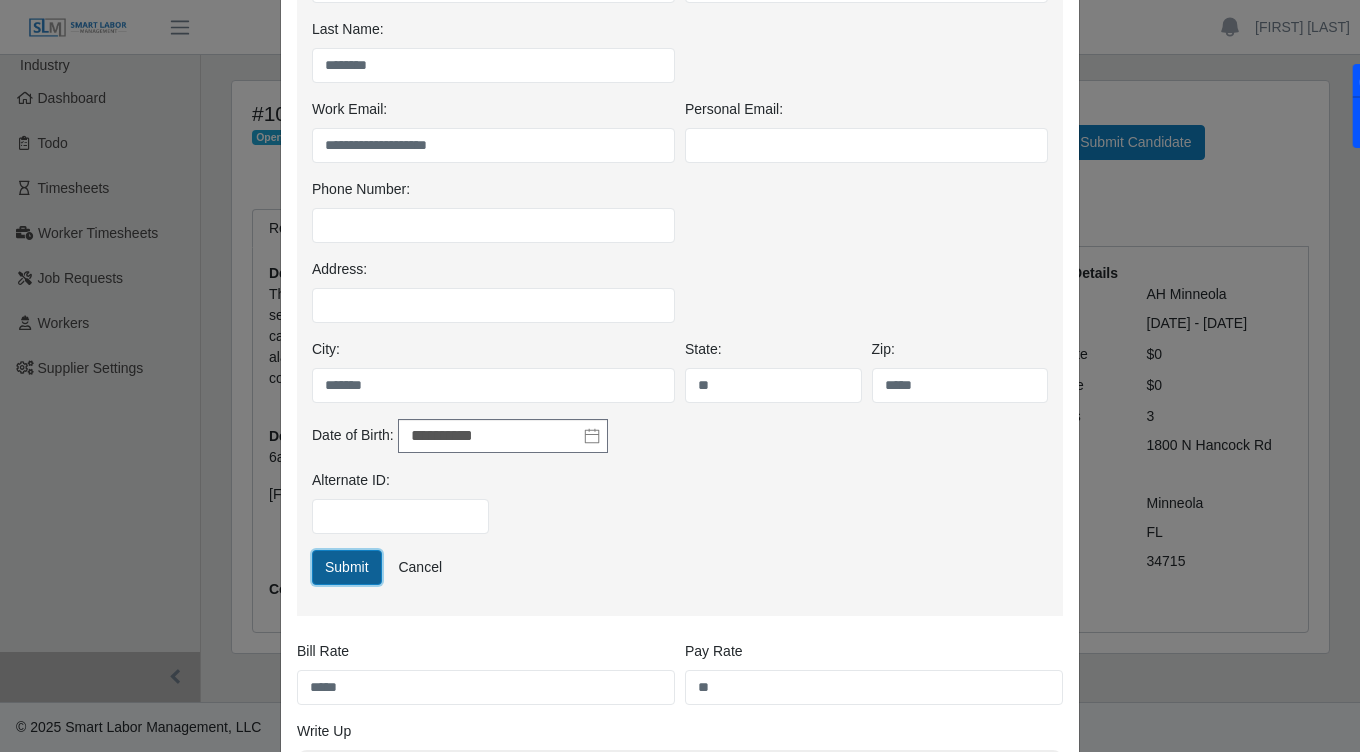 click on "Submit" at bounding box center [347, 567] 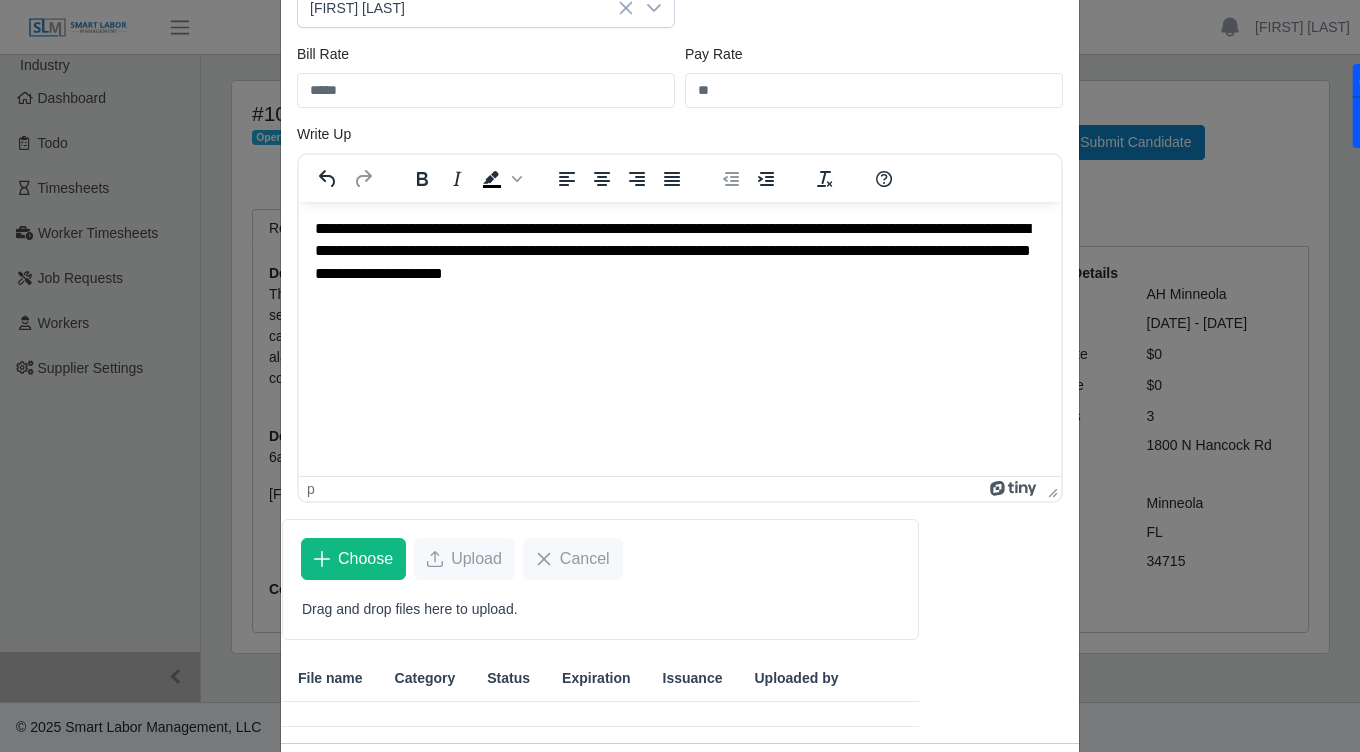 scroll, scrollTop: 307, scrollLeft: 0, axis: vertical 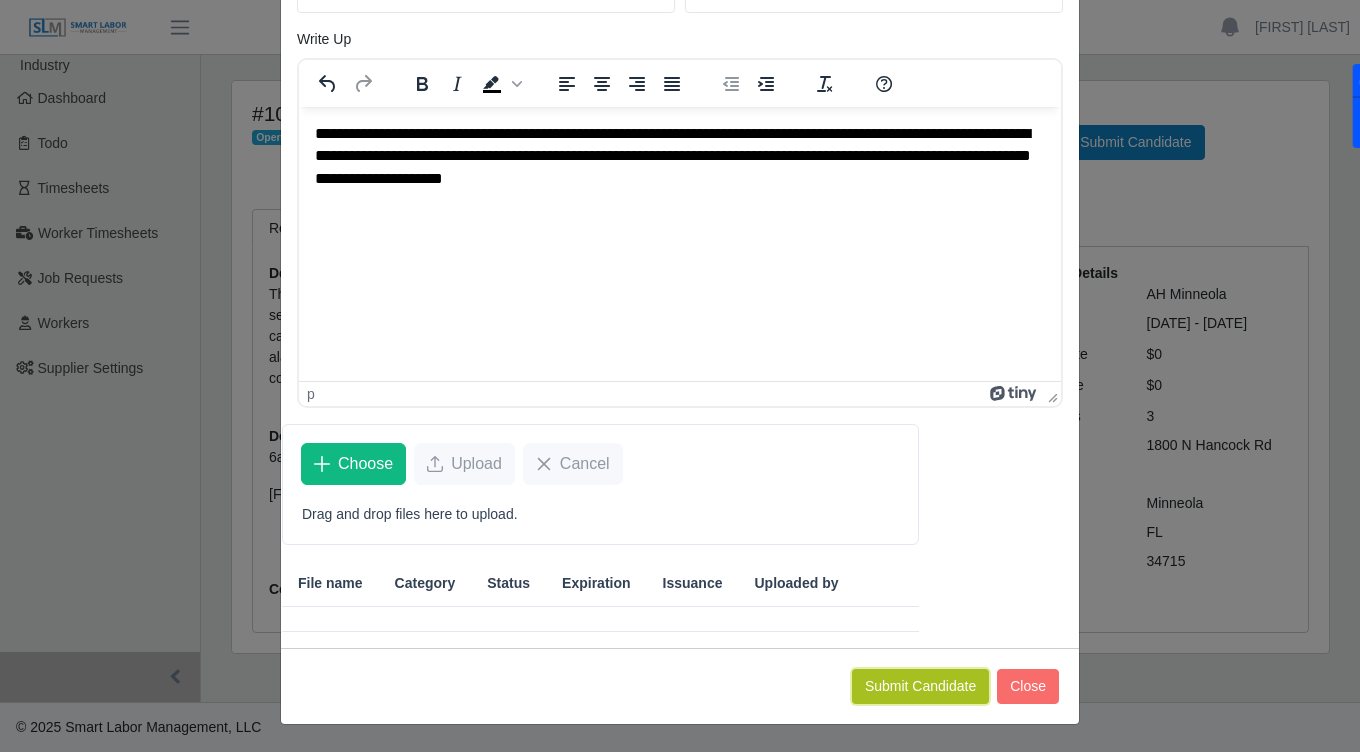 click on "Submit Candidate" 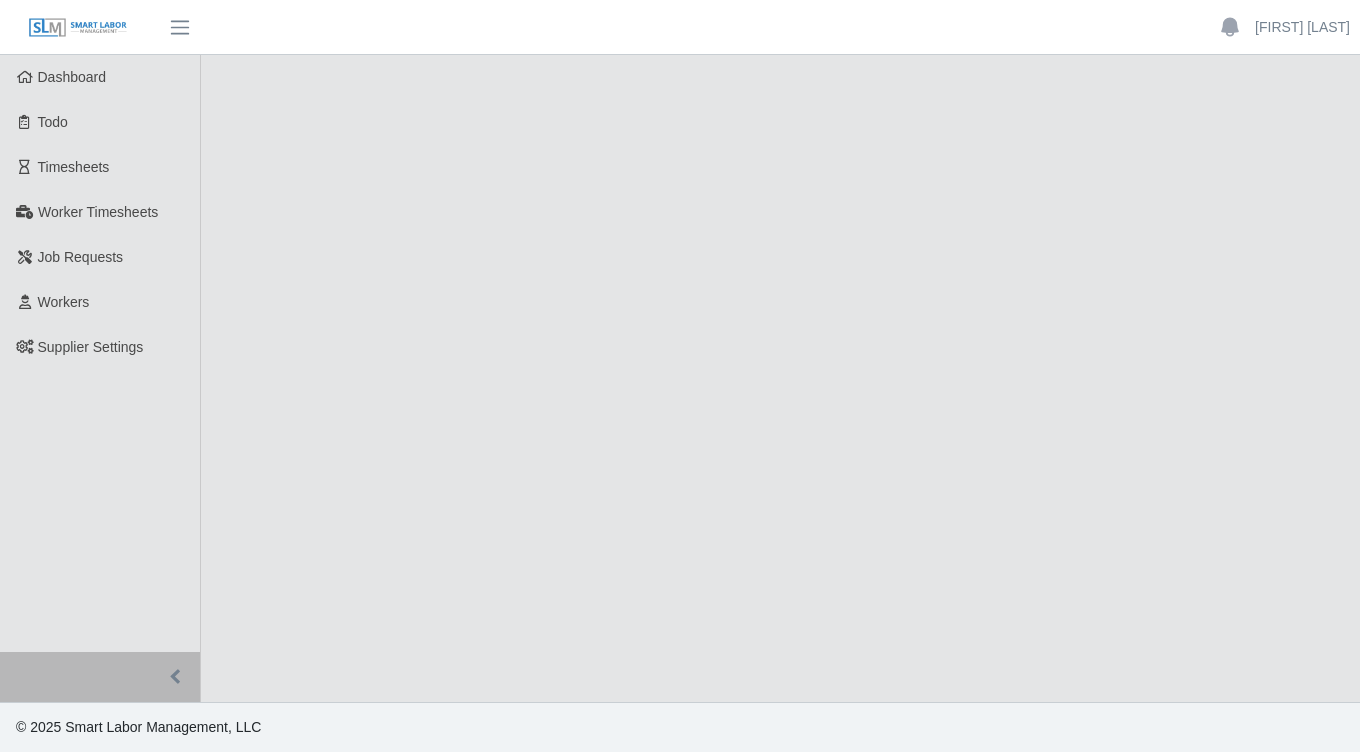 scroll, scrollTop: 0, scrollLeft: 0, axis: both 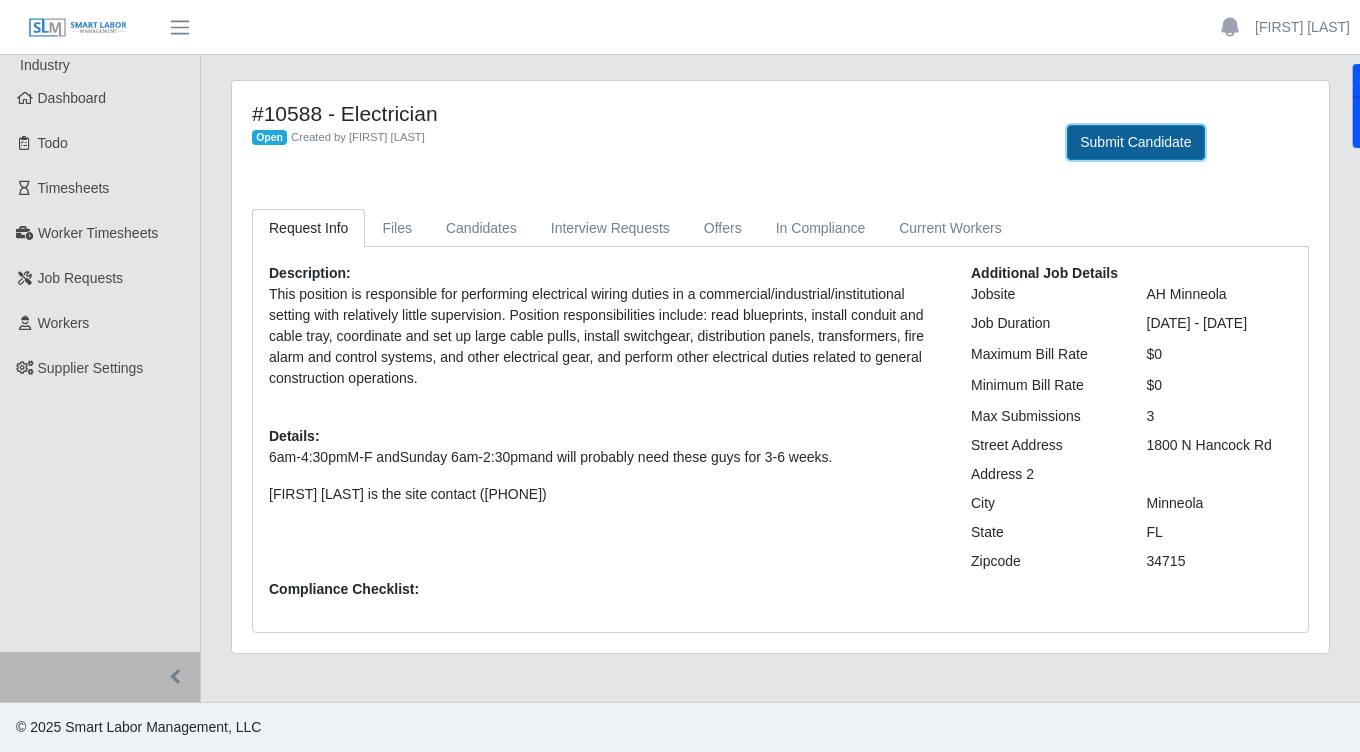 click on "Submit Candidate" at bounding box center (1135, 142) 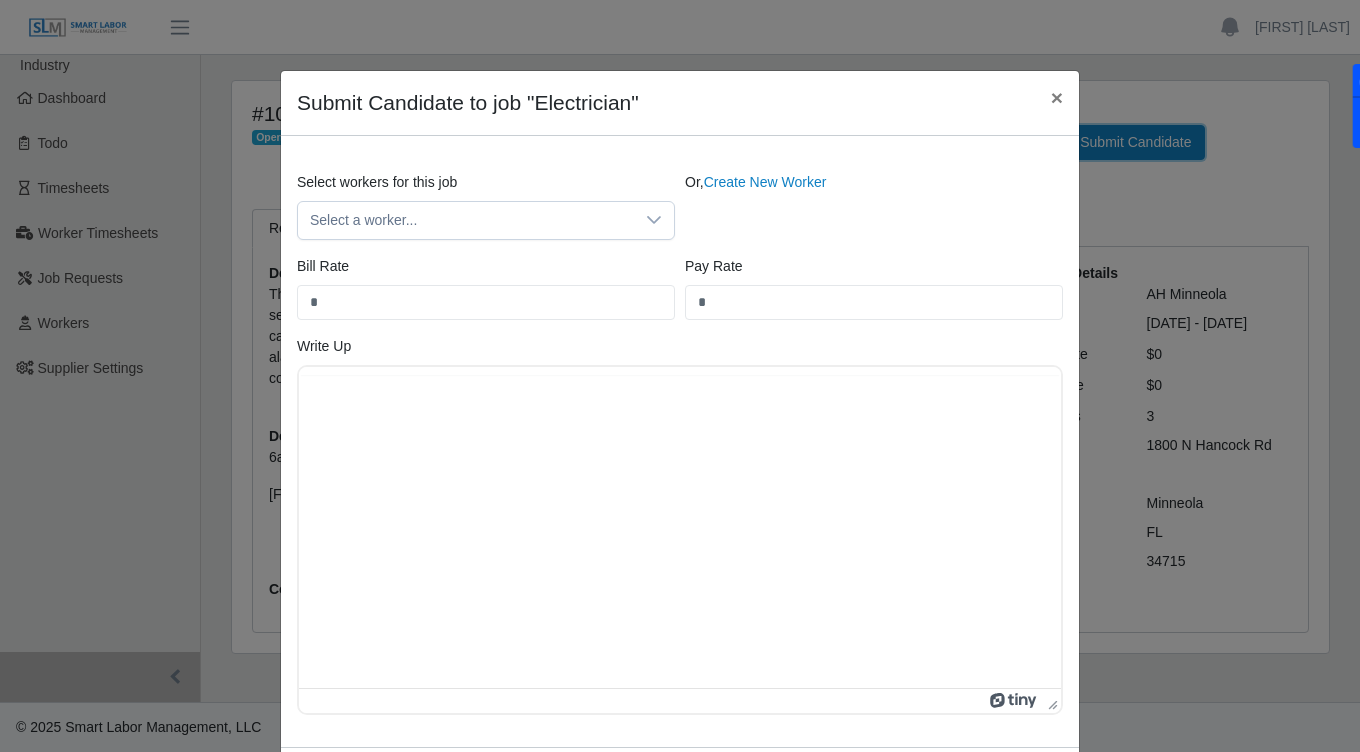 scroll, scrollTop: 0, scrollLeft: 0, axis: both 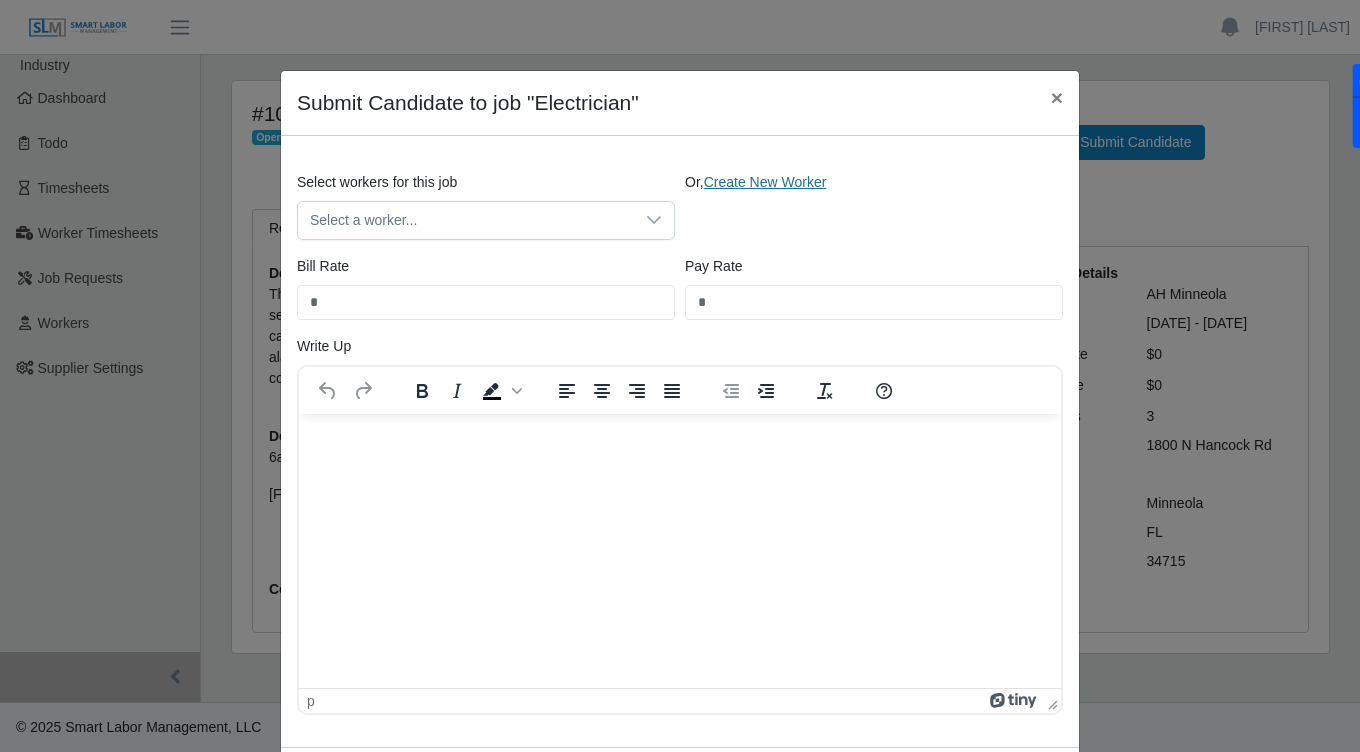 click on "Create New Worker" at bounding box center (765, 182) 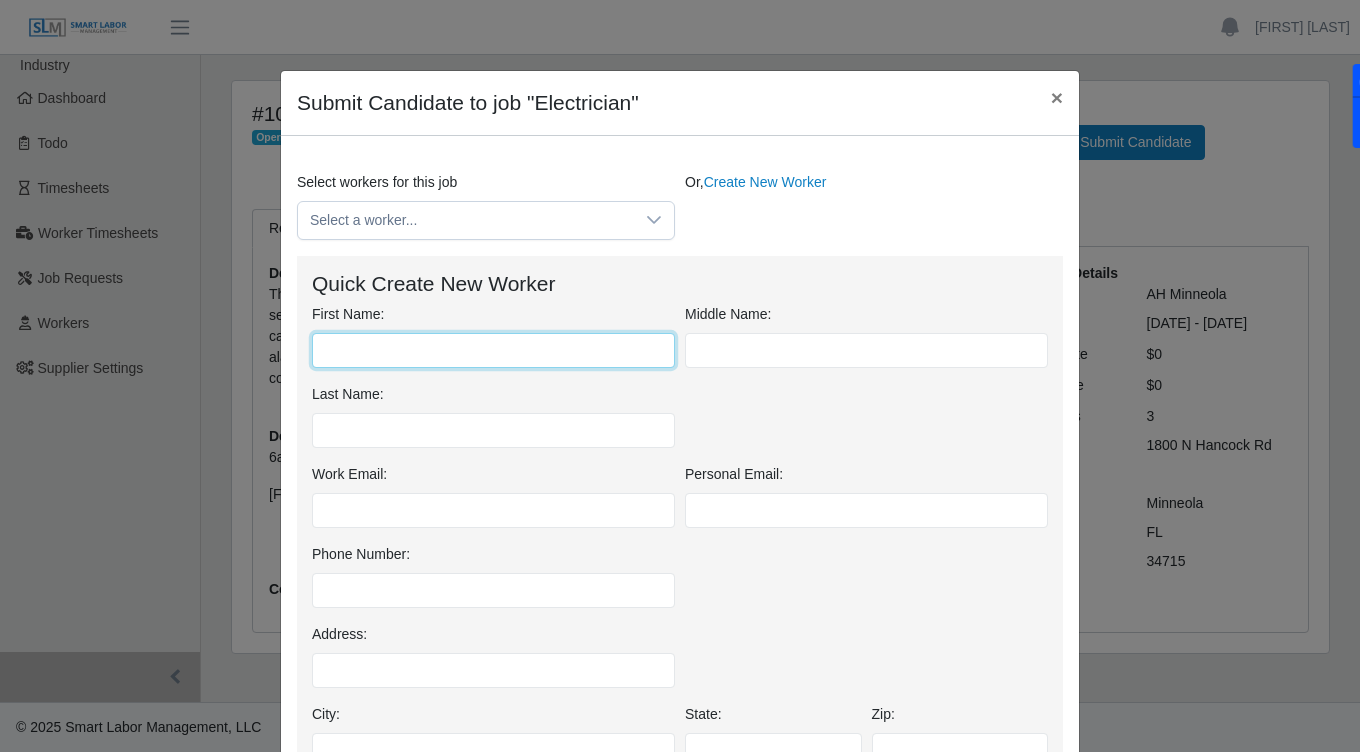click on "First Name:" at bounding box center (493, 350) 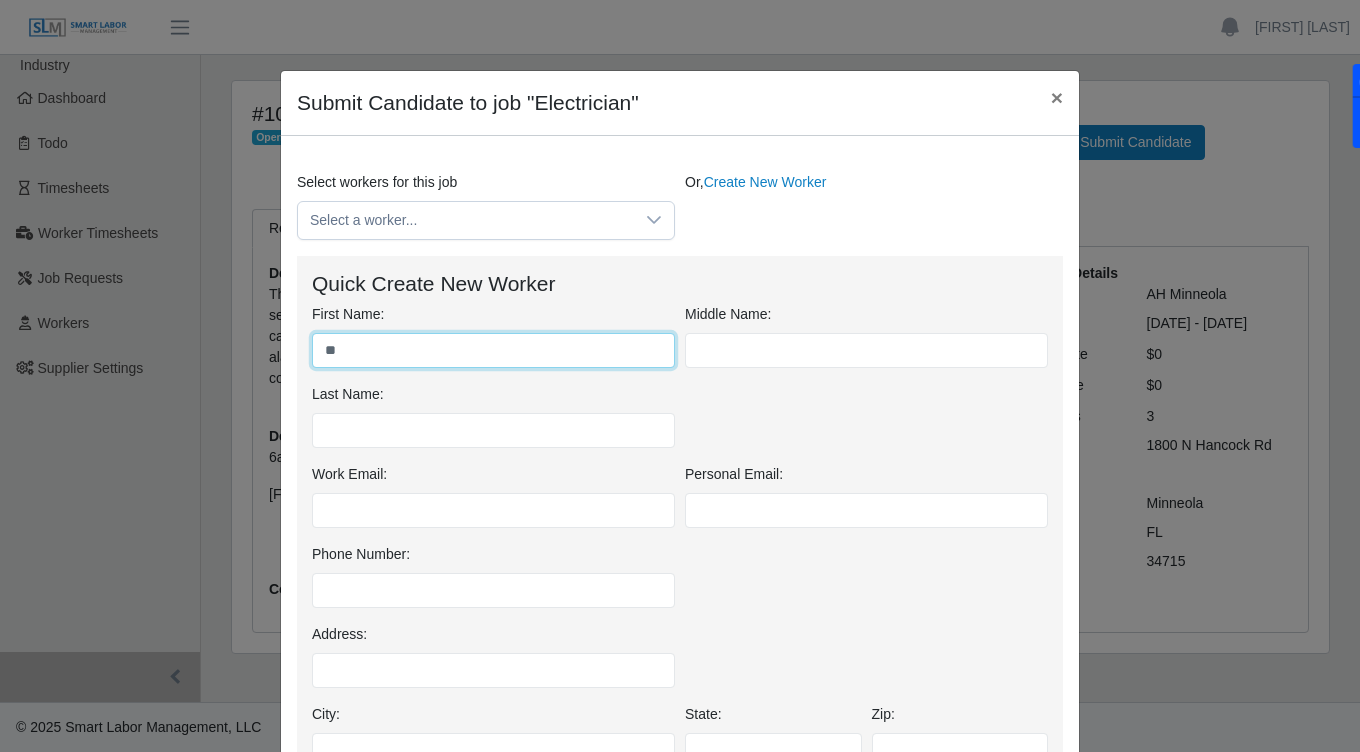 type on "*" 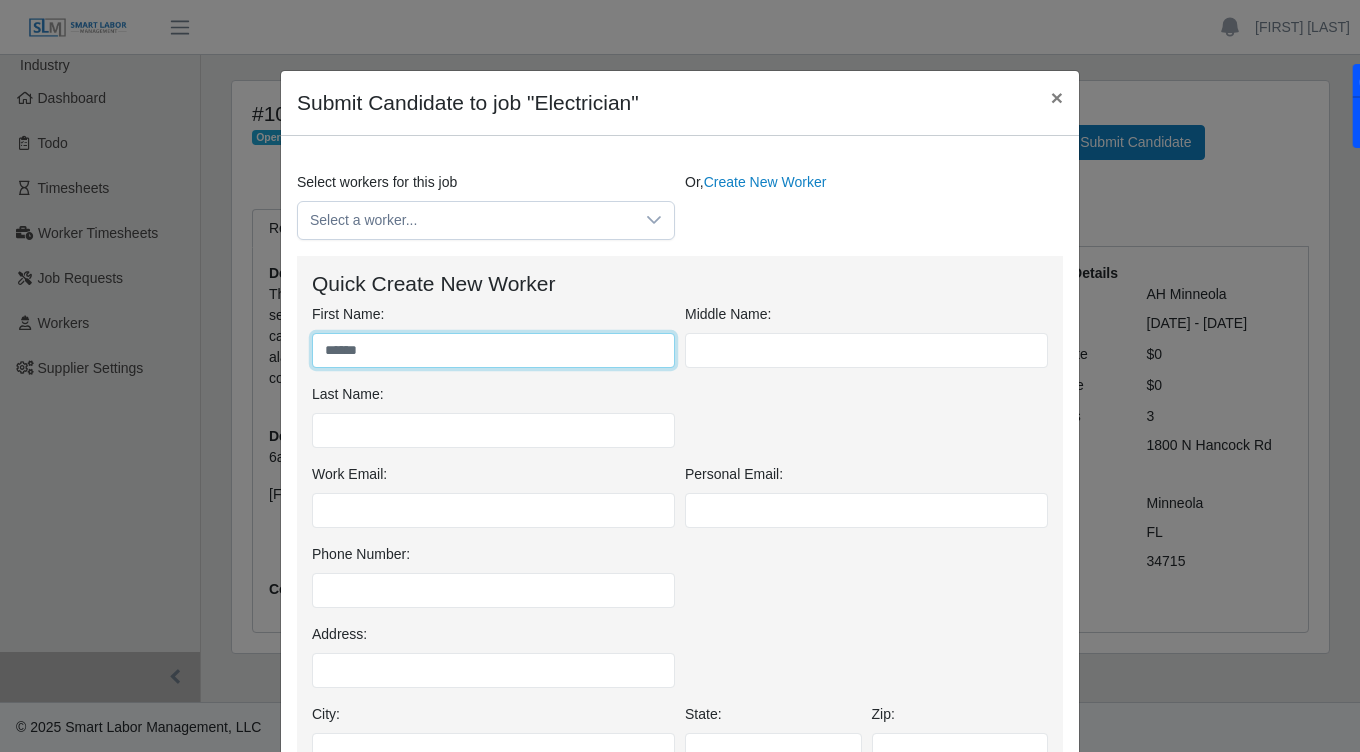 type on "*****" 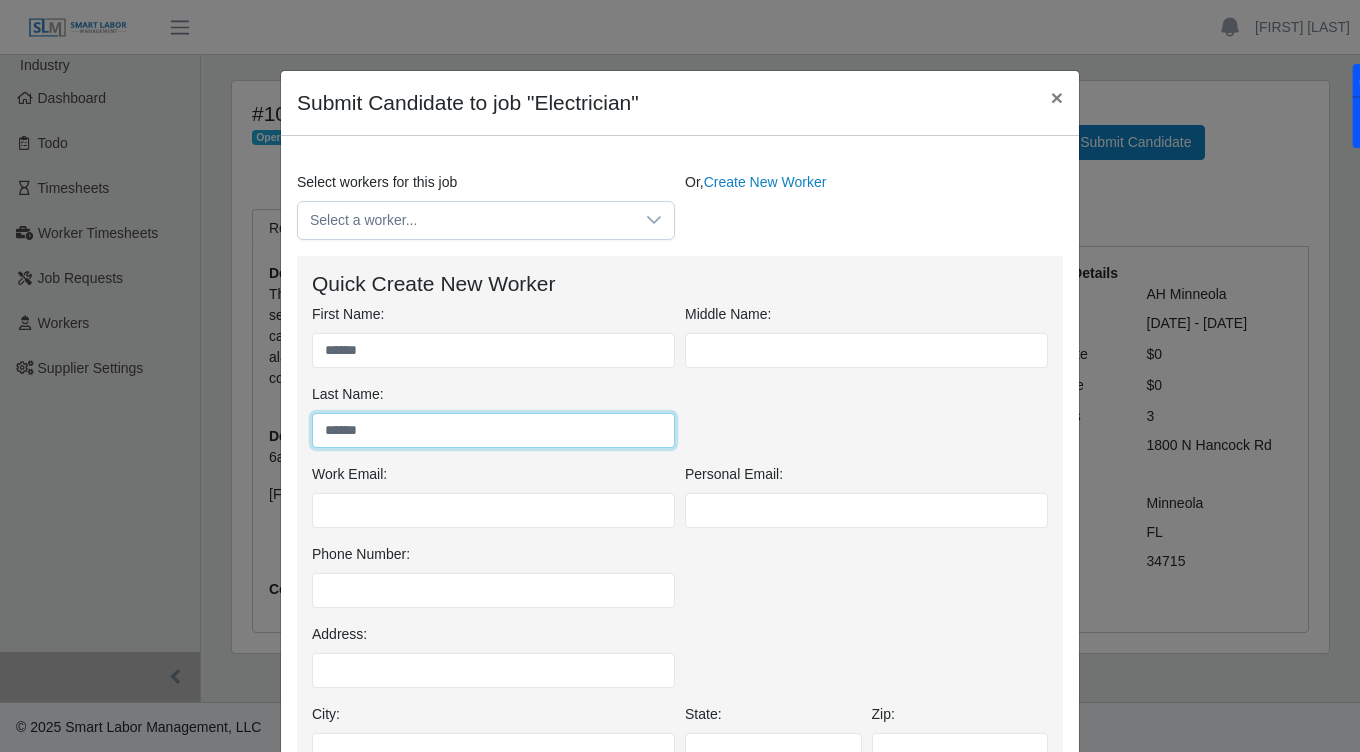 type on "******" 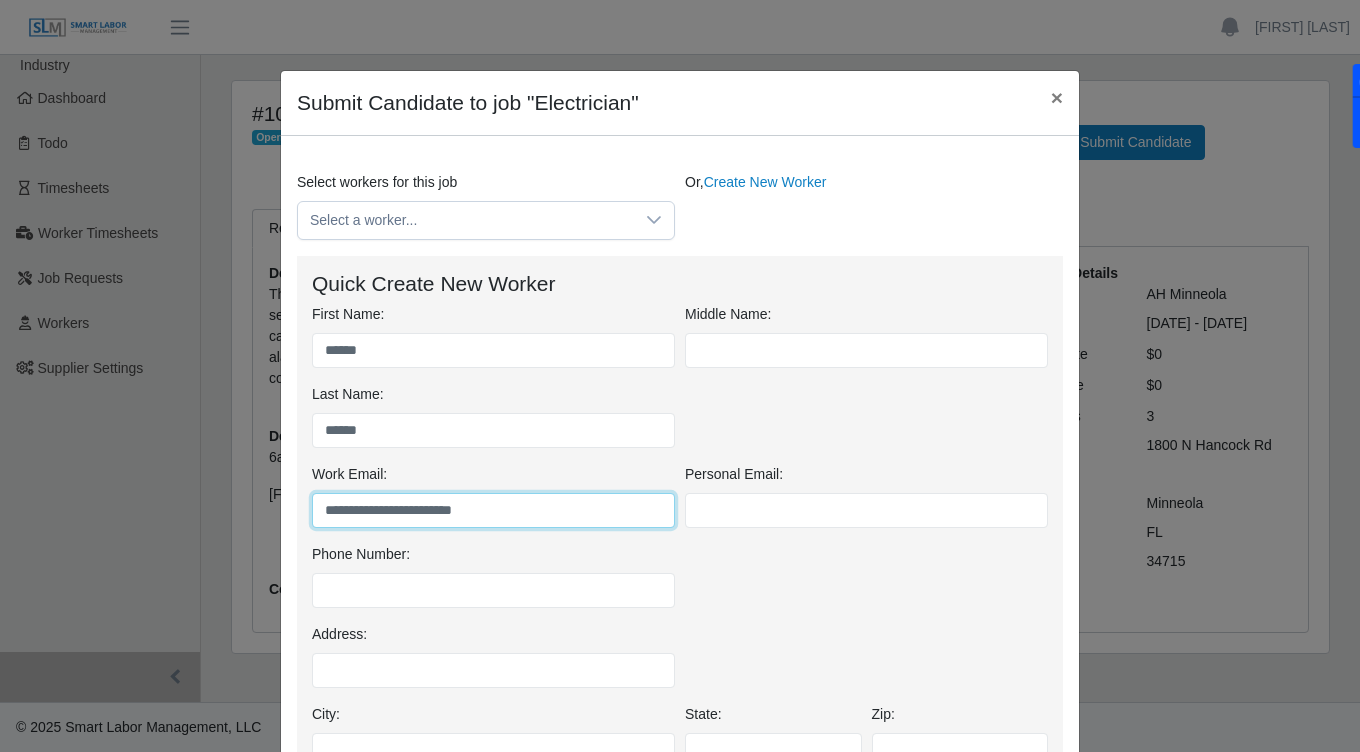 type on "**********" 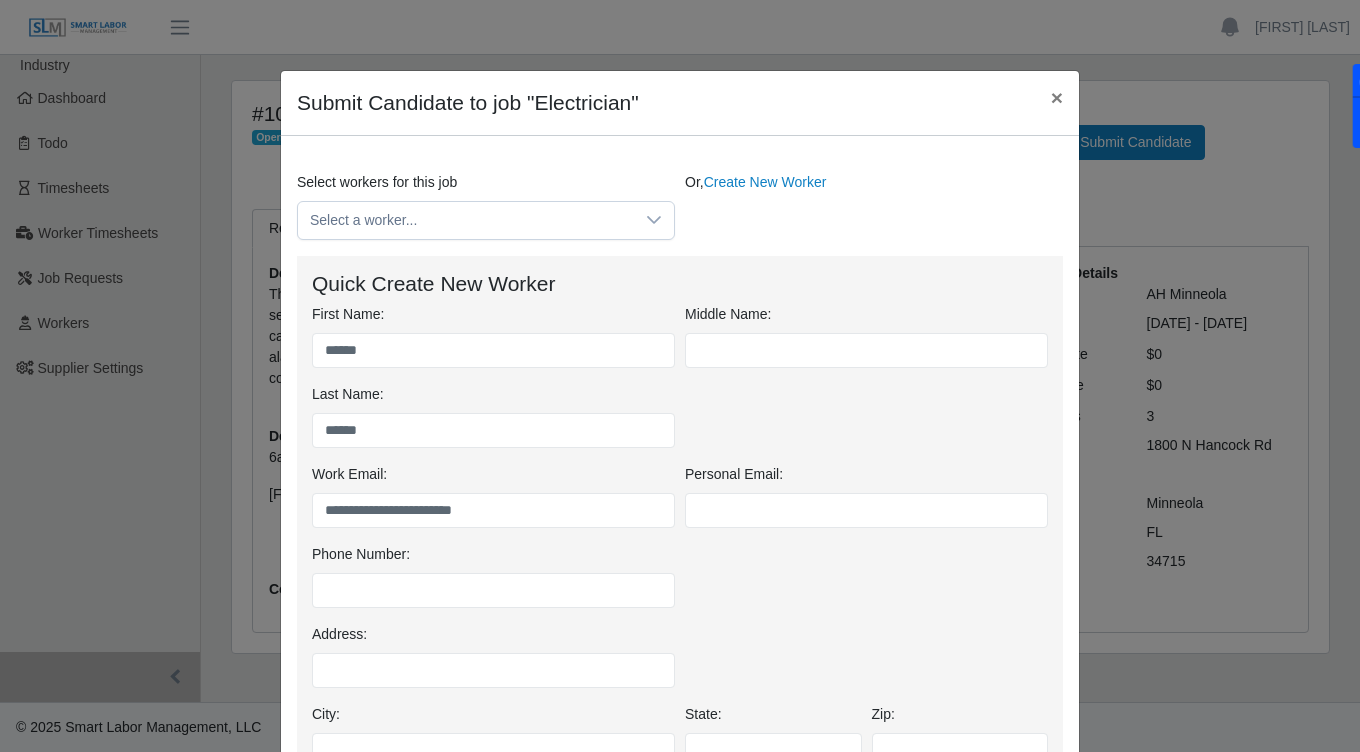 click on "Phone Number:" at bounding box center (680, 584) 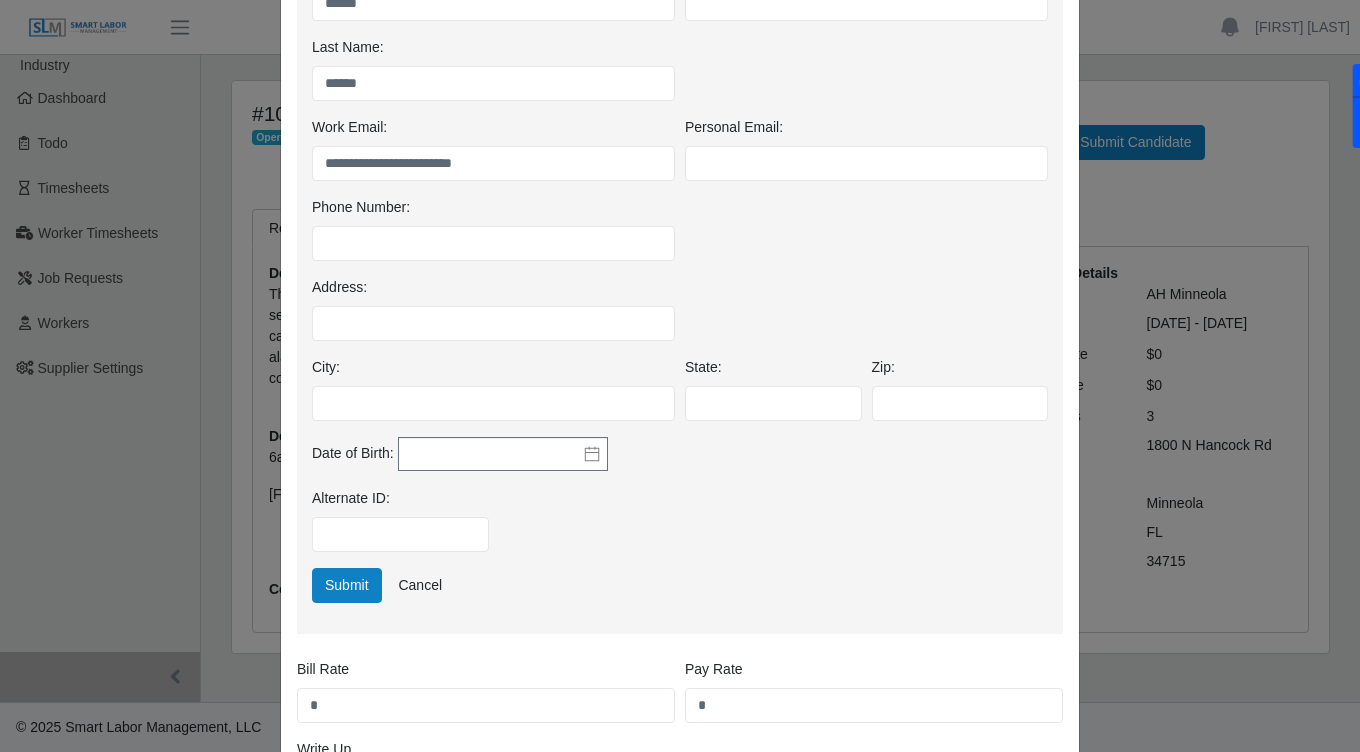 scroll, scrollTop: 367, scrollLeft: 0, axis: vertical 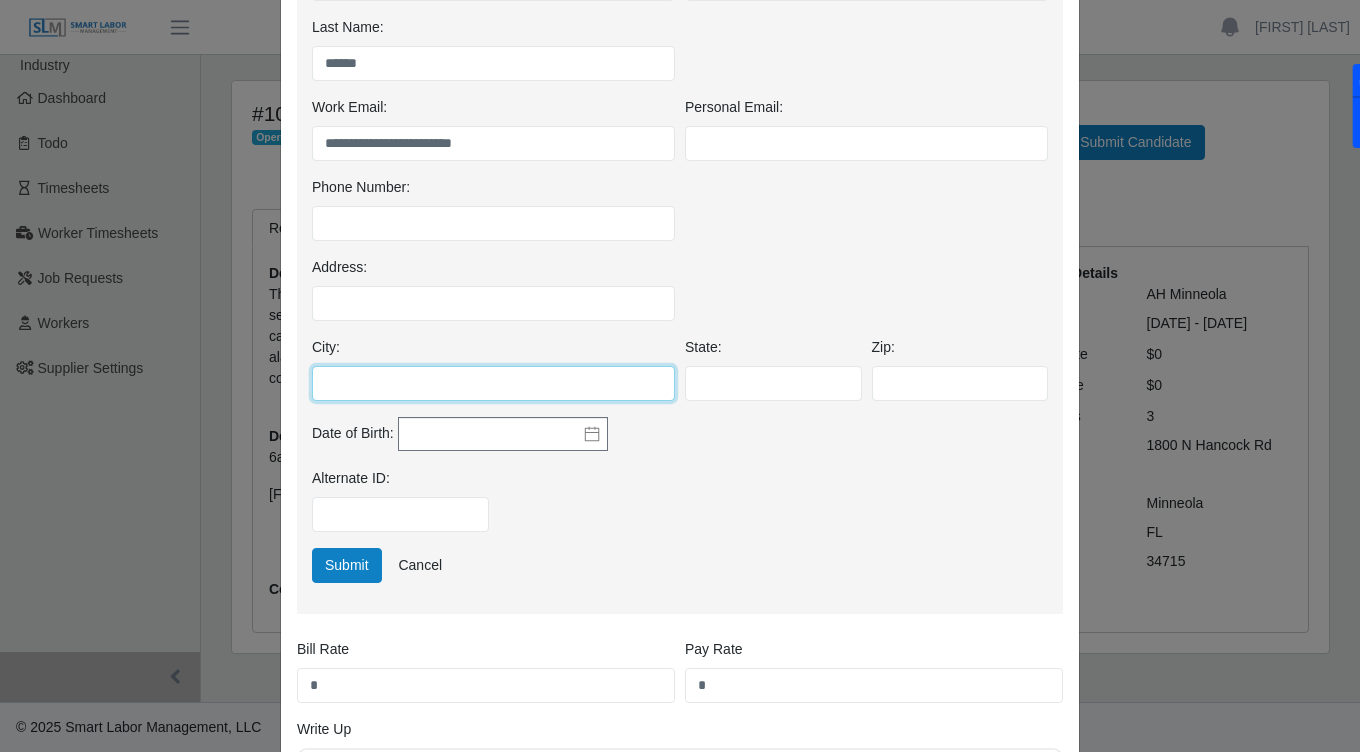 click on "City:" at bounding box center (493, 383) 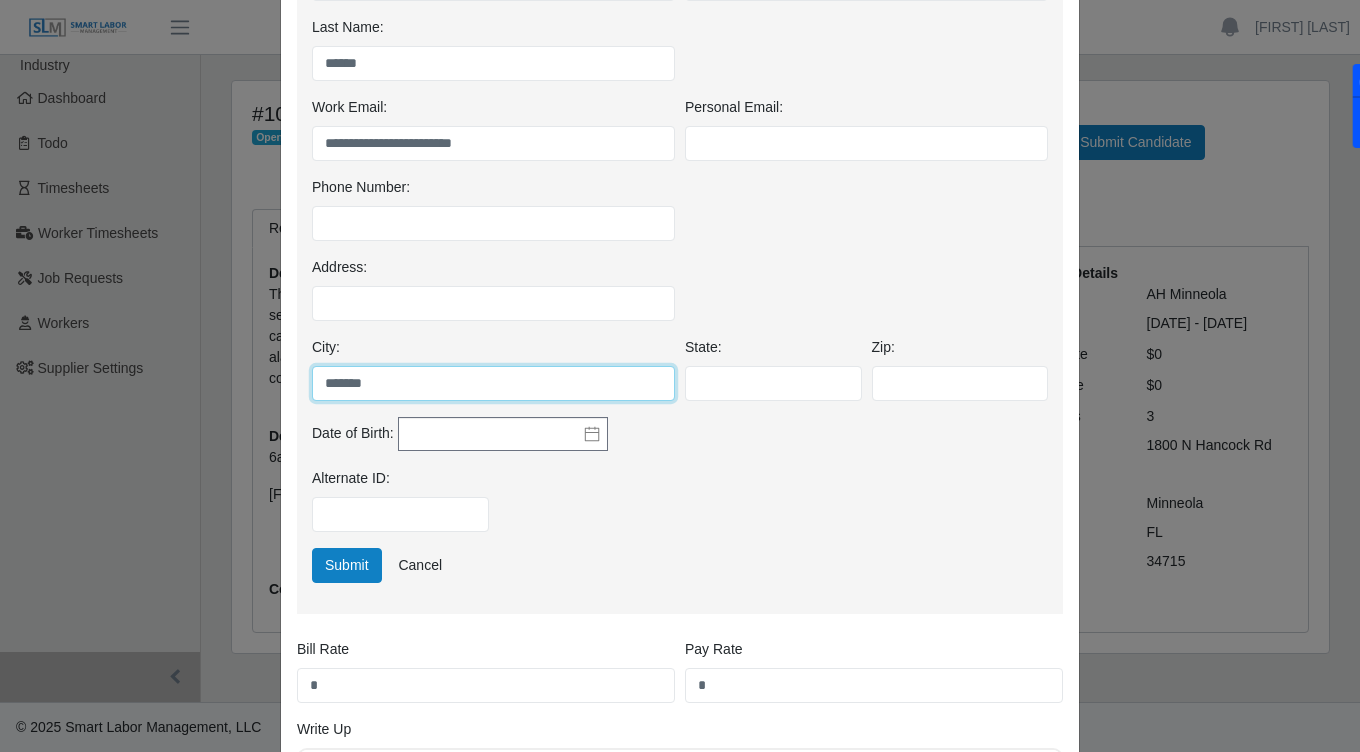 type on "*******" 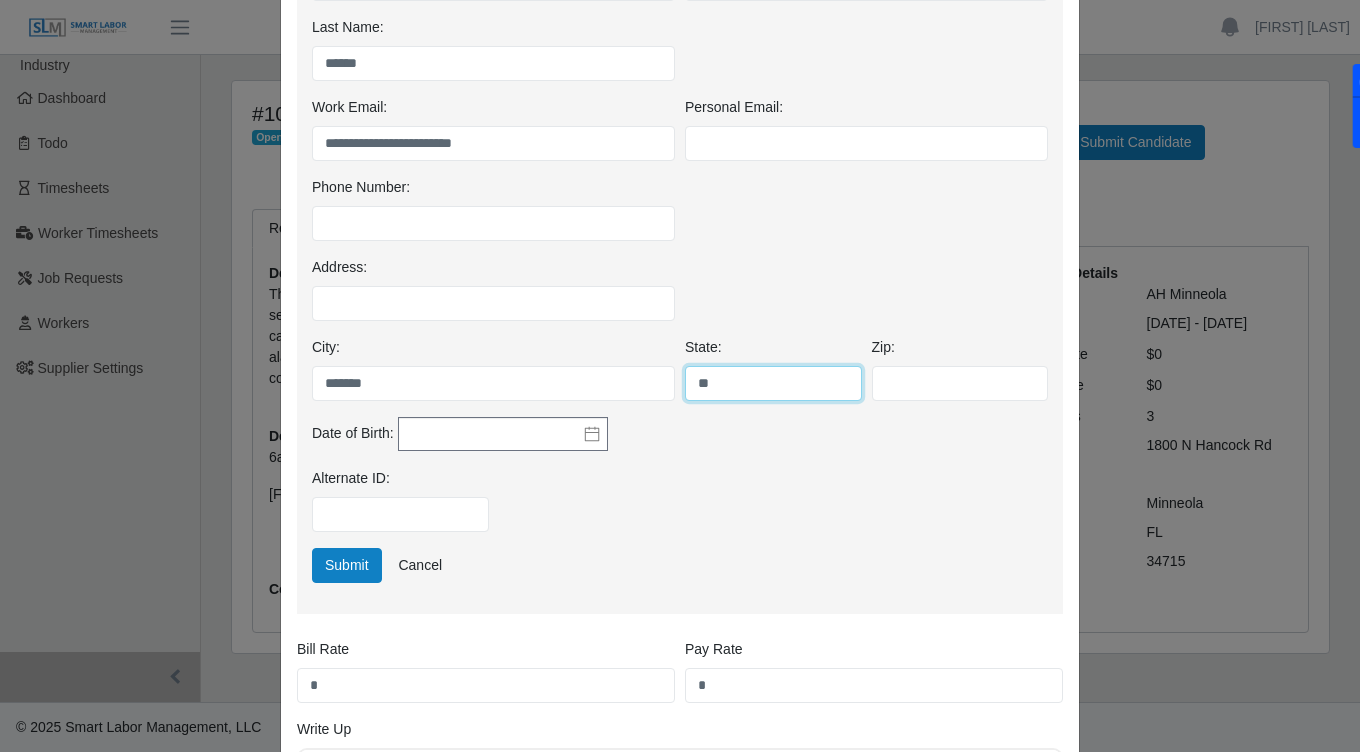 type on "**" 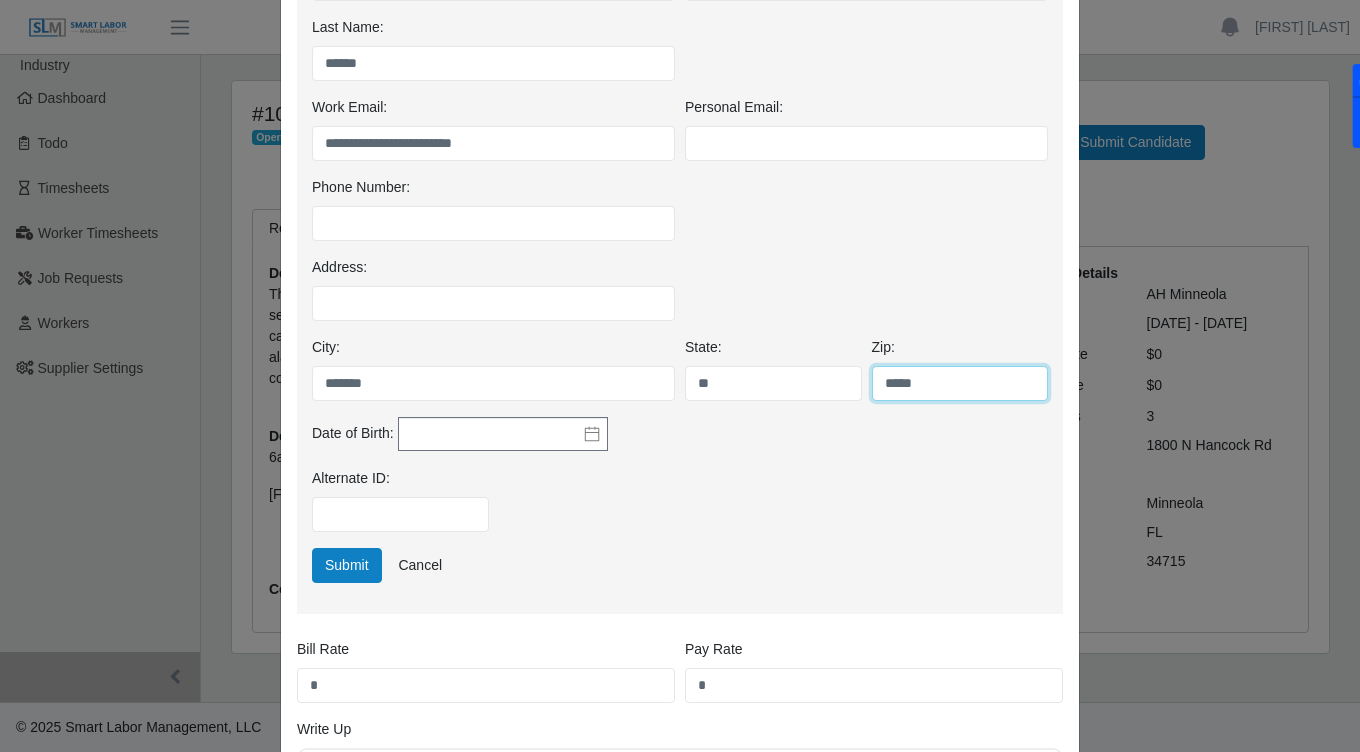 type on "*****" 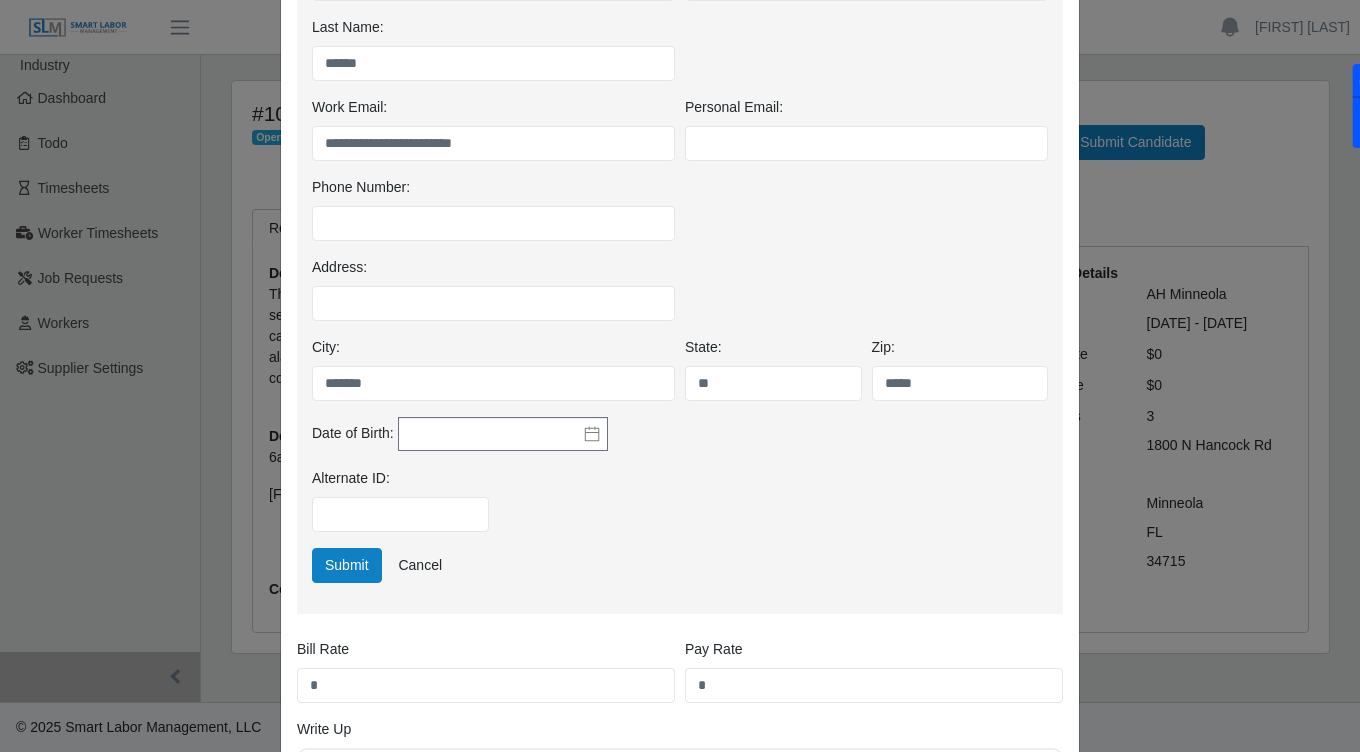 click on "Alternate ID:" at bounding box center [680, 508] 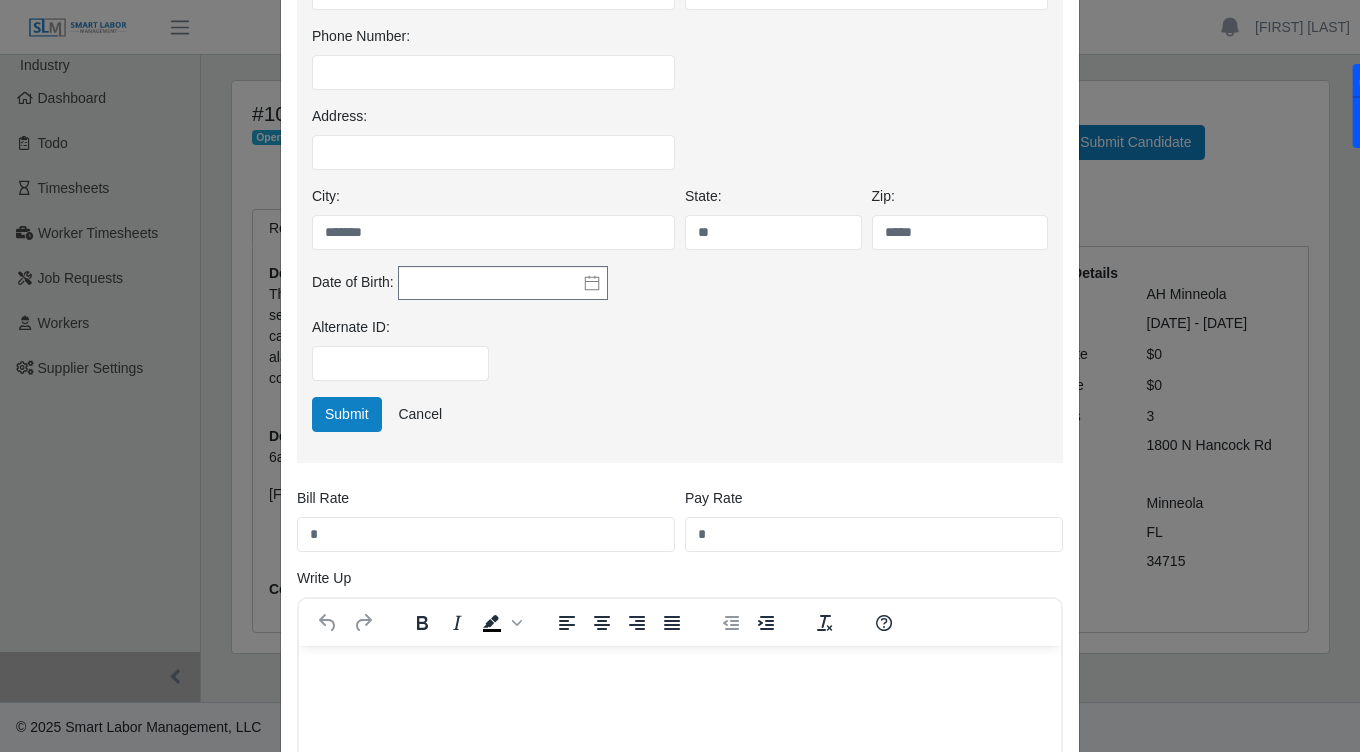 scroll, scrollTop: 521, scrollLeft: 0, axis: vertical 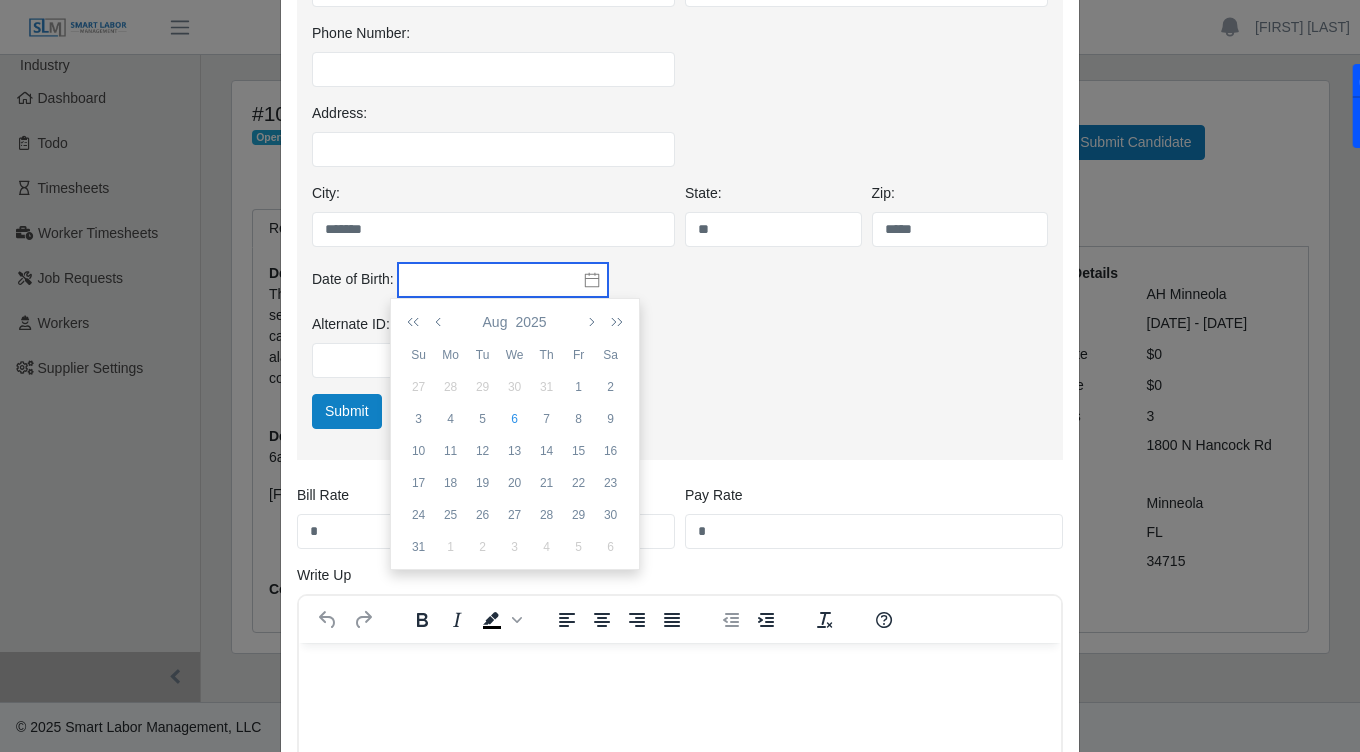 click at bounding box center (503, 280) 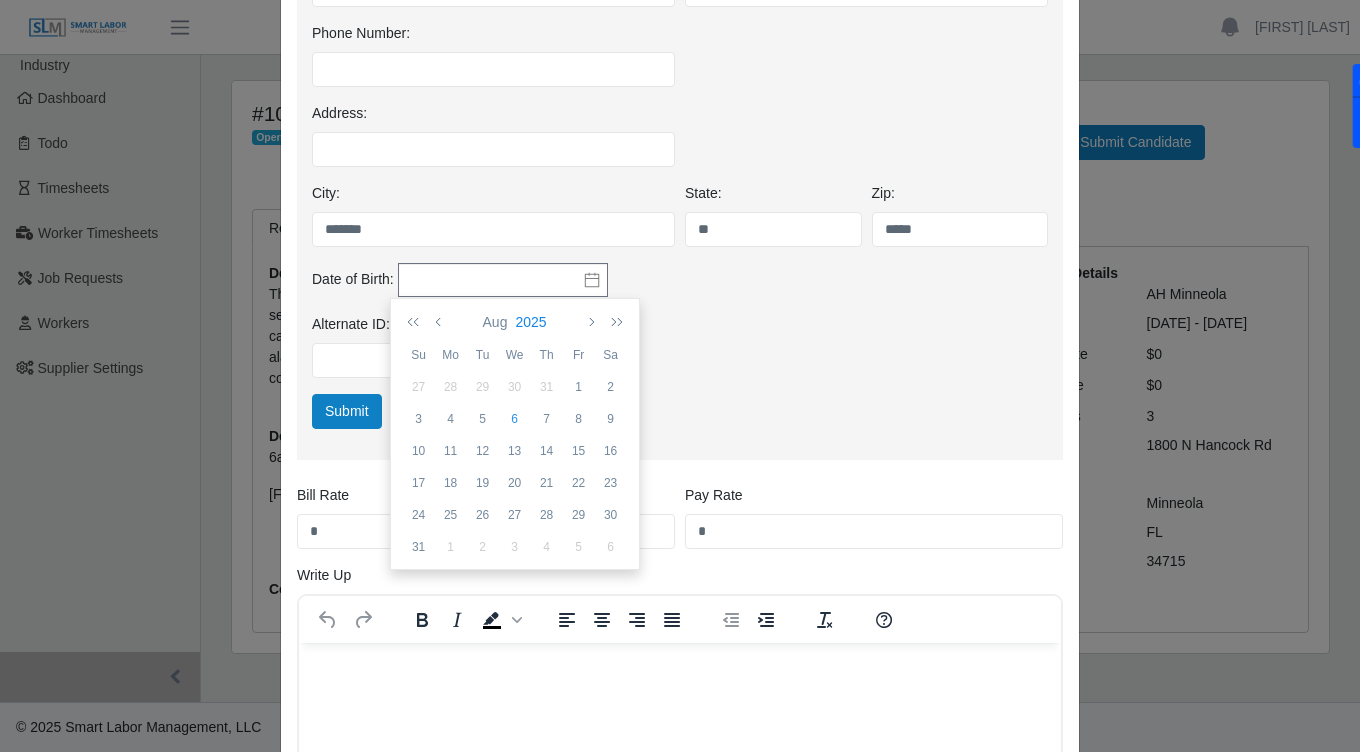 click on "2025" 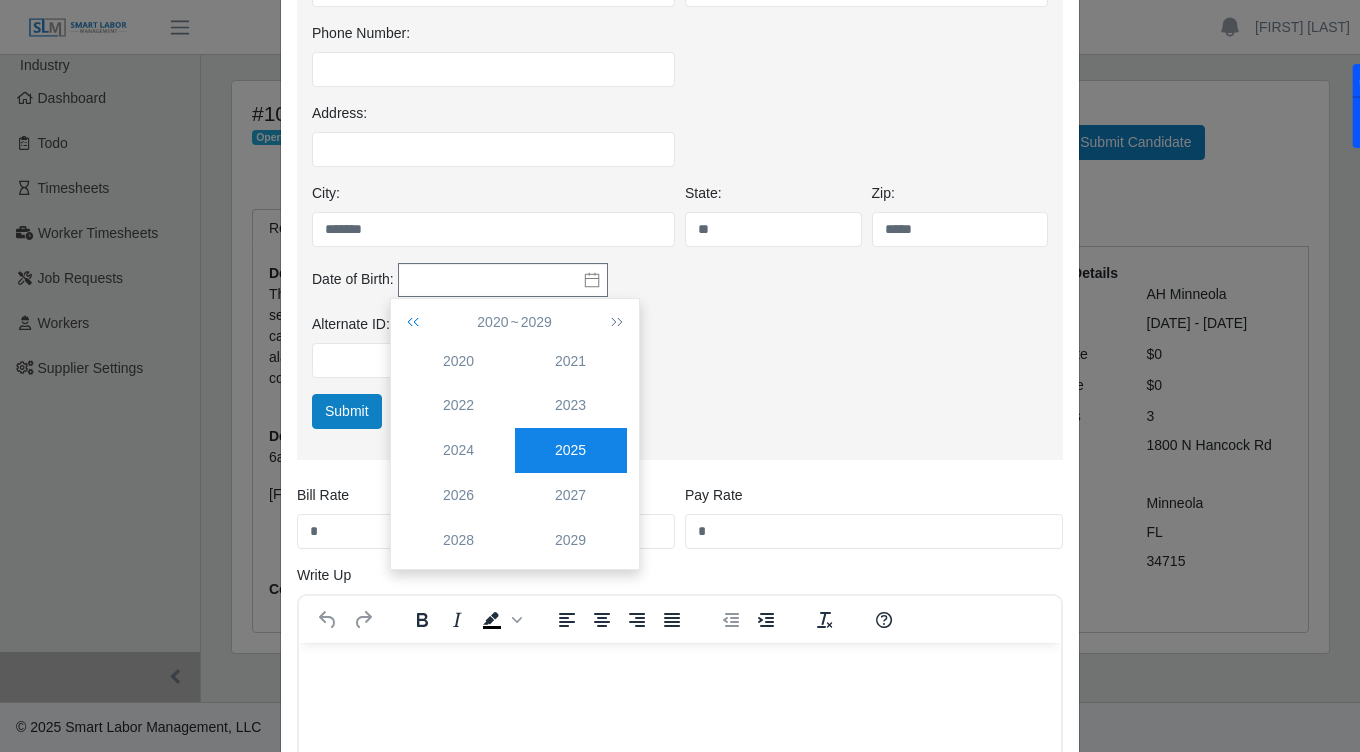 click at bounding box center (417, 322) 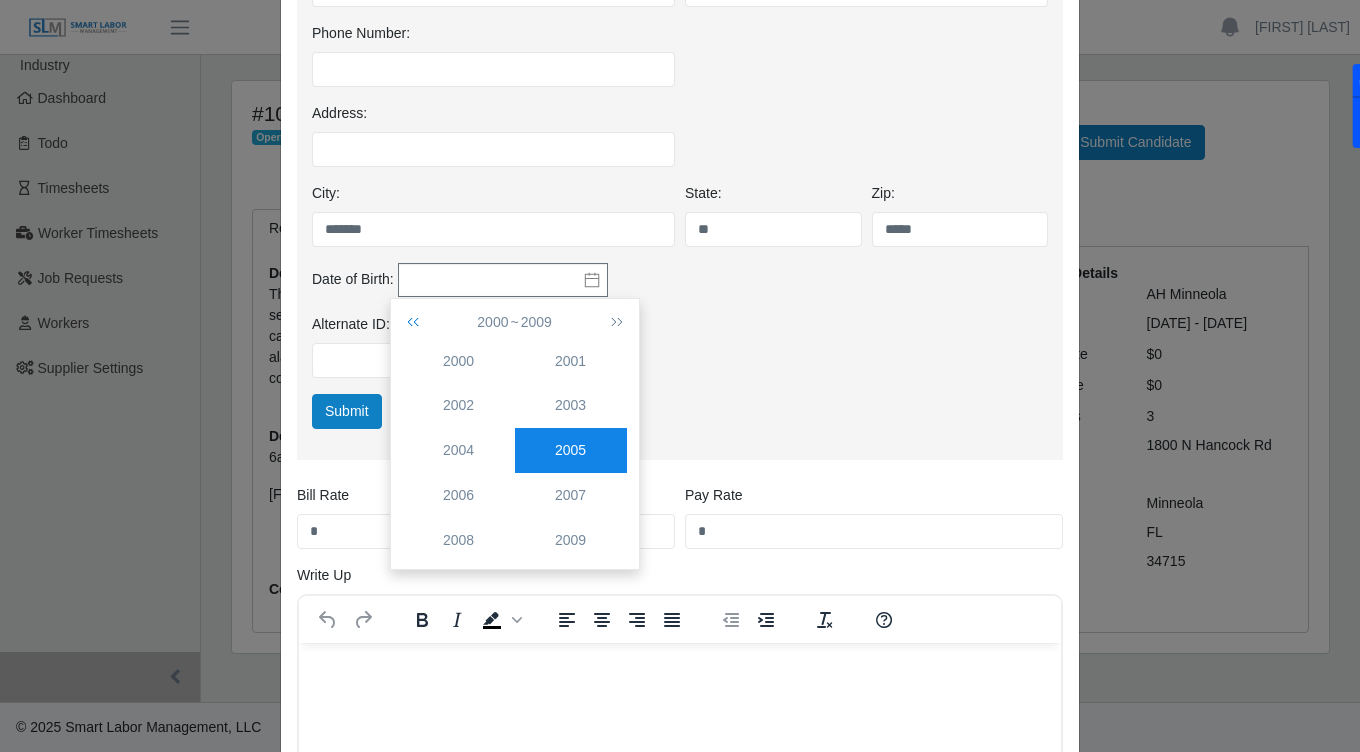 click at bounding box center (417, 322) 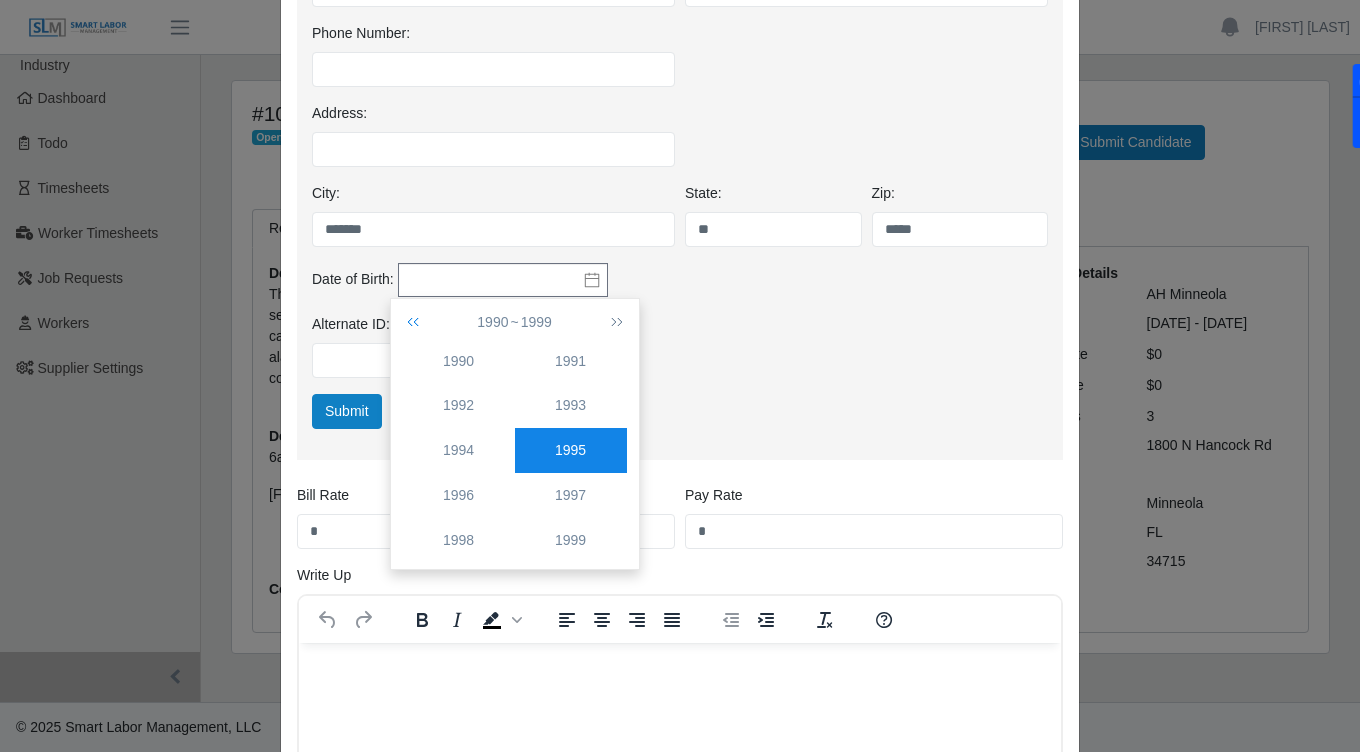 click at bounding box center (417, 322) 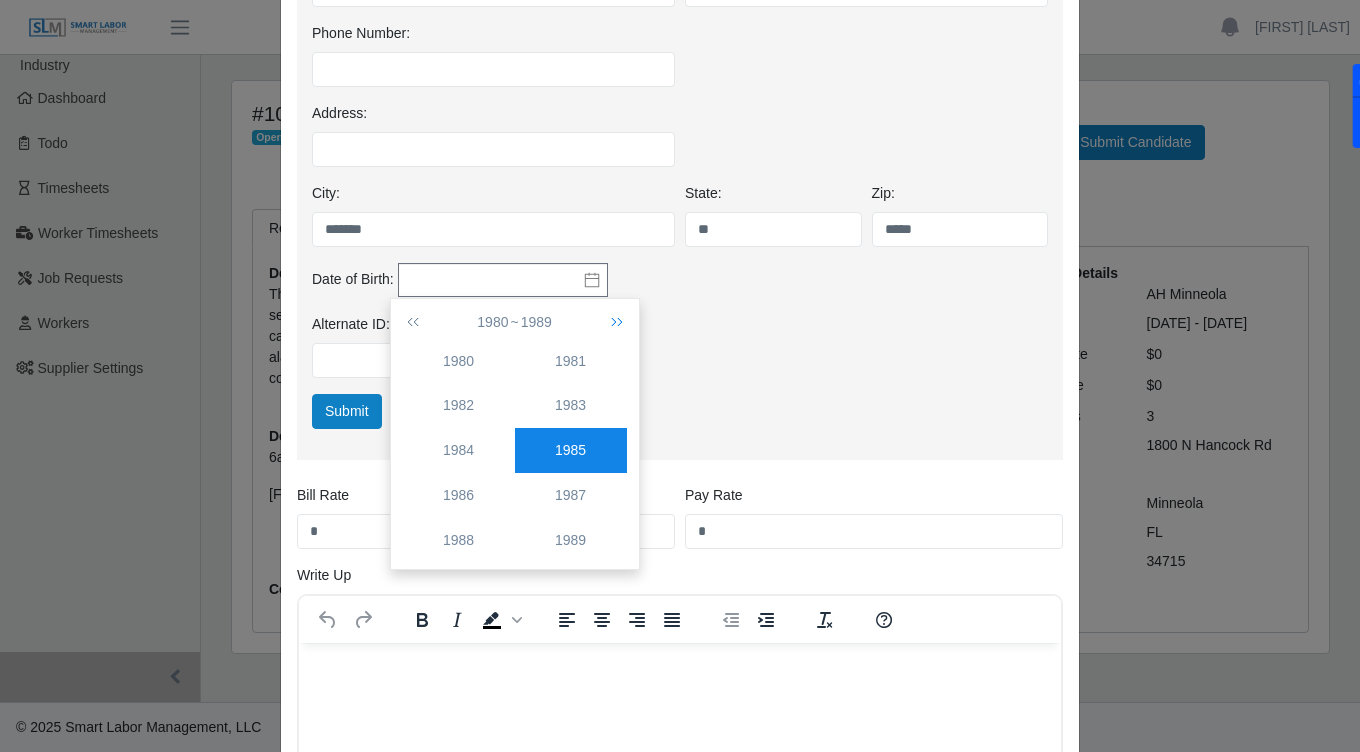 click at bounding box center [613, 322] 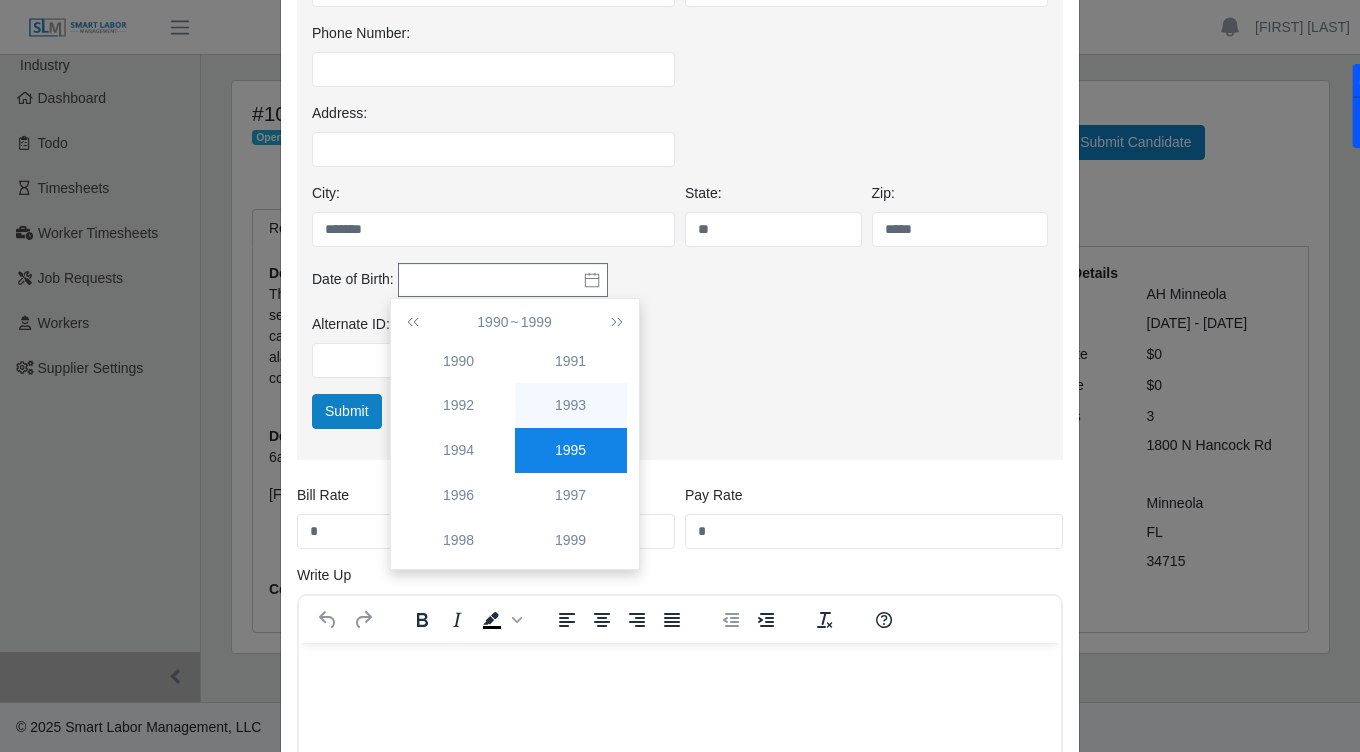 click on "1993" at bounding box center [571, 405] 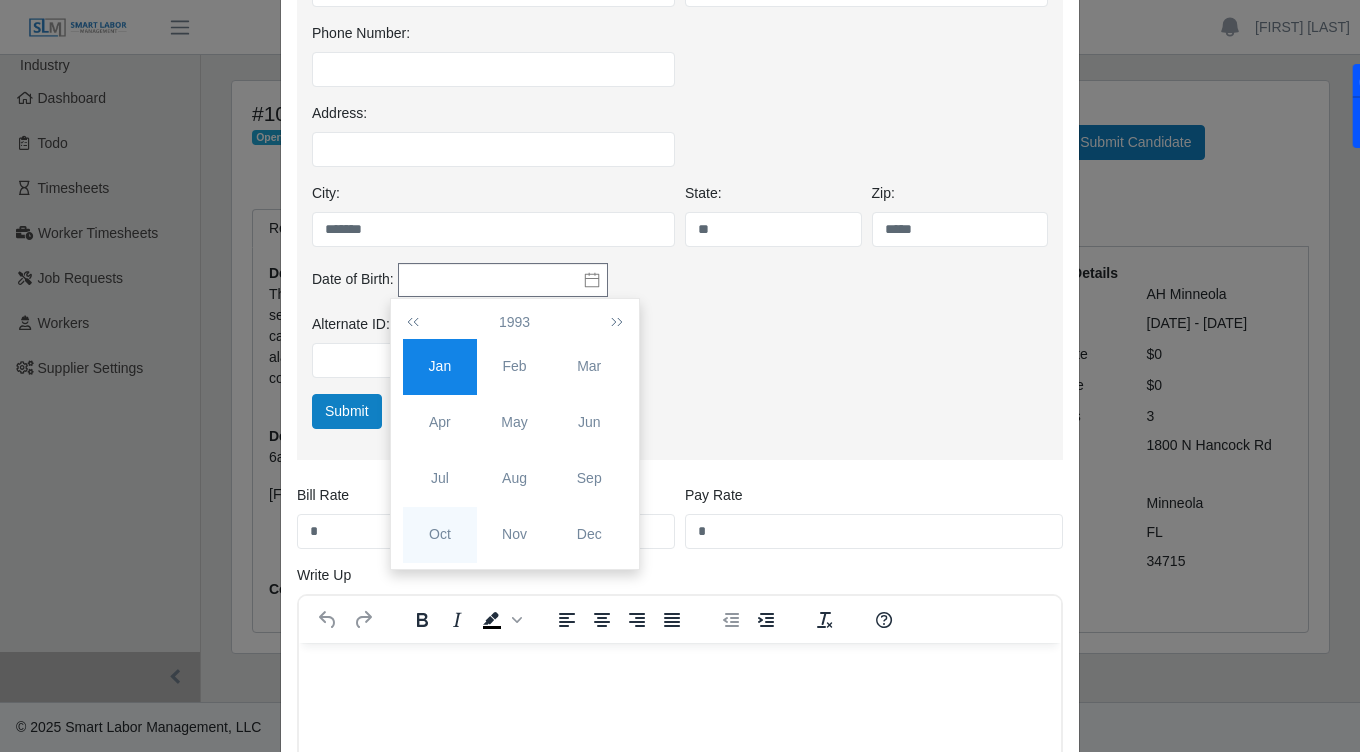 click on "Oct" at bounding box center (440, 534) 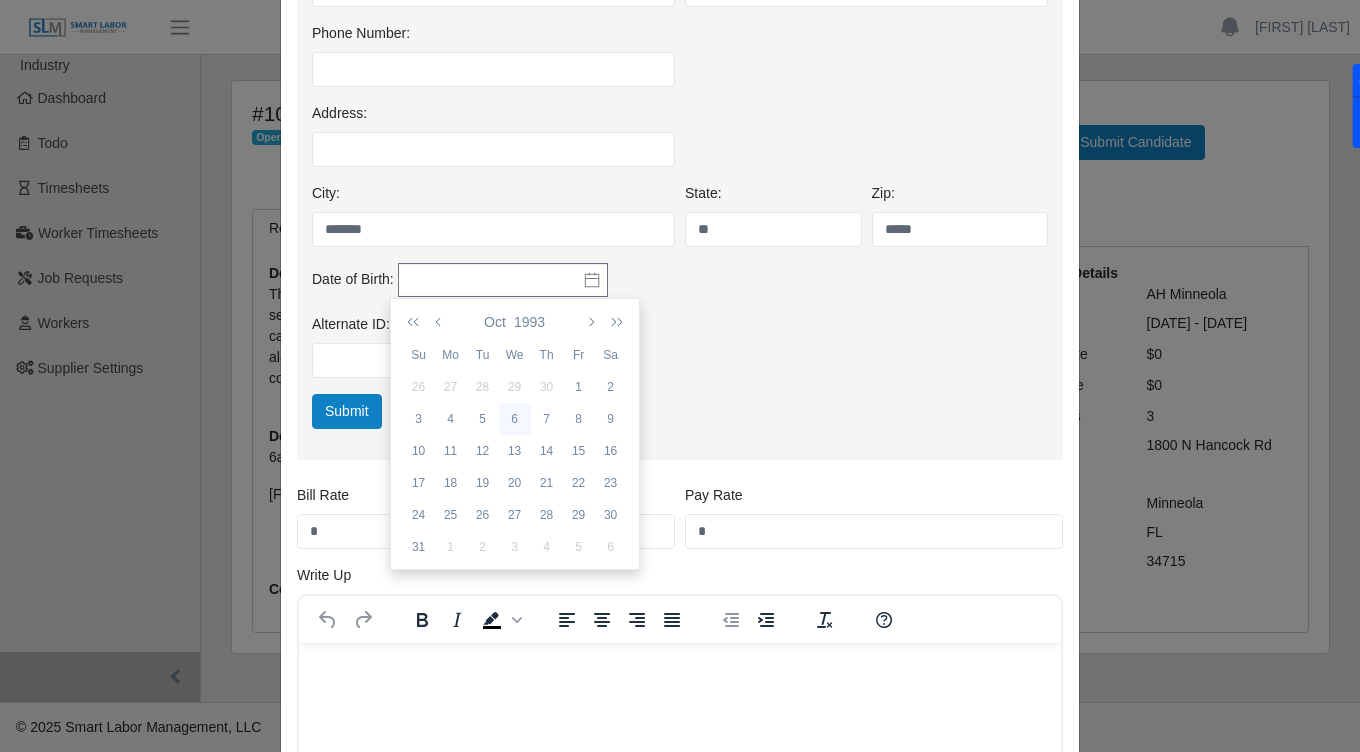 click on "6" at bounding box center [515, 419] 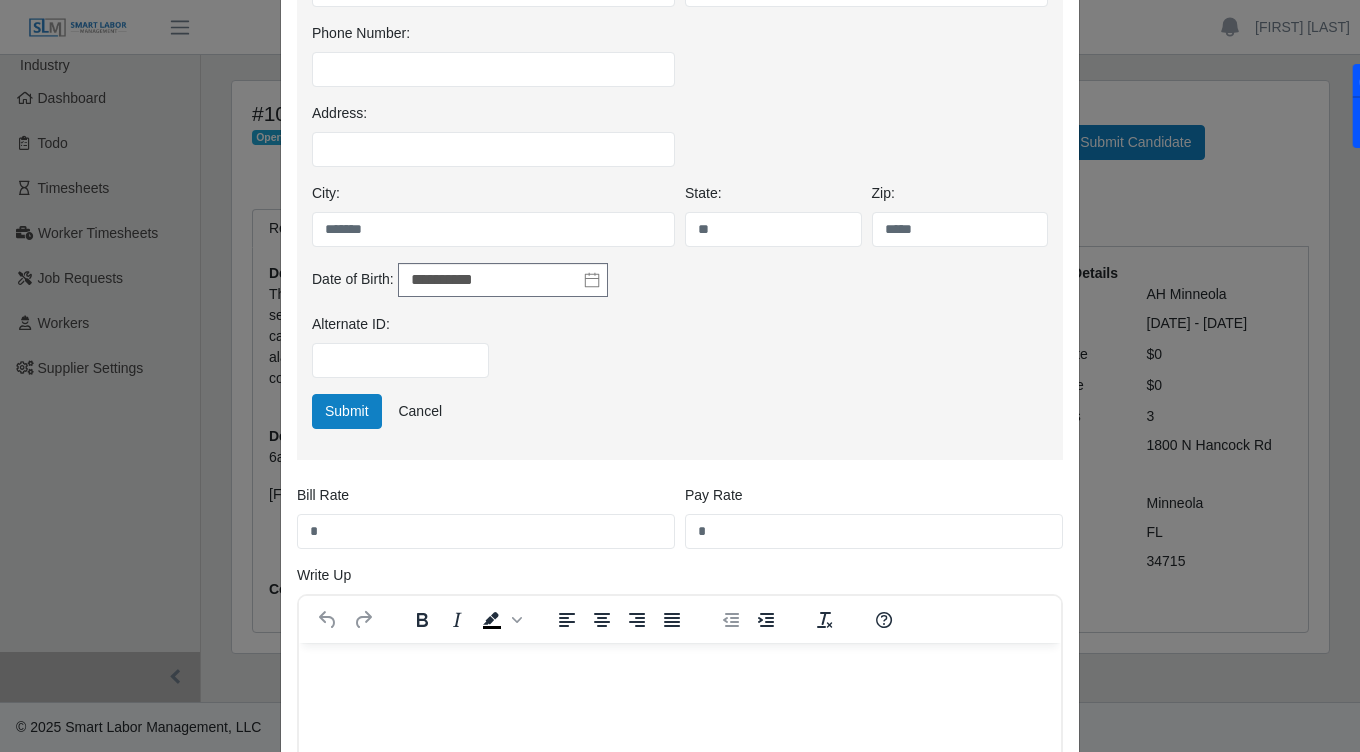 click on "Alternate ID:" at bounding box center (680, 354) 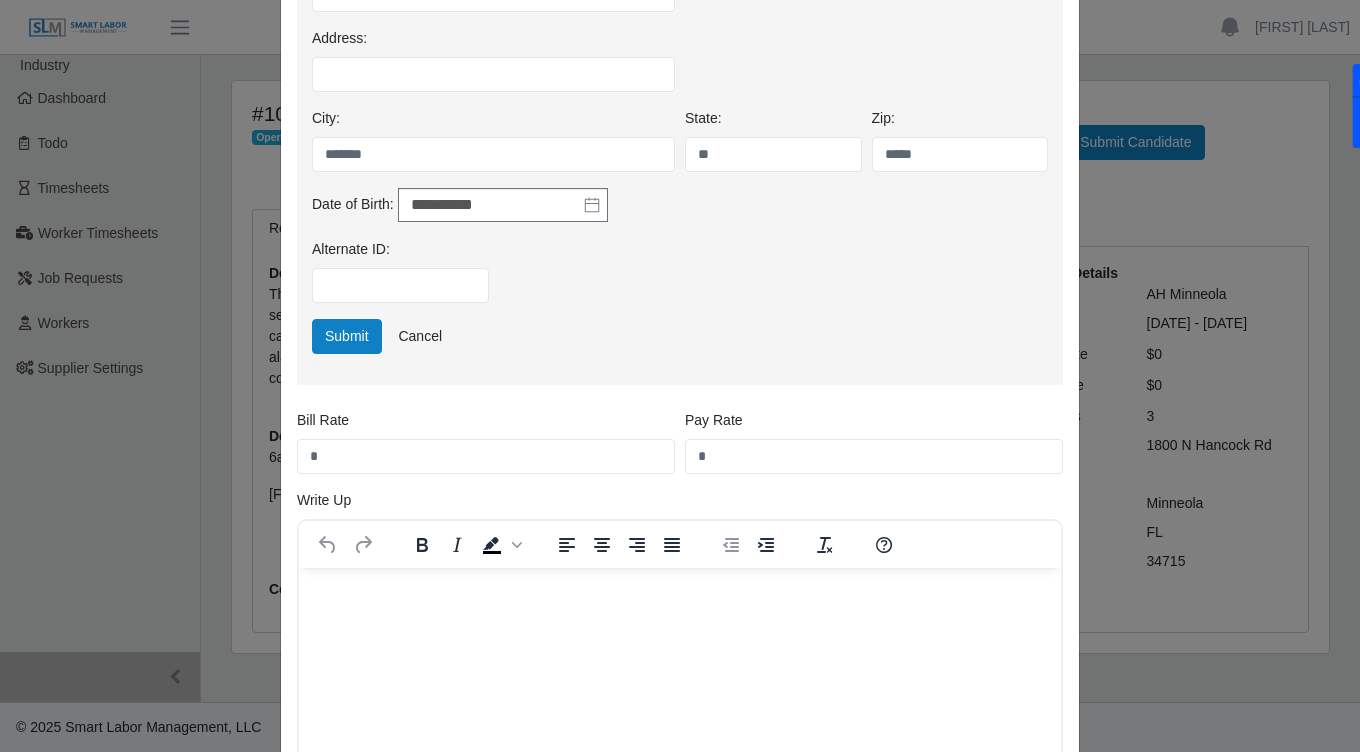 scroll, scrollTop: 632, scrollLeft: 0, axis: vertical 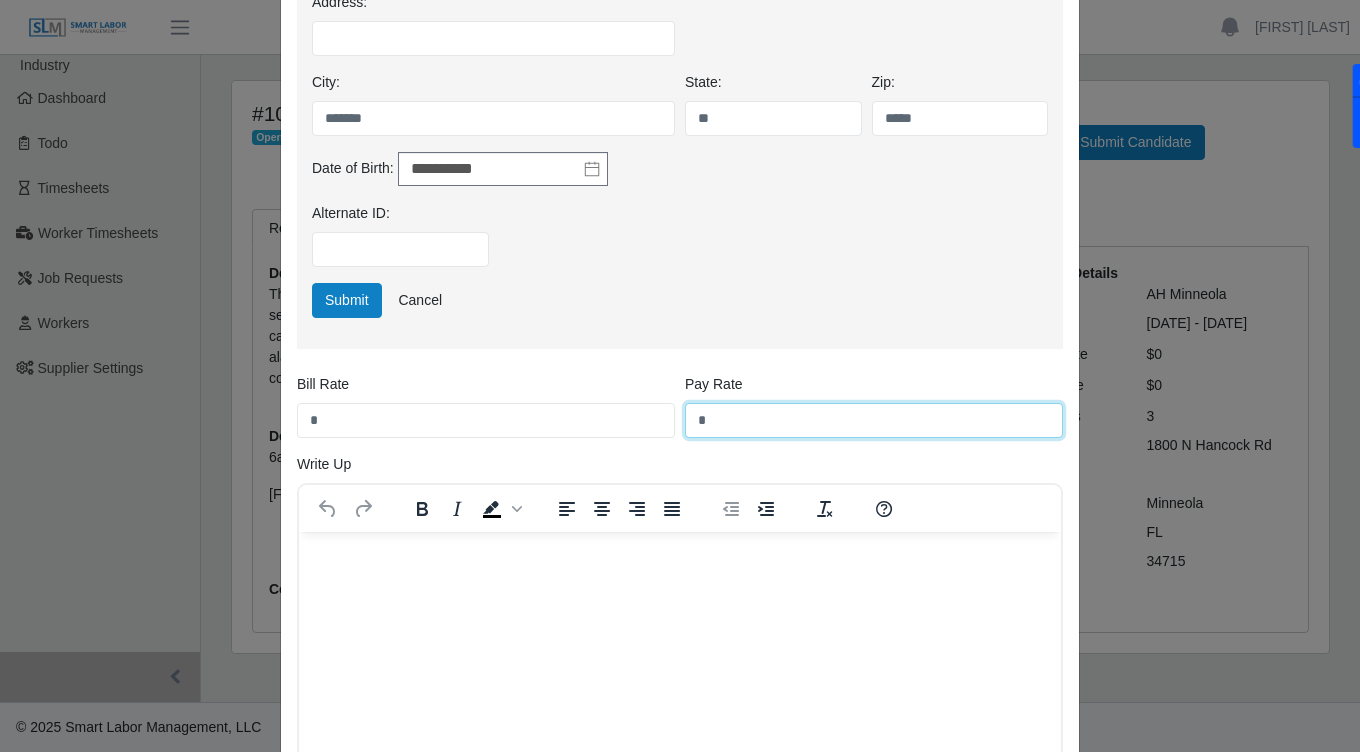 click on "*" at bounding box center (874, 420) 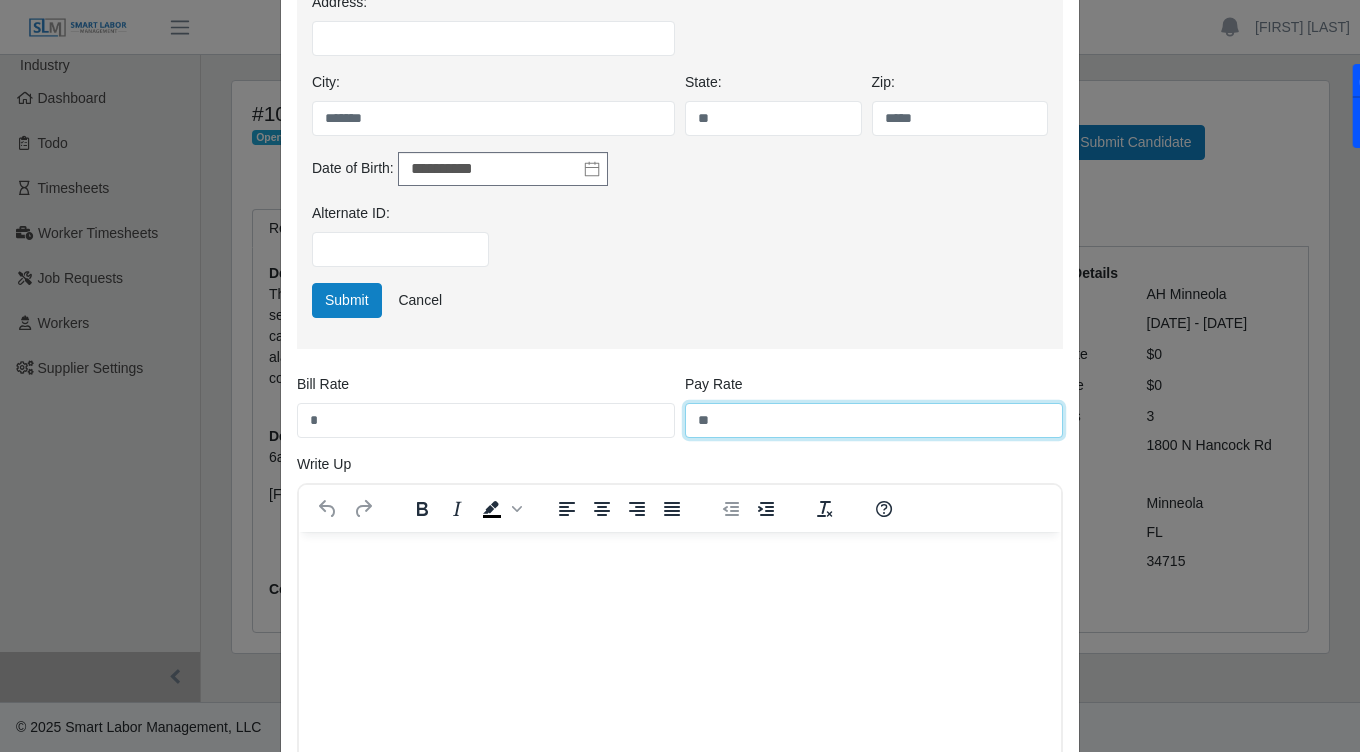 type on "*" 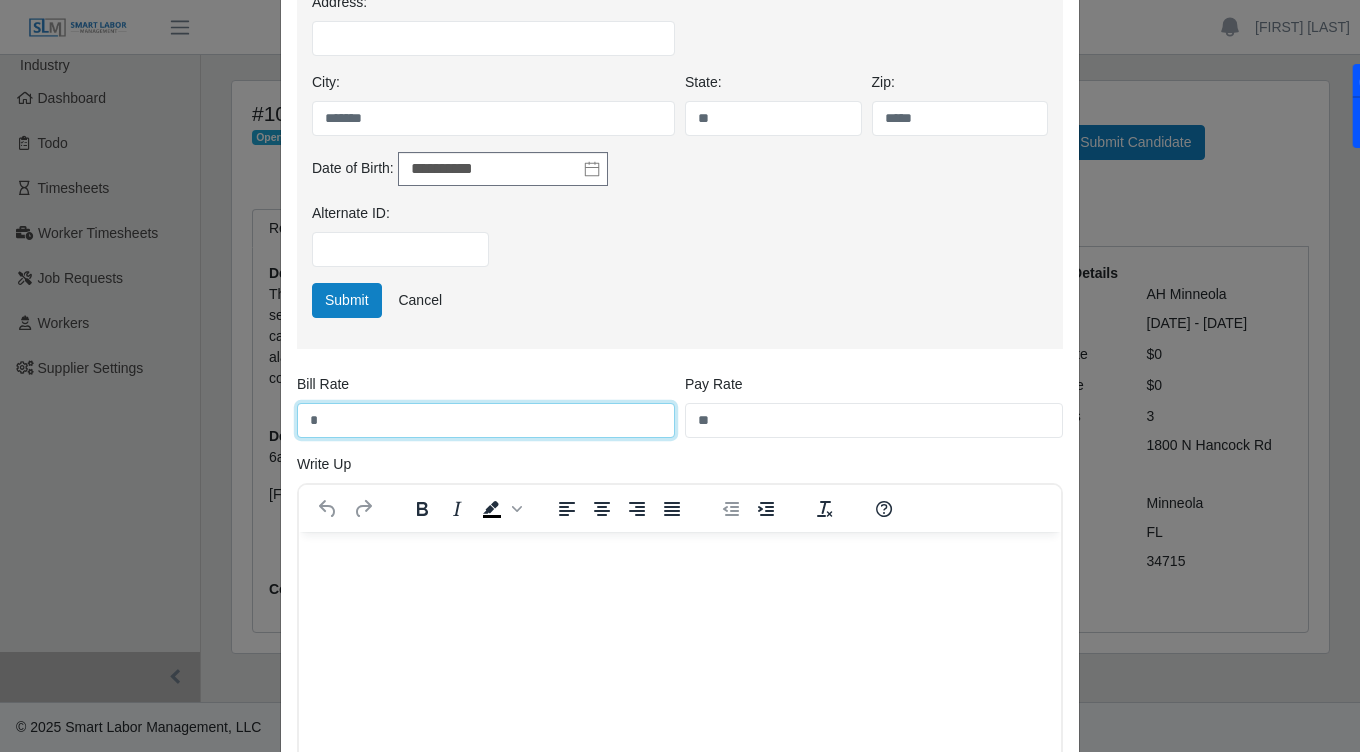 click on "*" at bounding box center (486, 420) 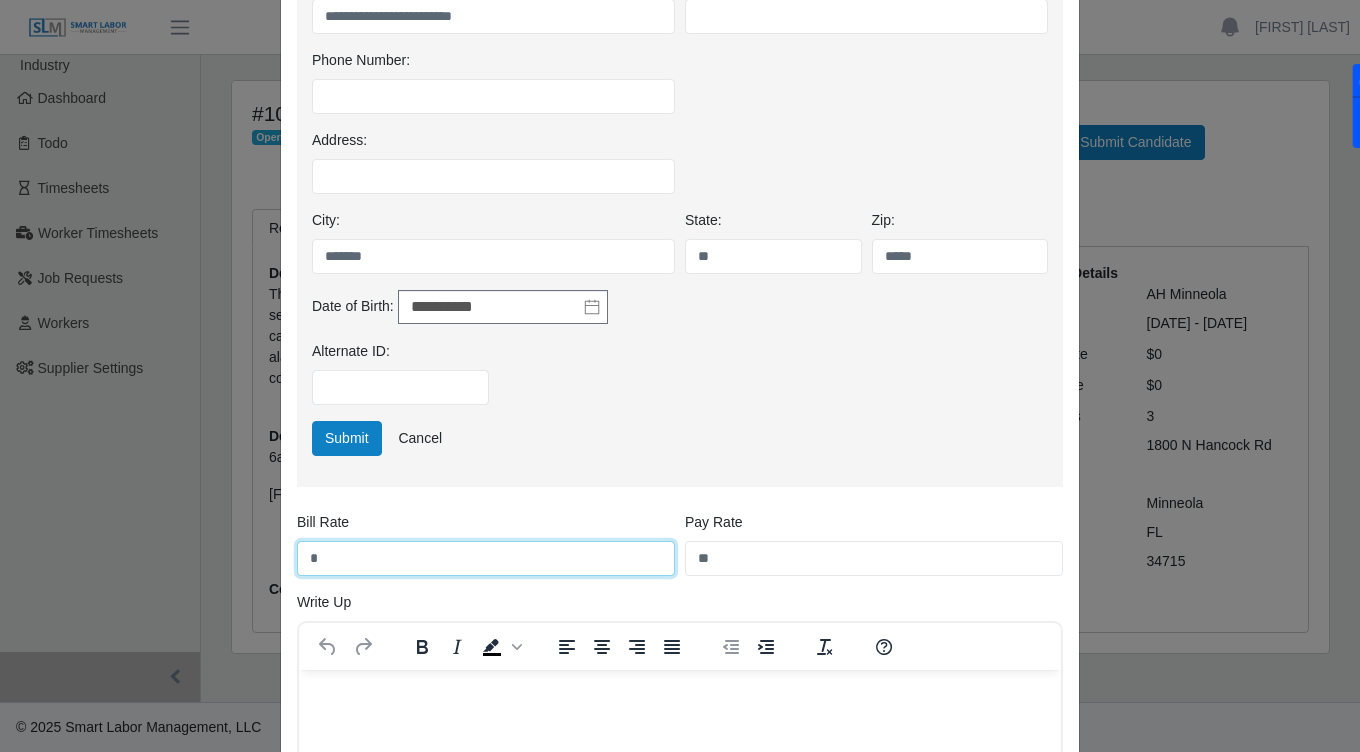 scroll, scrollTop: 495, scrollLeft: 0, axis: vertical 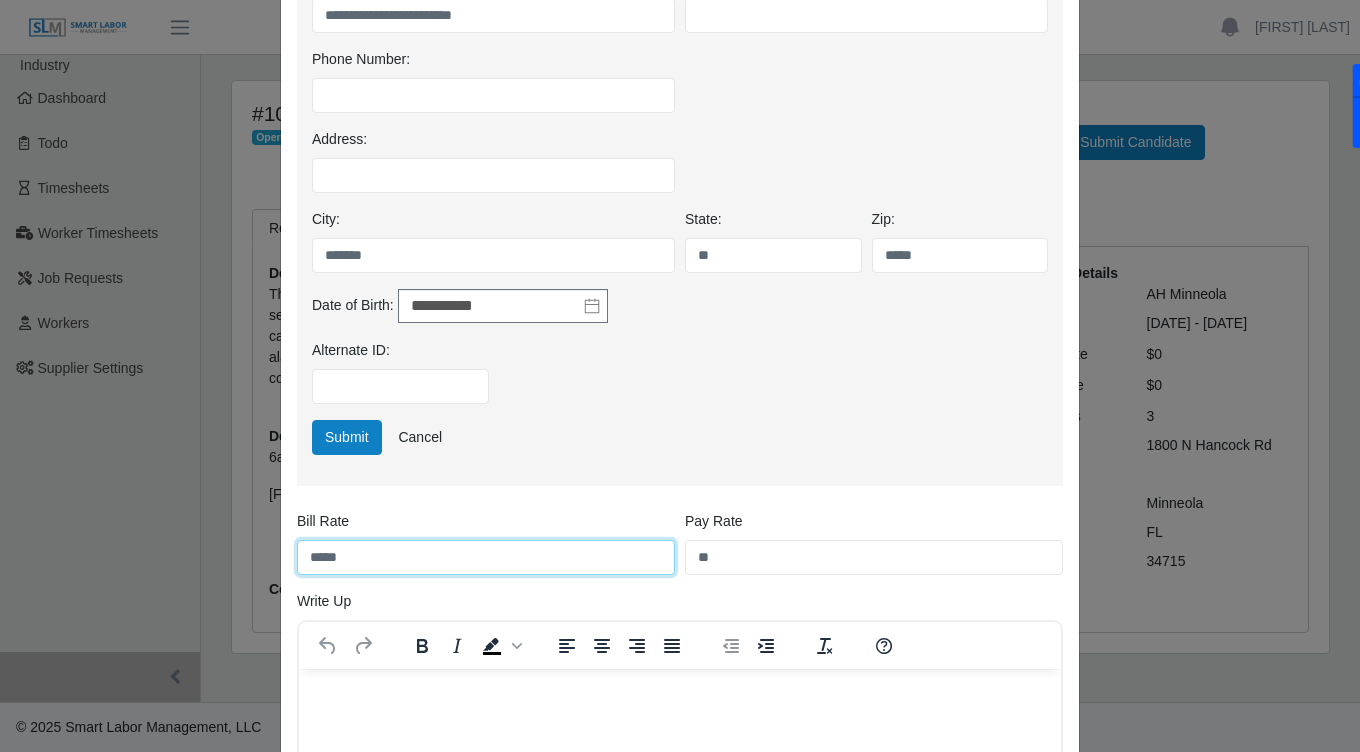 type on "*****" 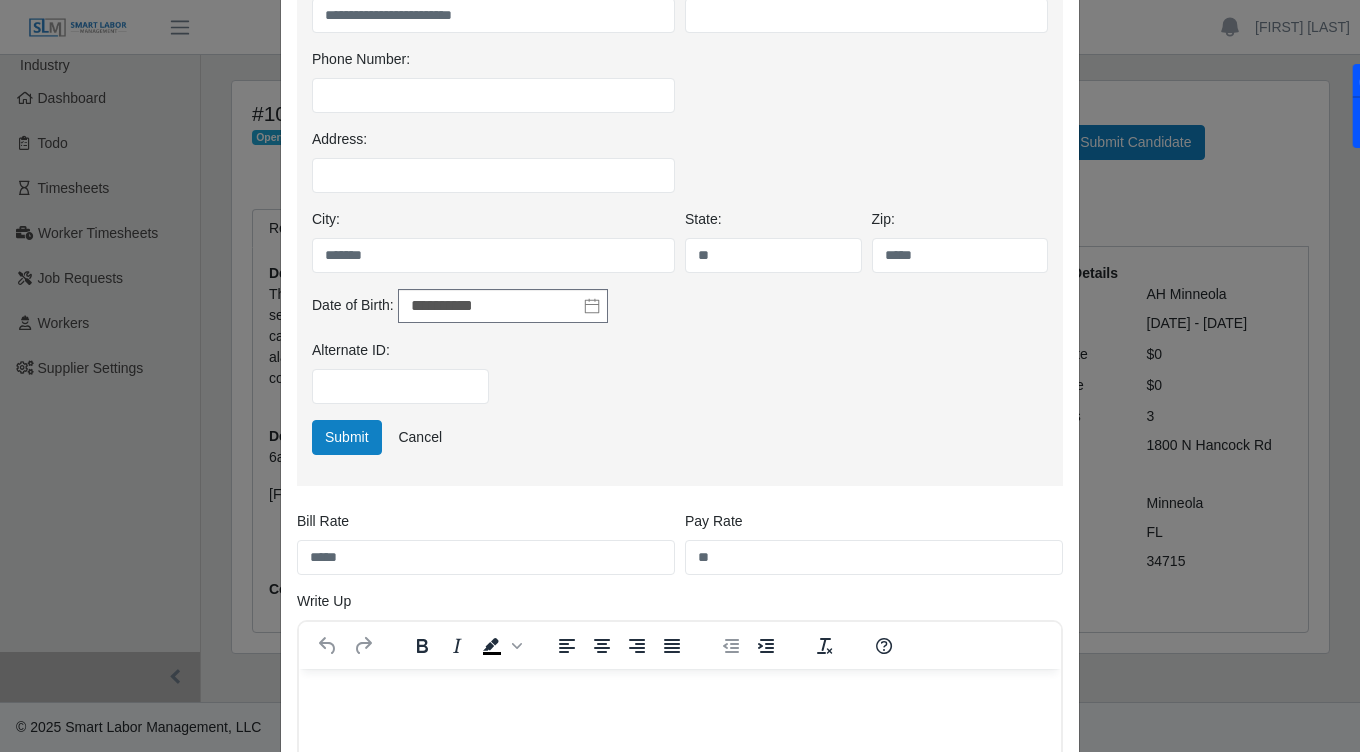 click on "Alternate ID:" at bounding box center (680, 380) 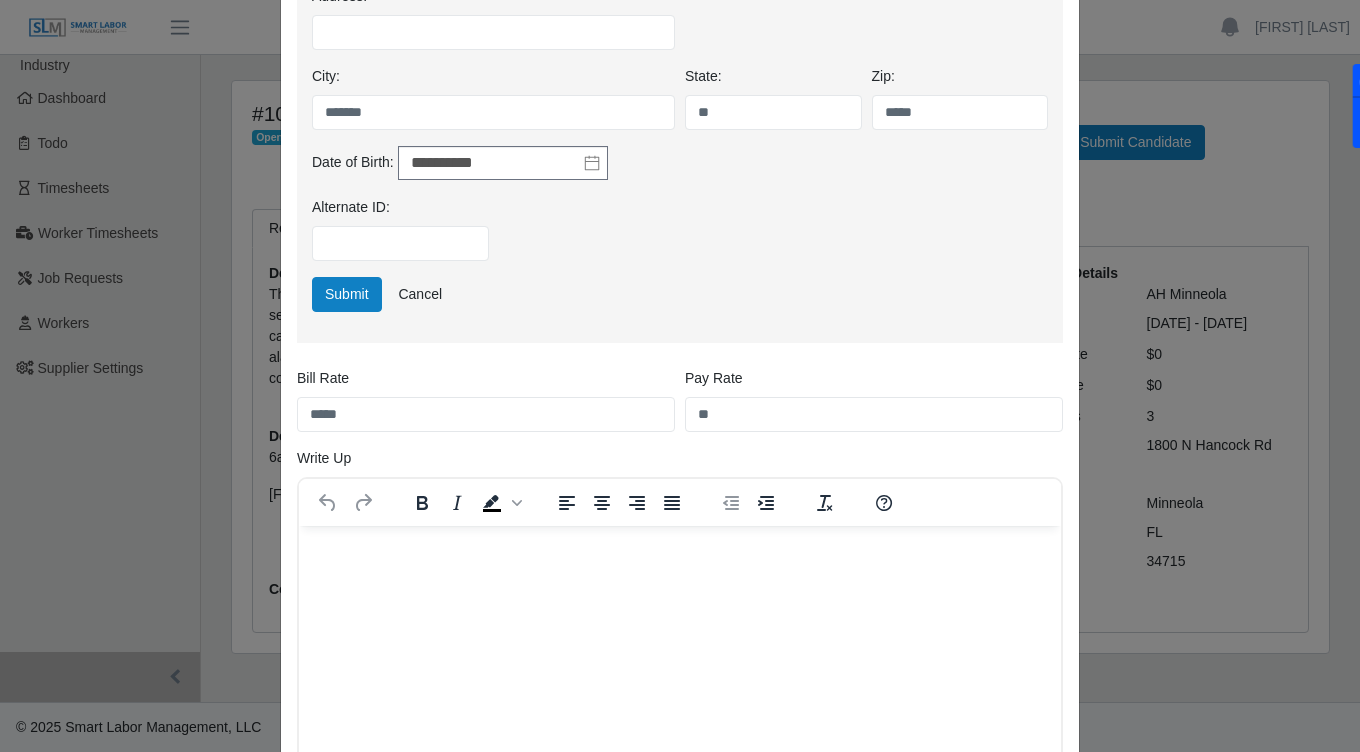 scroll, scrollTop: 640, scrollLeft: 0, axis: vertical 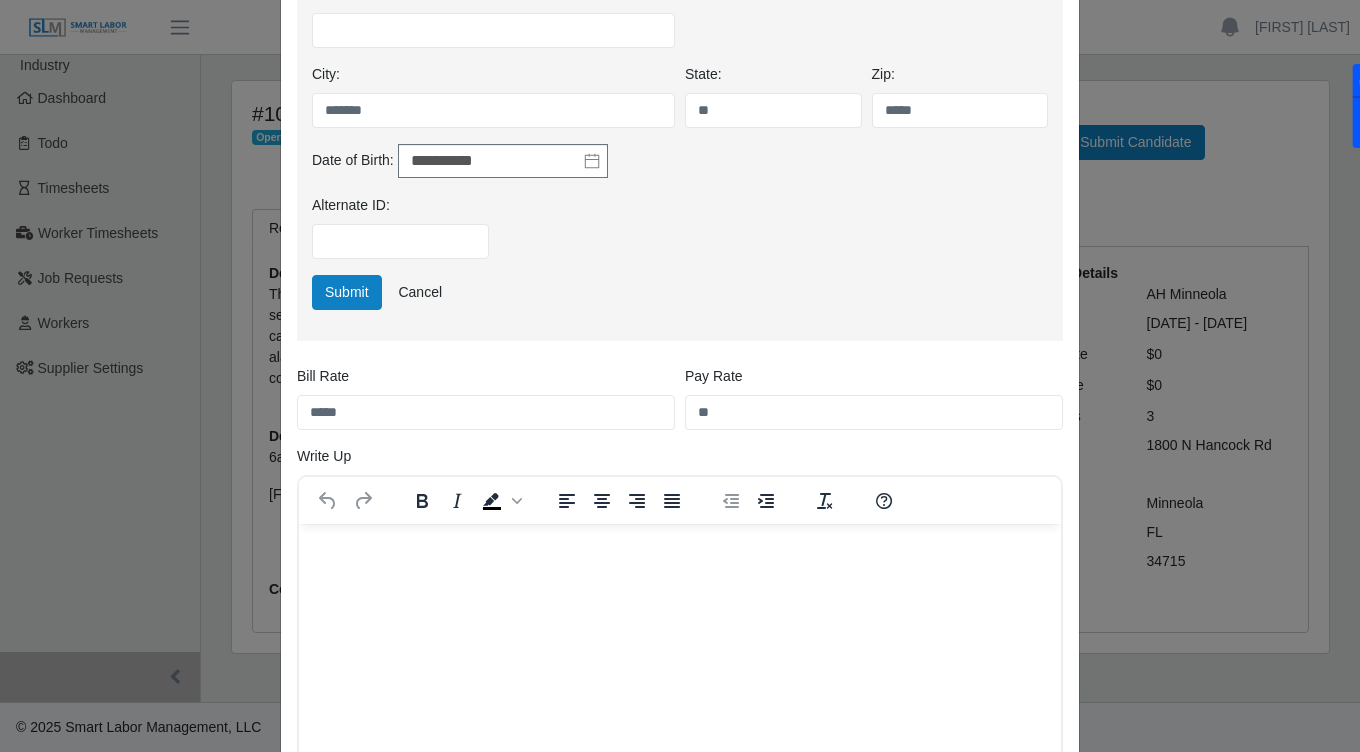 click at bounding box center [680, 551] 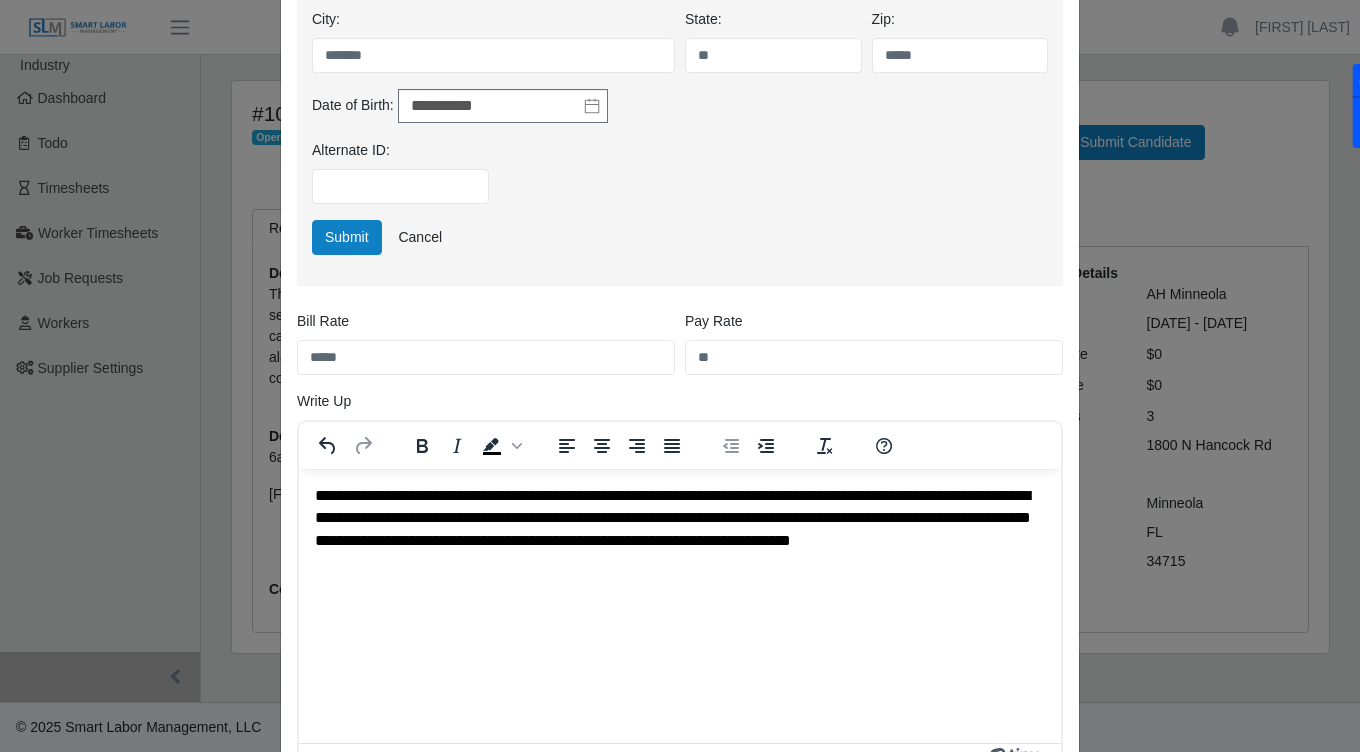 scroll, scrollTop: 737, scrollLeft: 0, axis: vertical 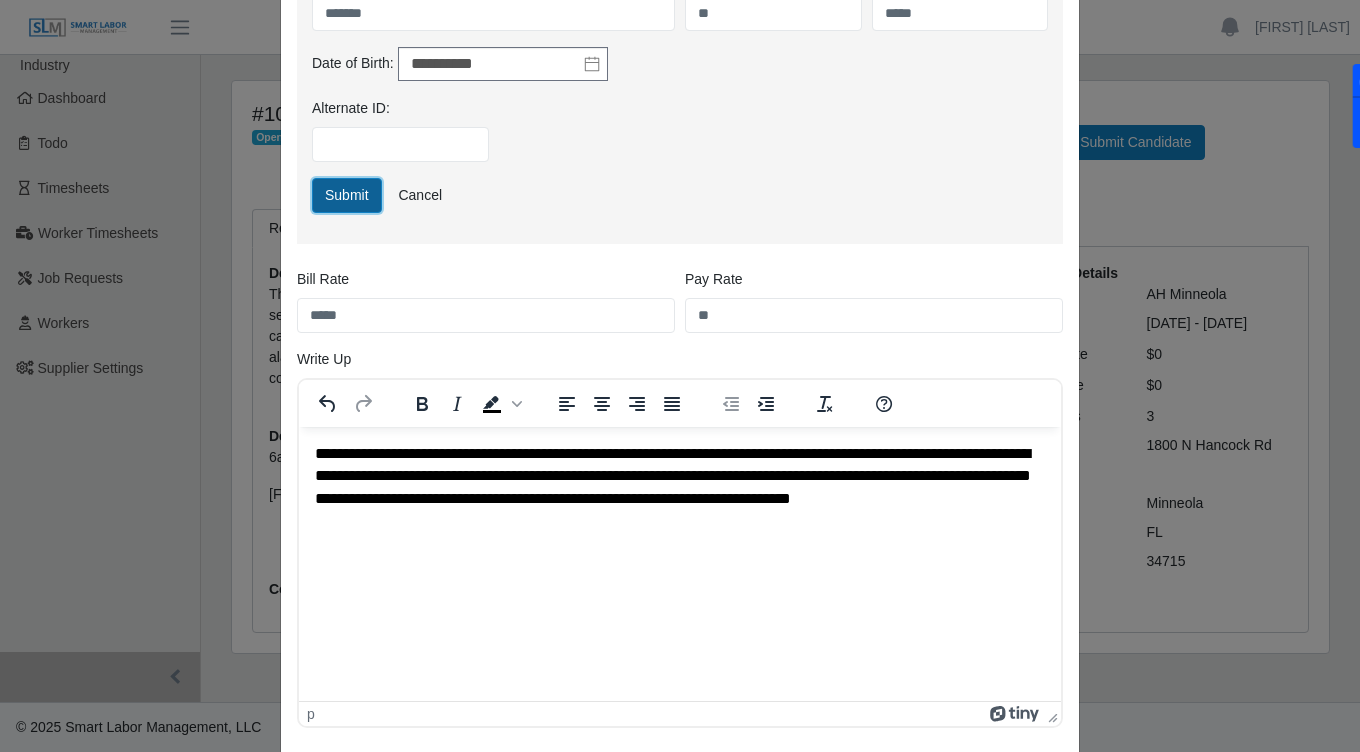 click on "Submit" at bounding box center [347, 195] 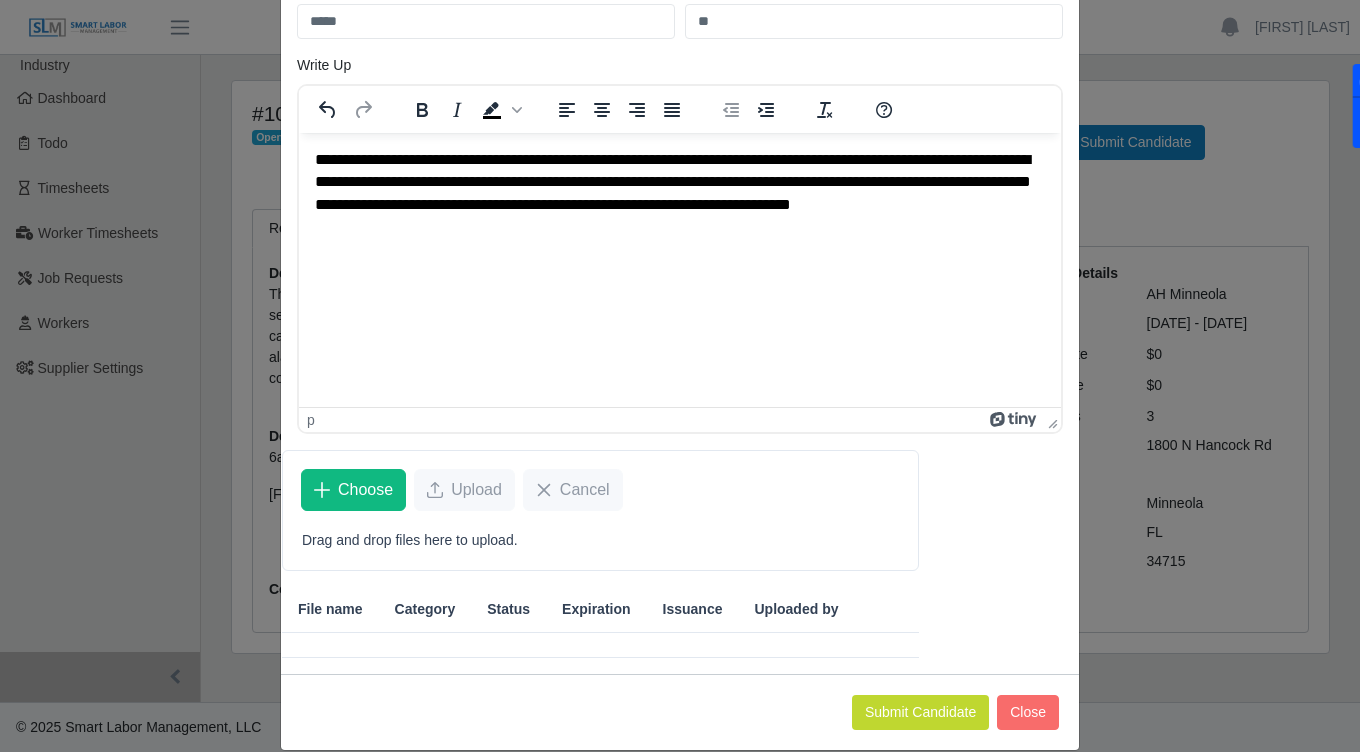 scroll, scrollTop: 282, scrollLeft: 0, axis: vertical 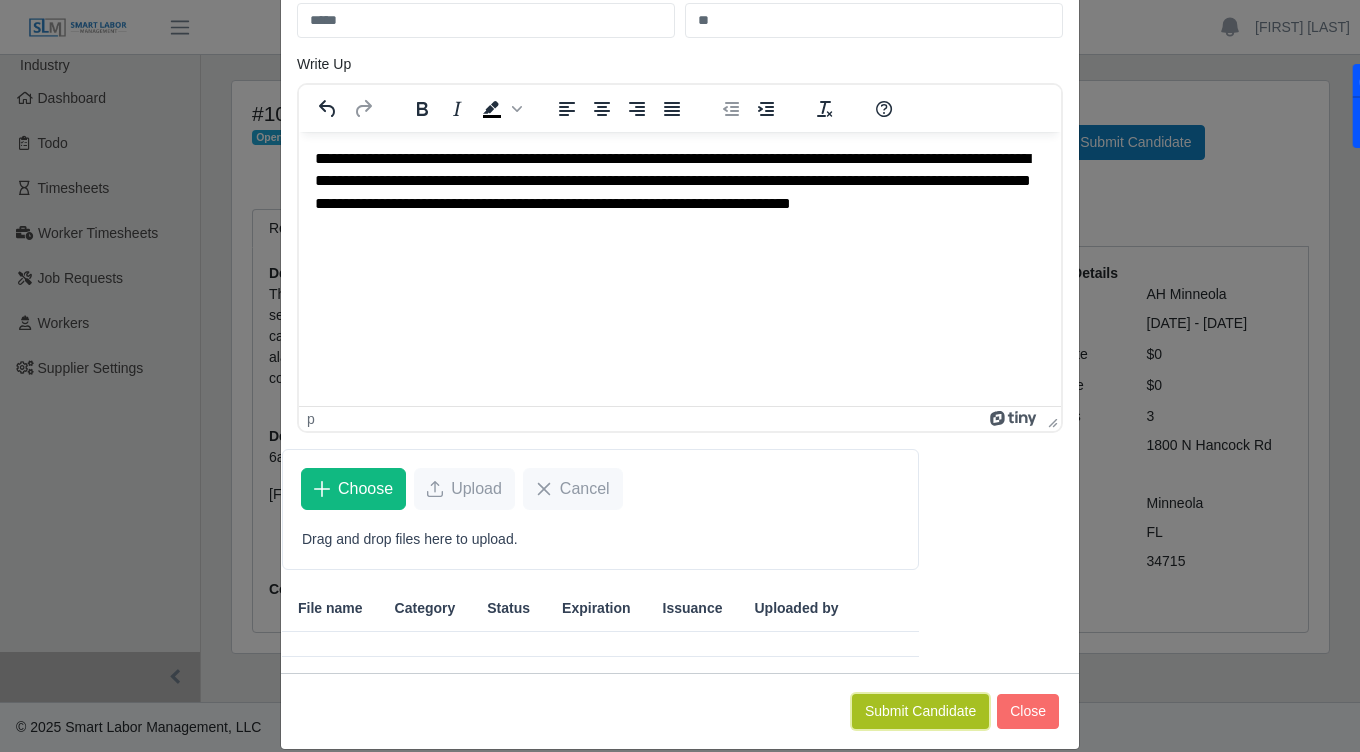 click on "Submit Candidate" 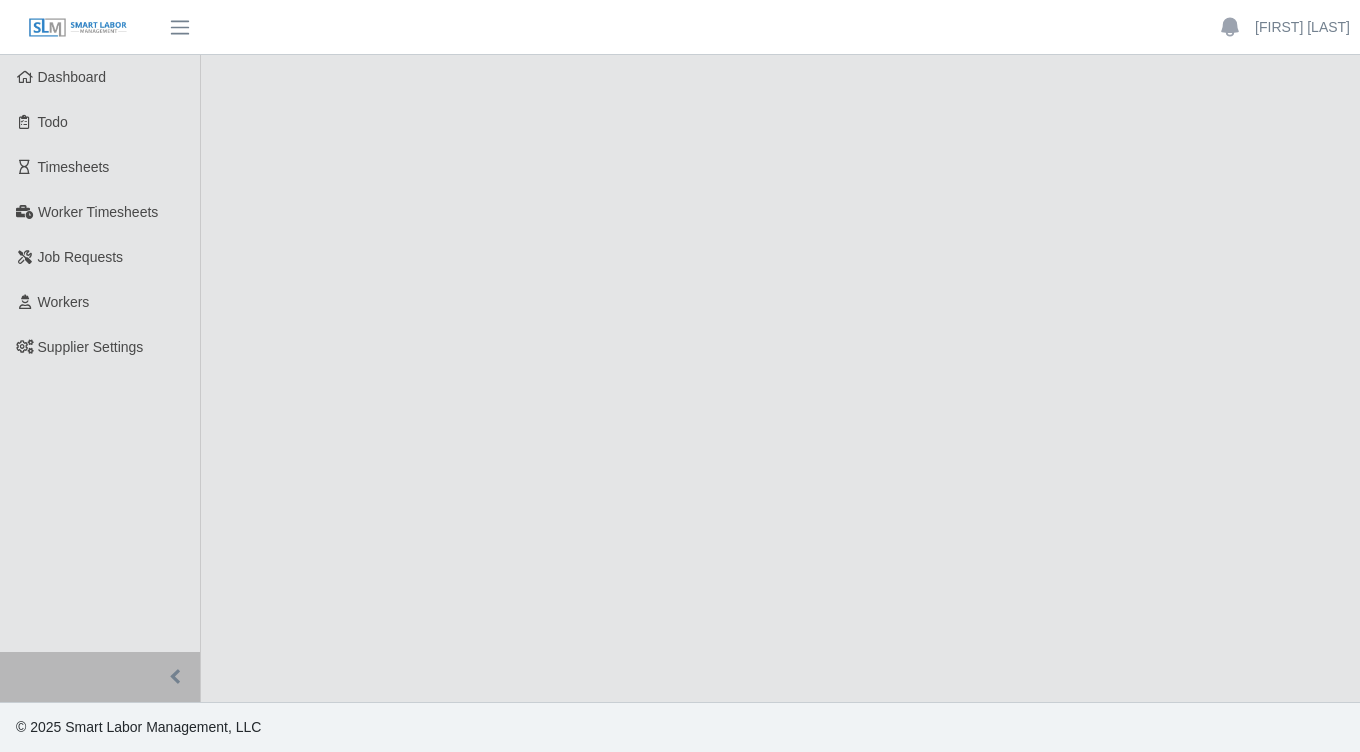 scroll, scrollTop: 0, scrollLeft: 0, axis: both 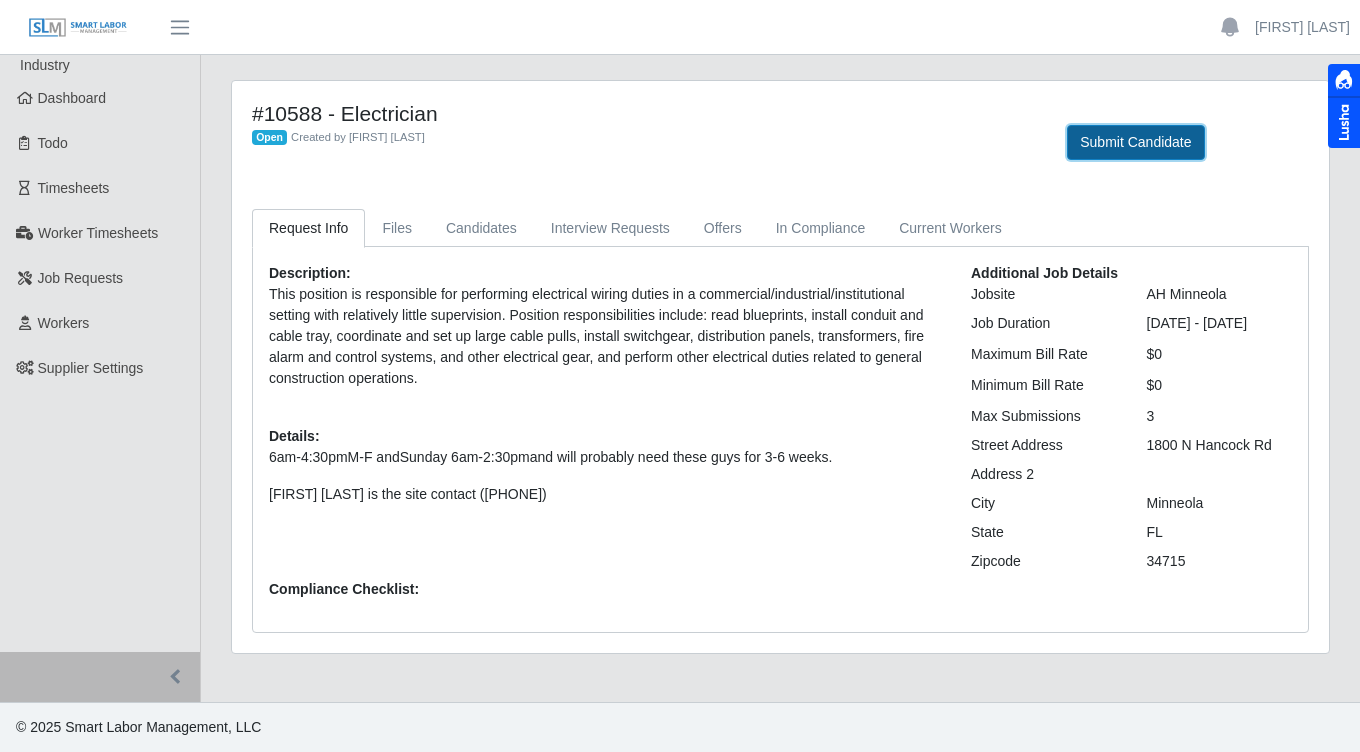 click on "Submit Candidate" at bounding box center (1135, 142) 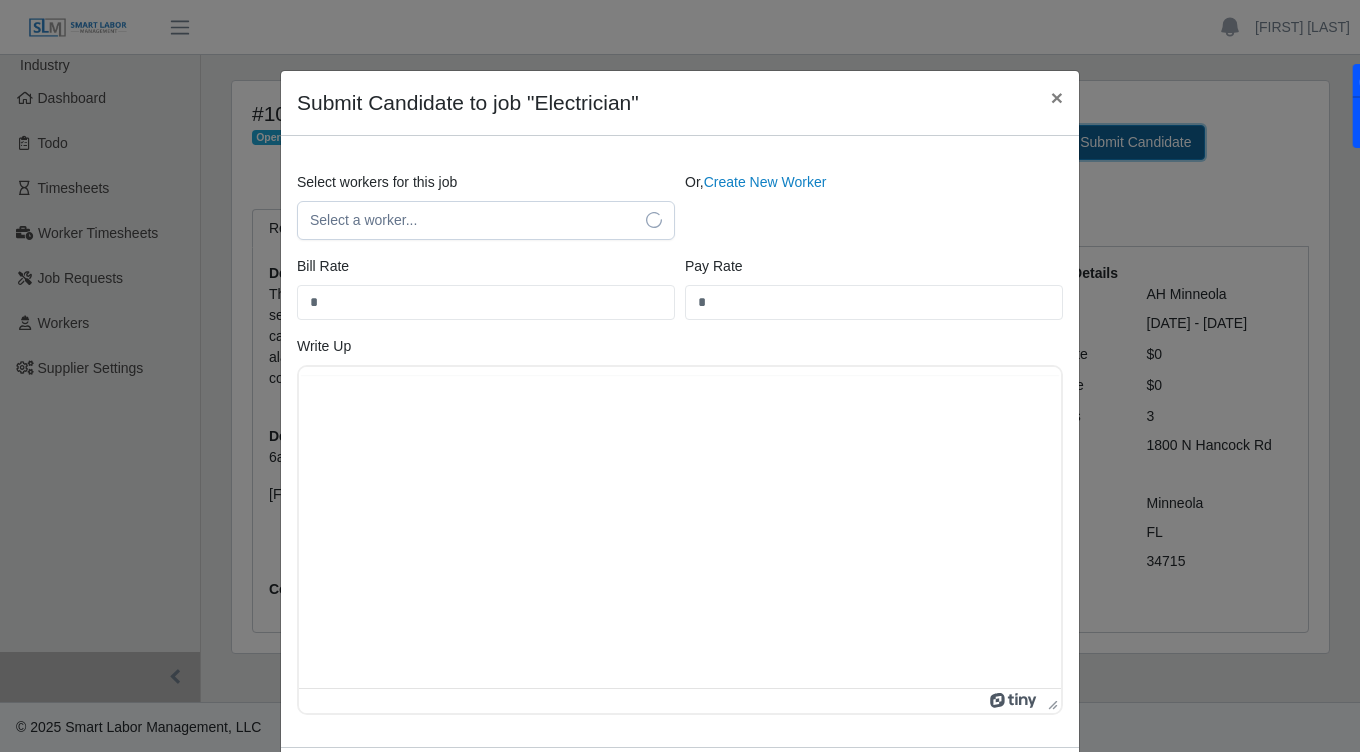 scroll, scrollTop: 0, scrollLeft: 0, axis: both 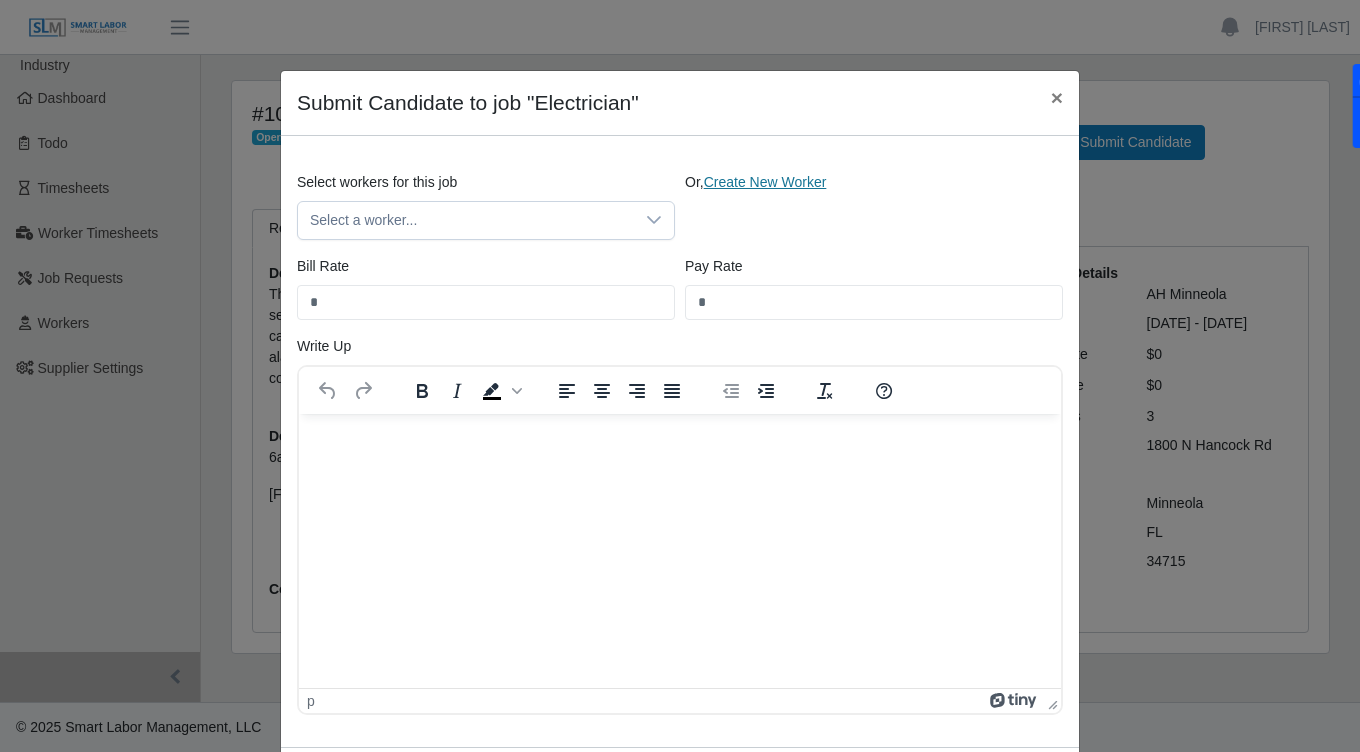 click on "Create New Worker" at bounding box center [765, 182] 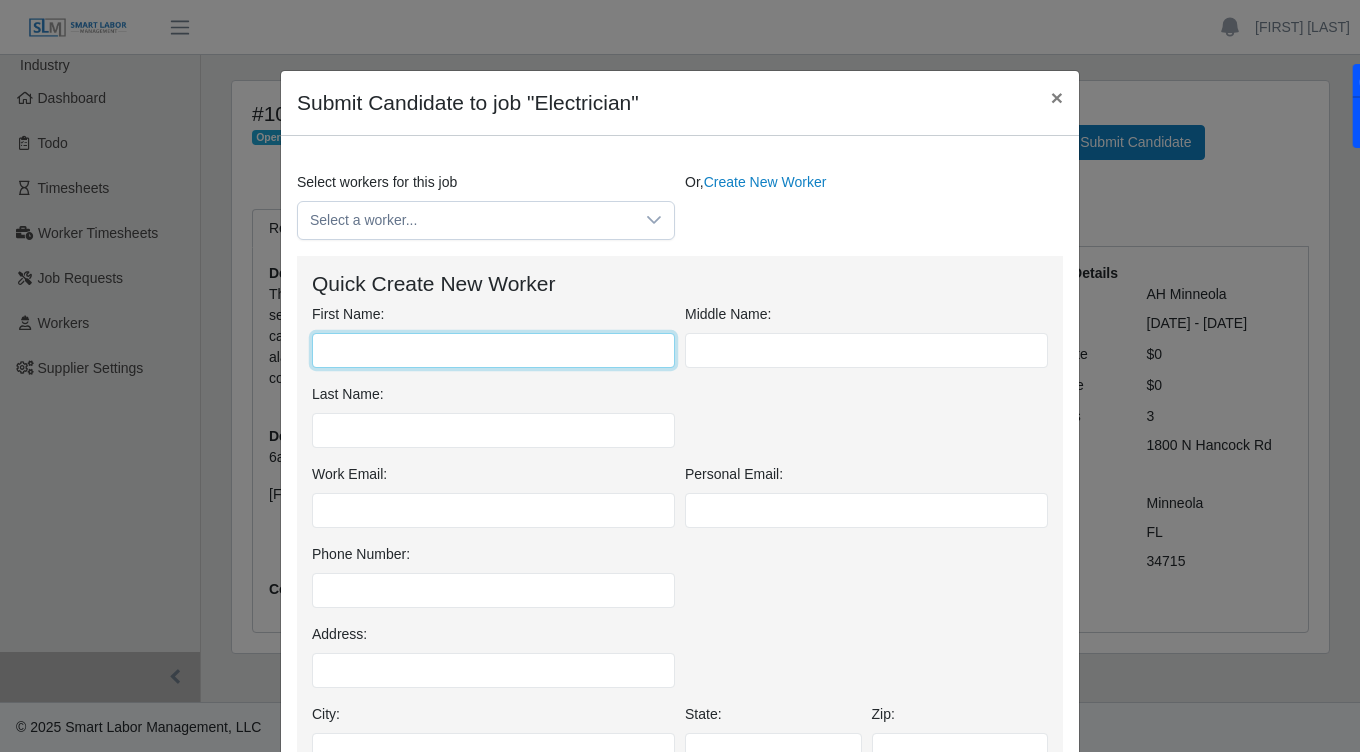 click on "First Name:" at bounding box center [493, 350] 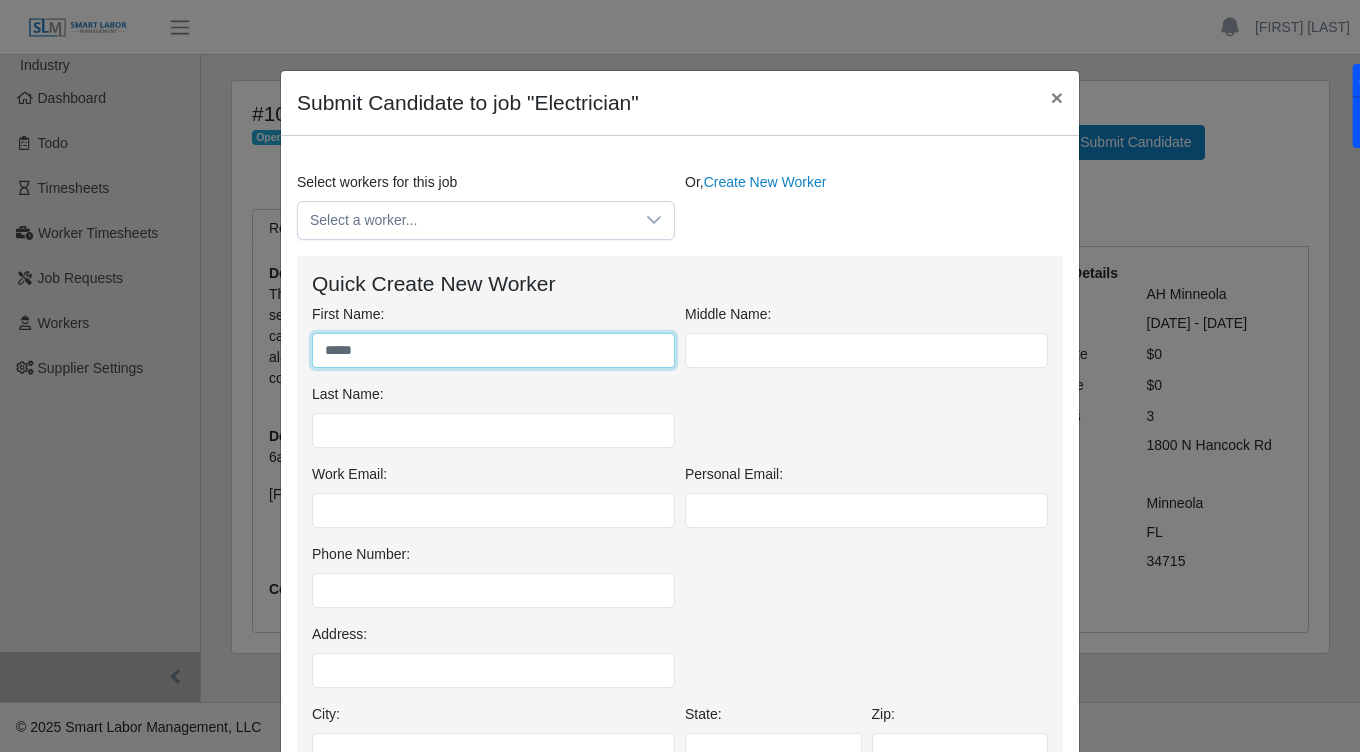 type on "*****" 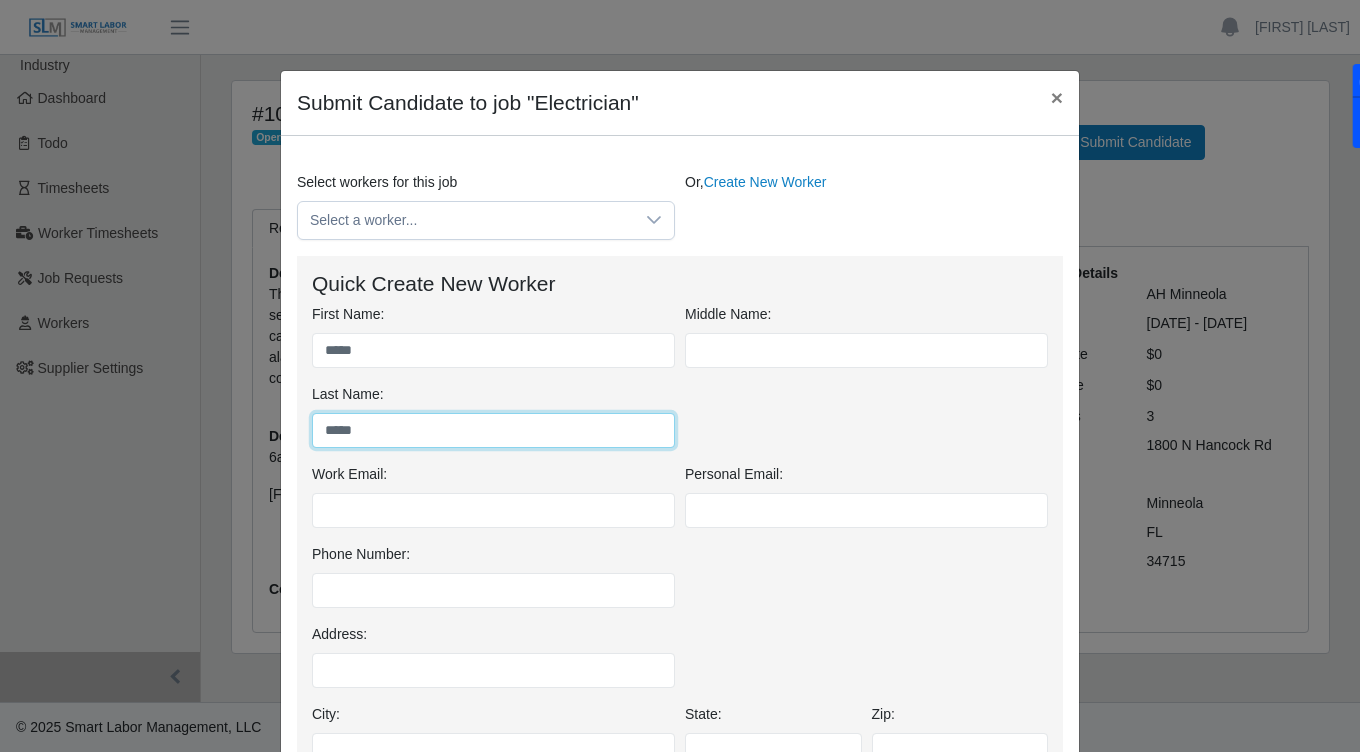 type on "*****" 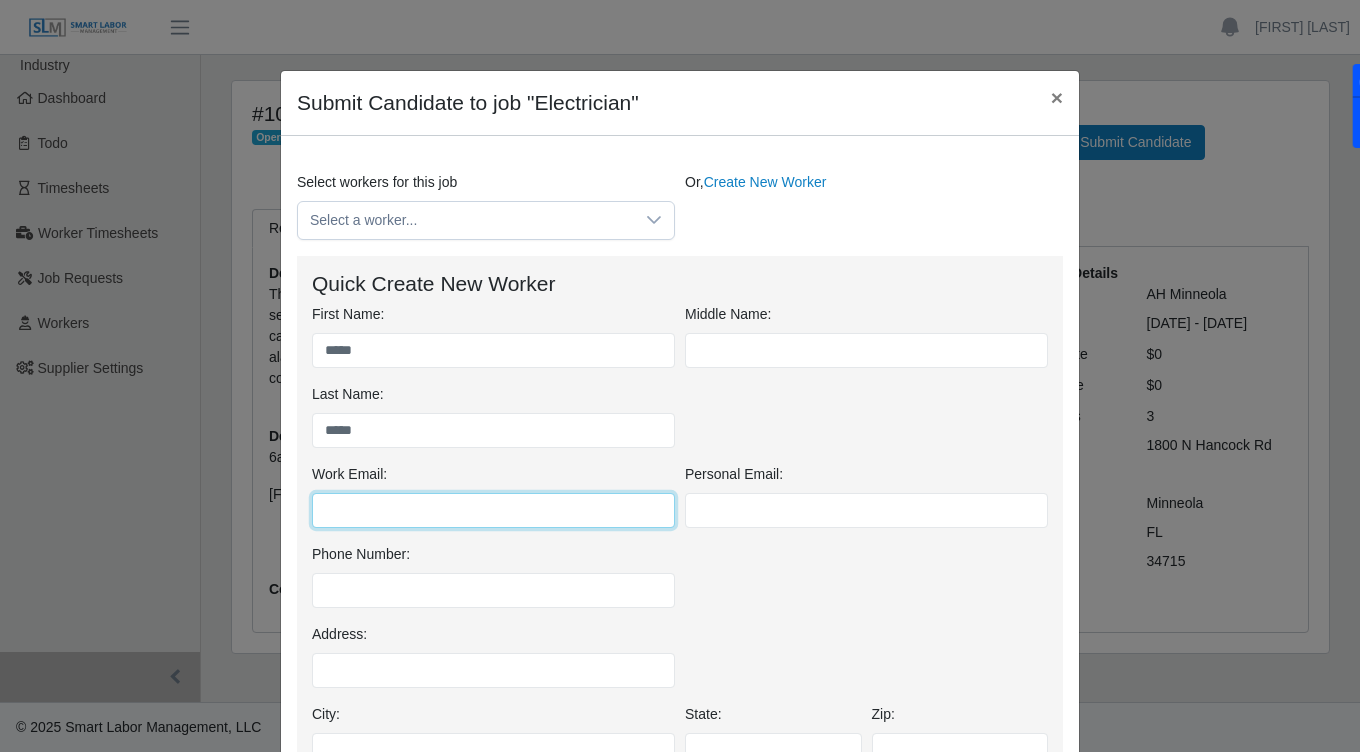 click on "Work Email:" at bounding box center [493, 510] 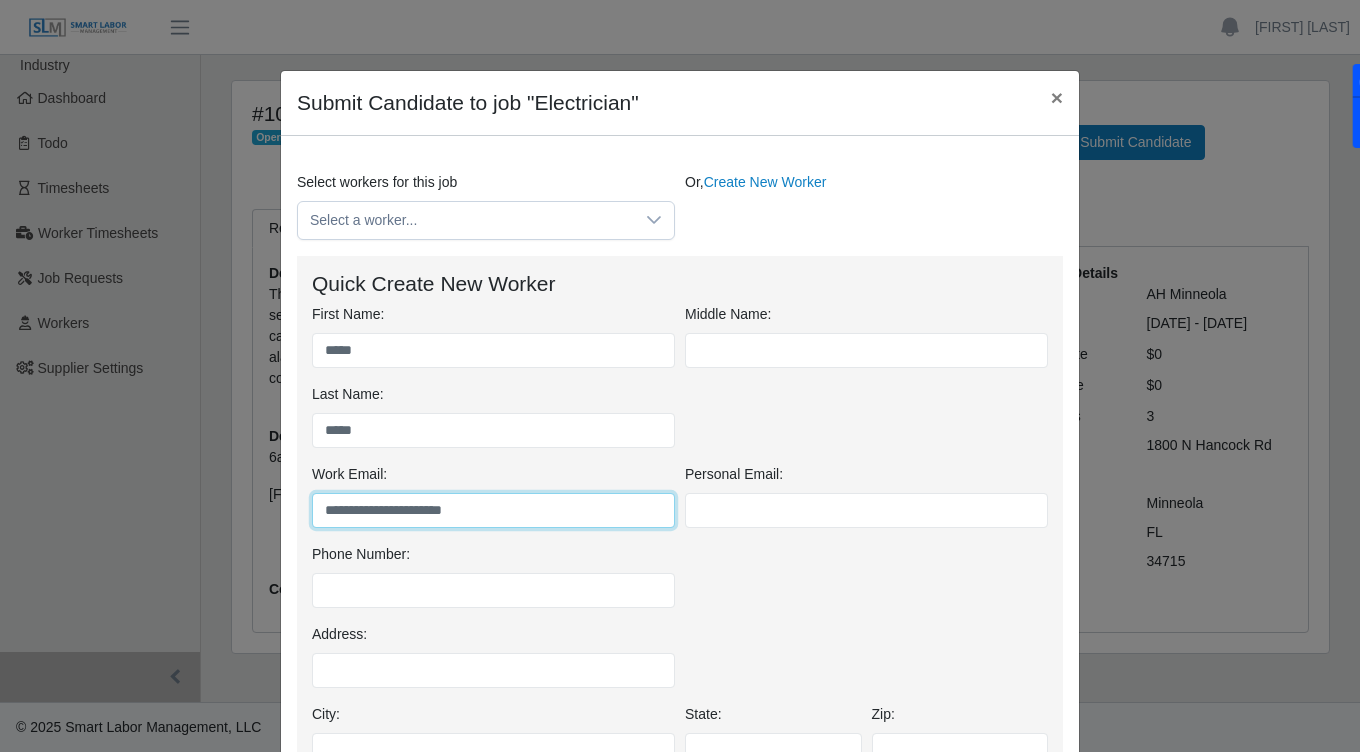type on "**********" 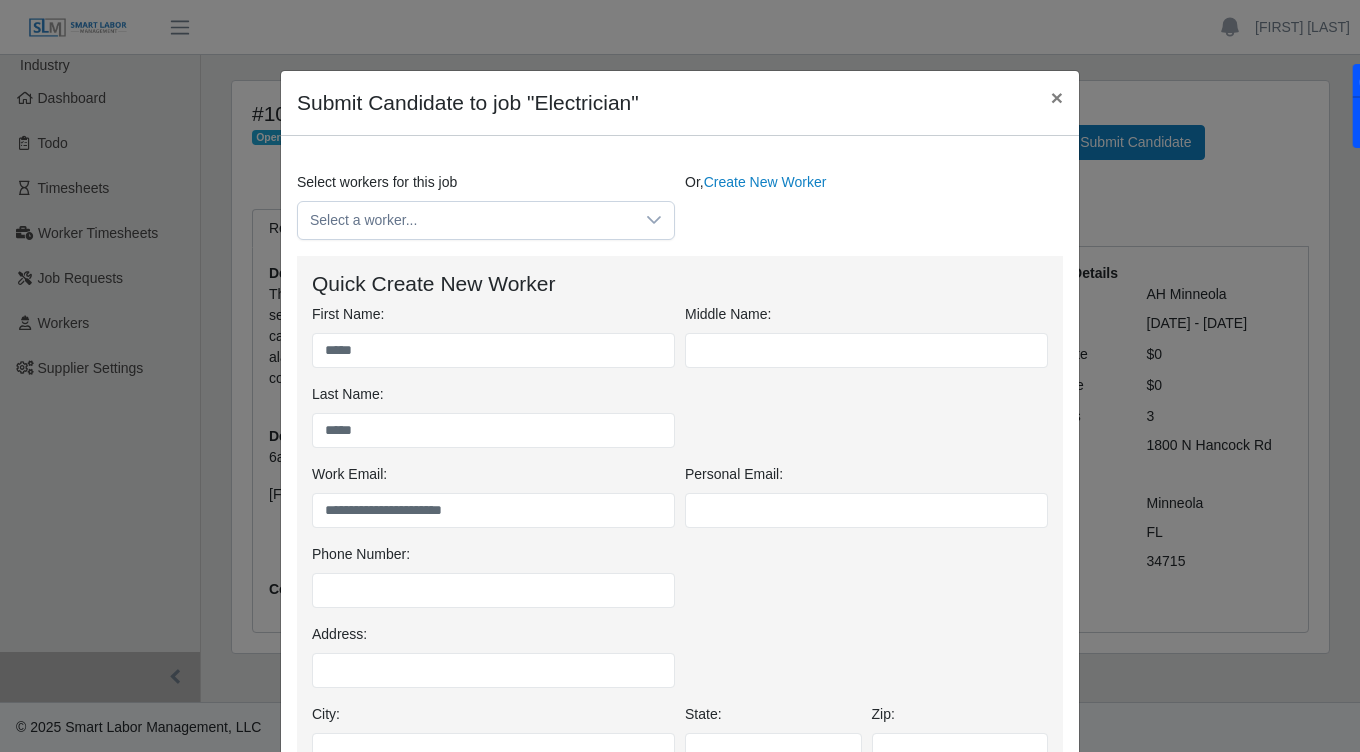 click on "Phone Number:" at bounding box center (680, 584) 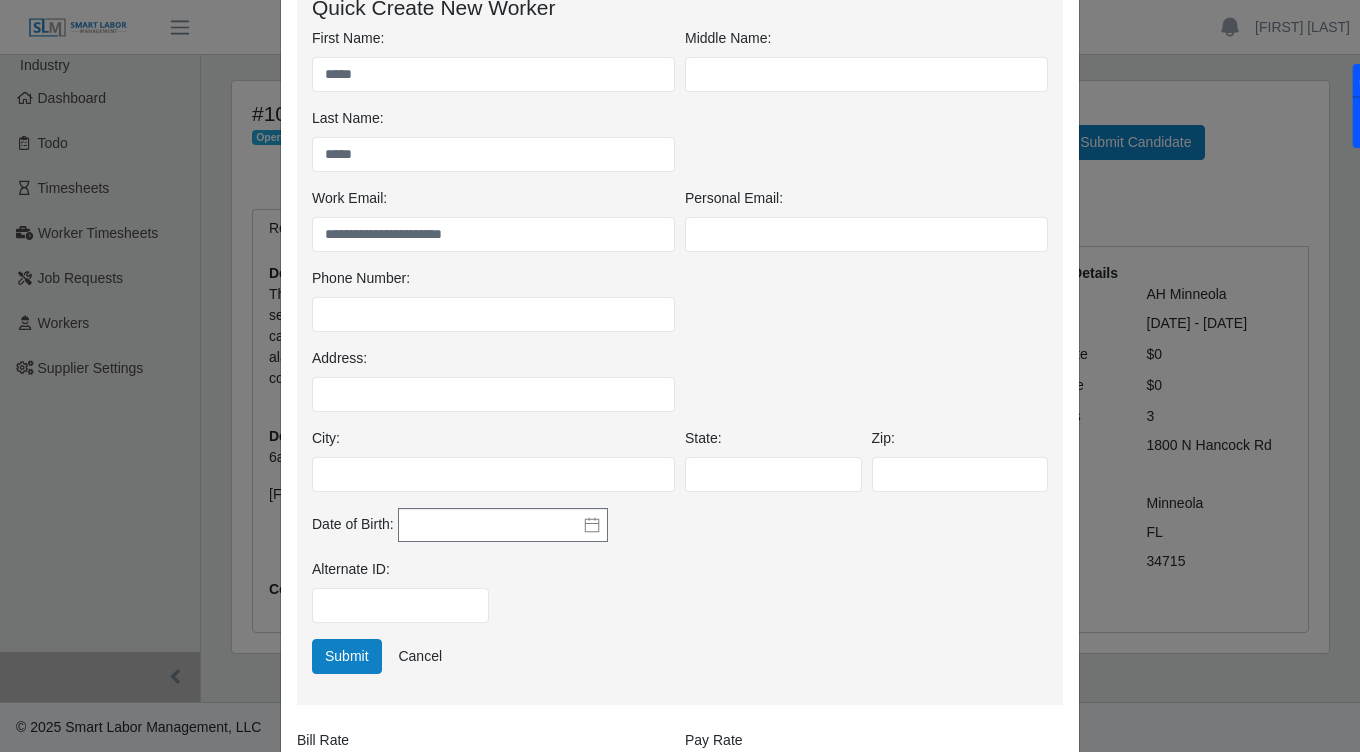 scroll, scrollTop: 293, scrollLeft: 0, axis: vertical 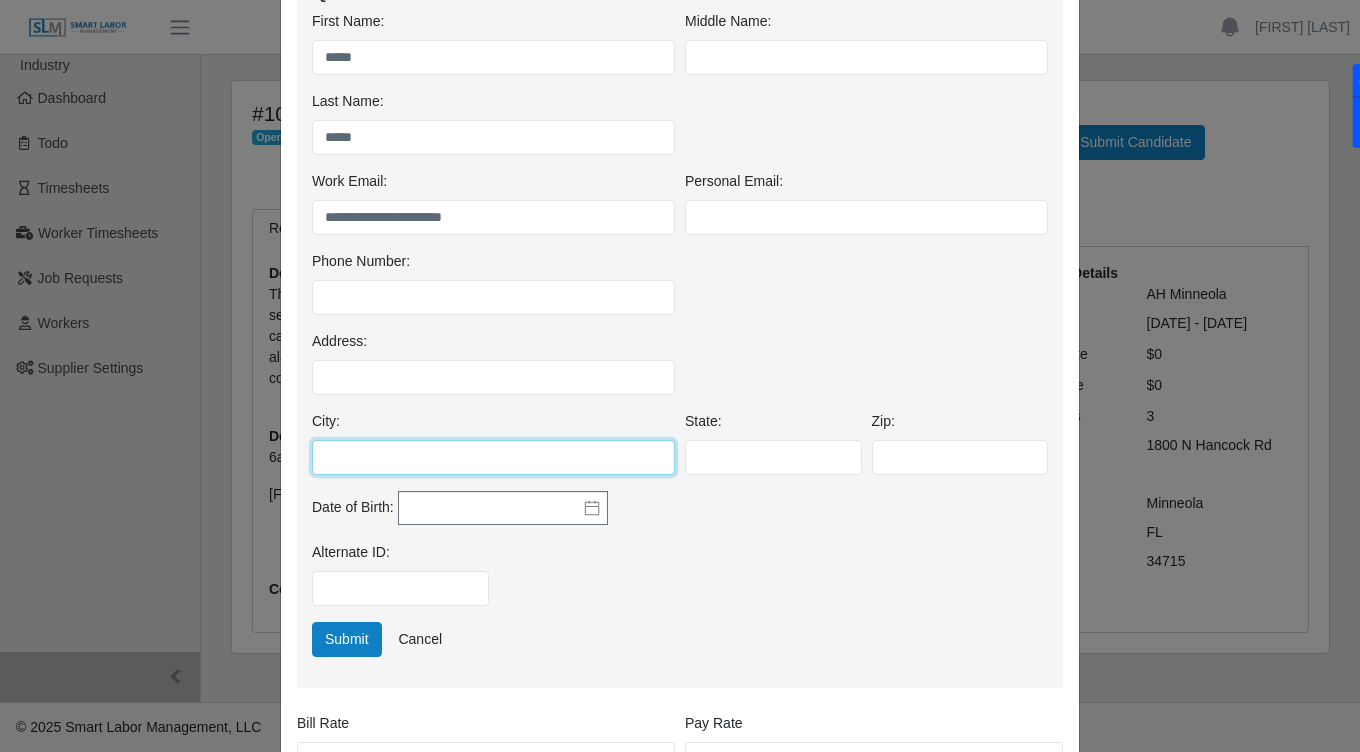 click on "City:" at bounding box center [493, 457] 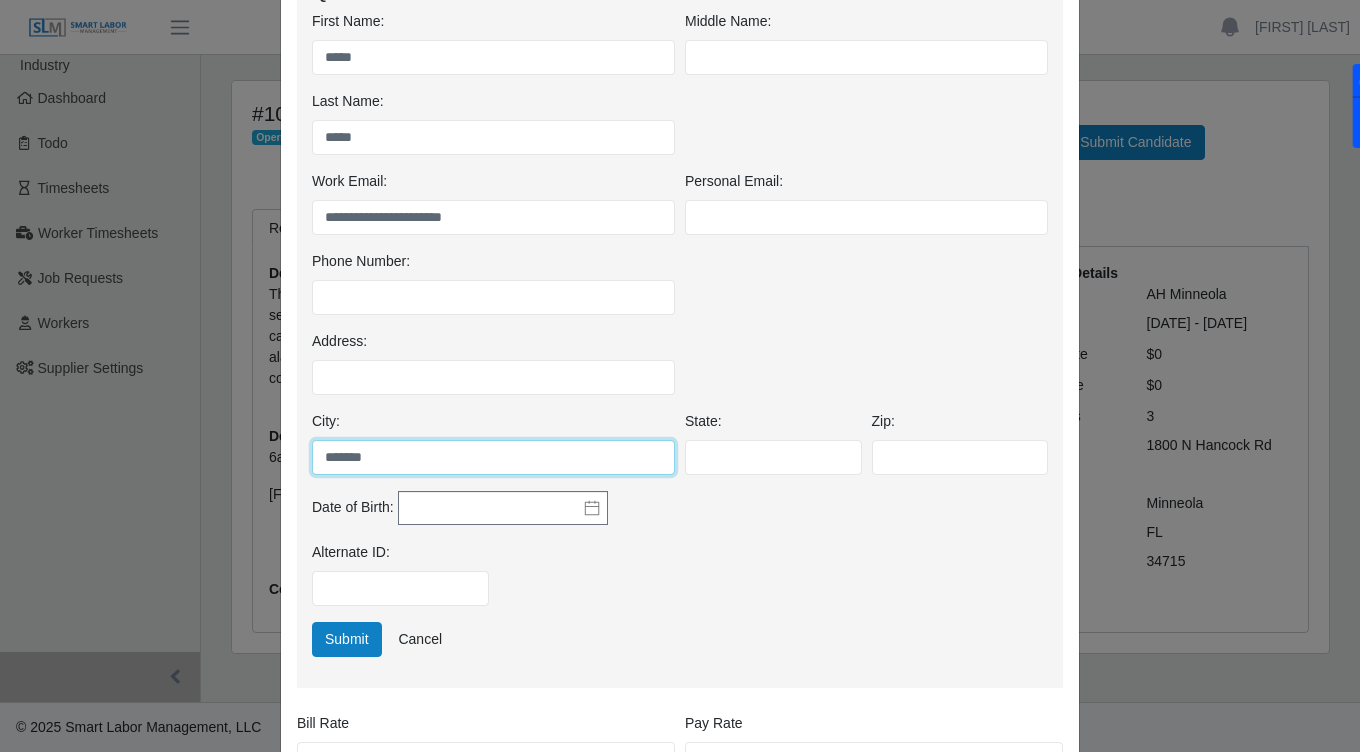 type on "*******" 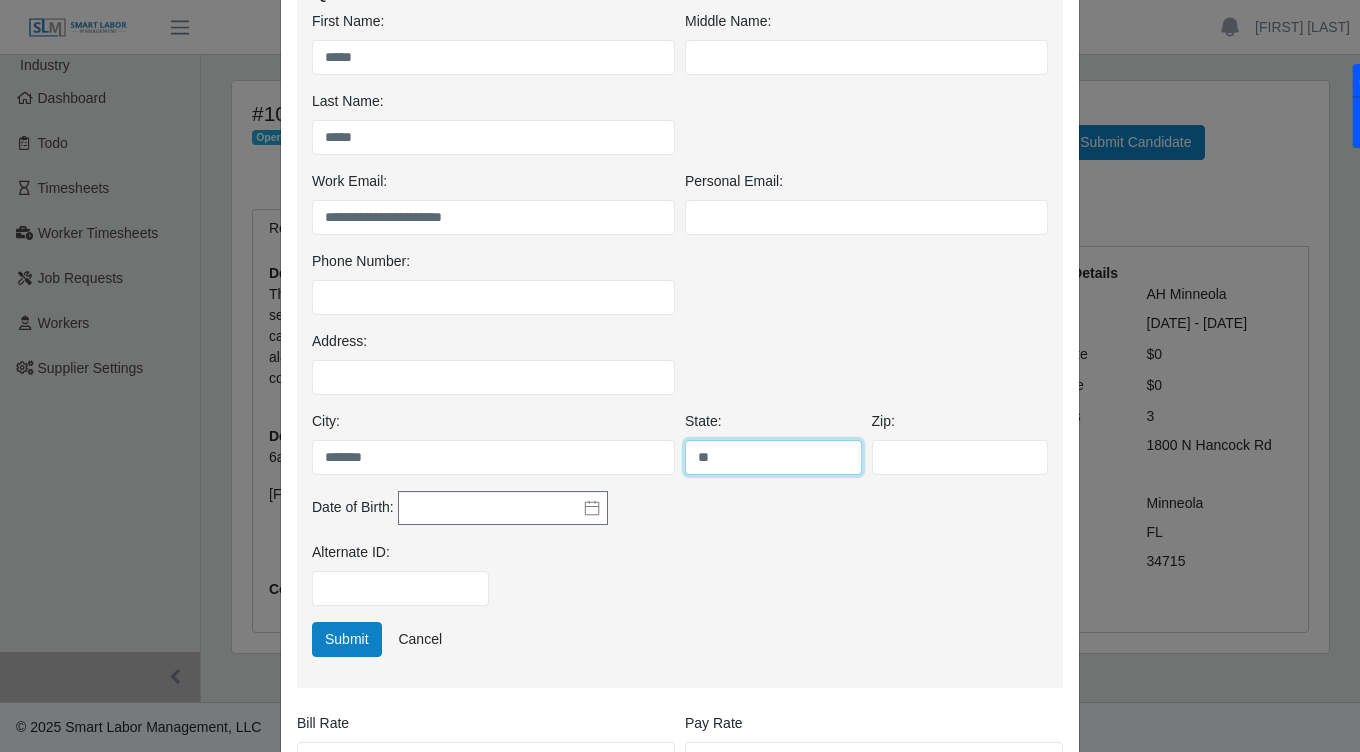 type on "**" 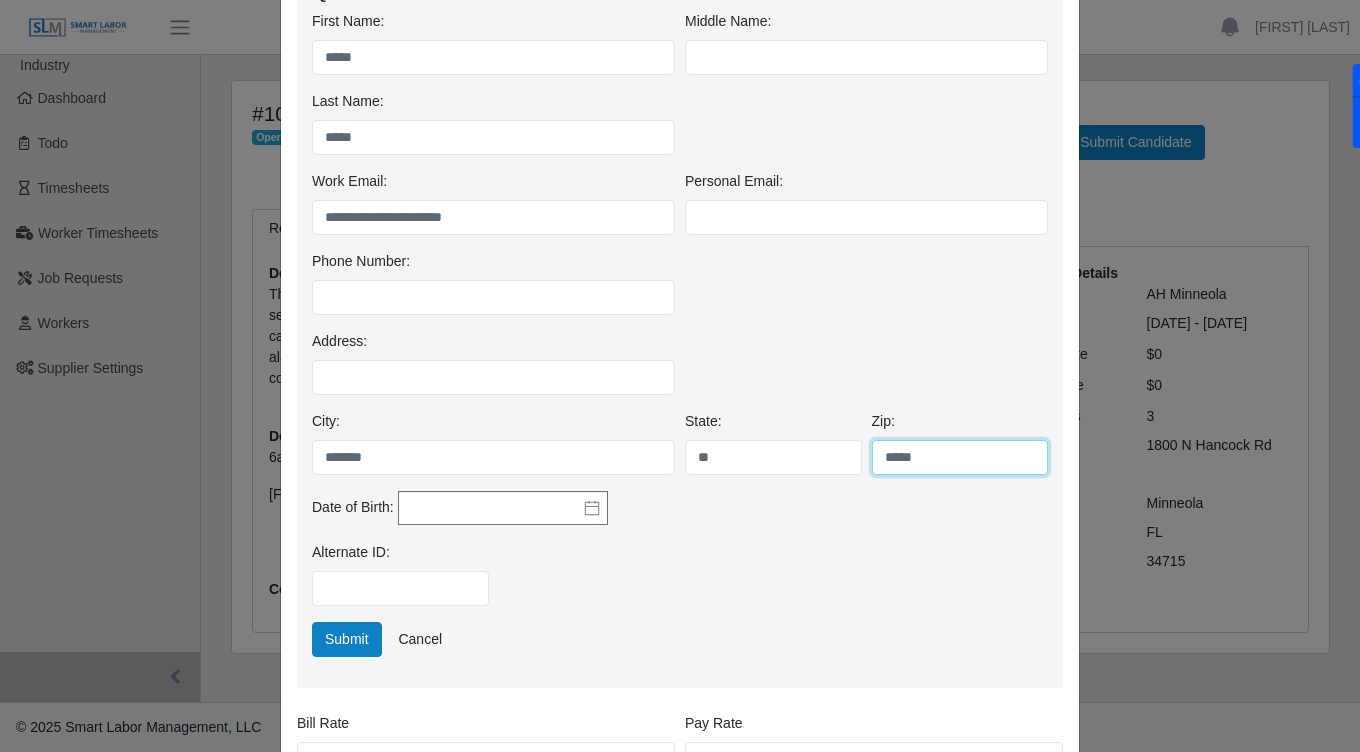 type on "*****" 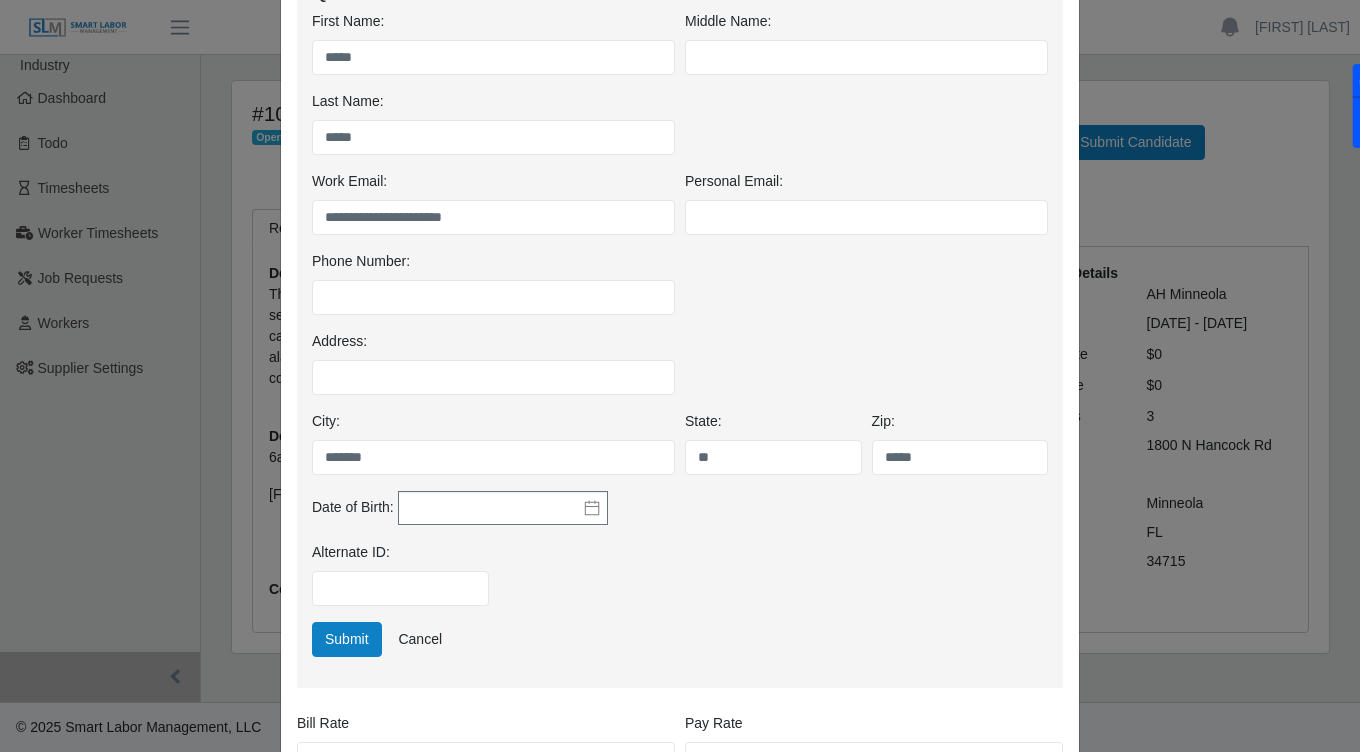click on "Alternate ID:" at bounding box center [680, 582] 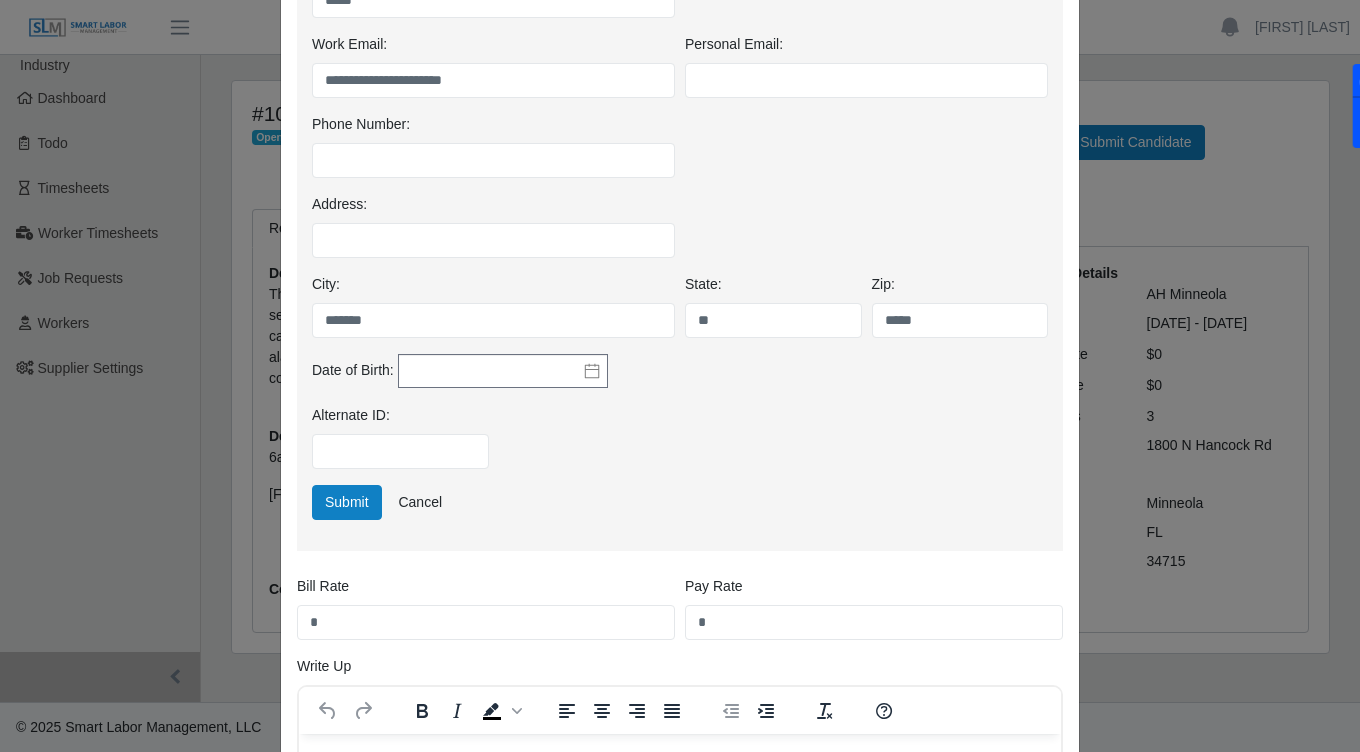 scroll, scrollTop: 434, scrollLeft: 0, axis: vertical 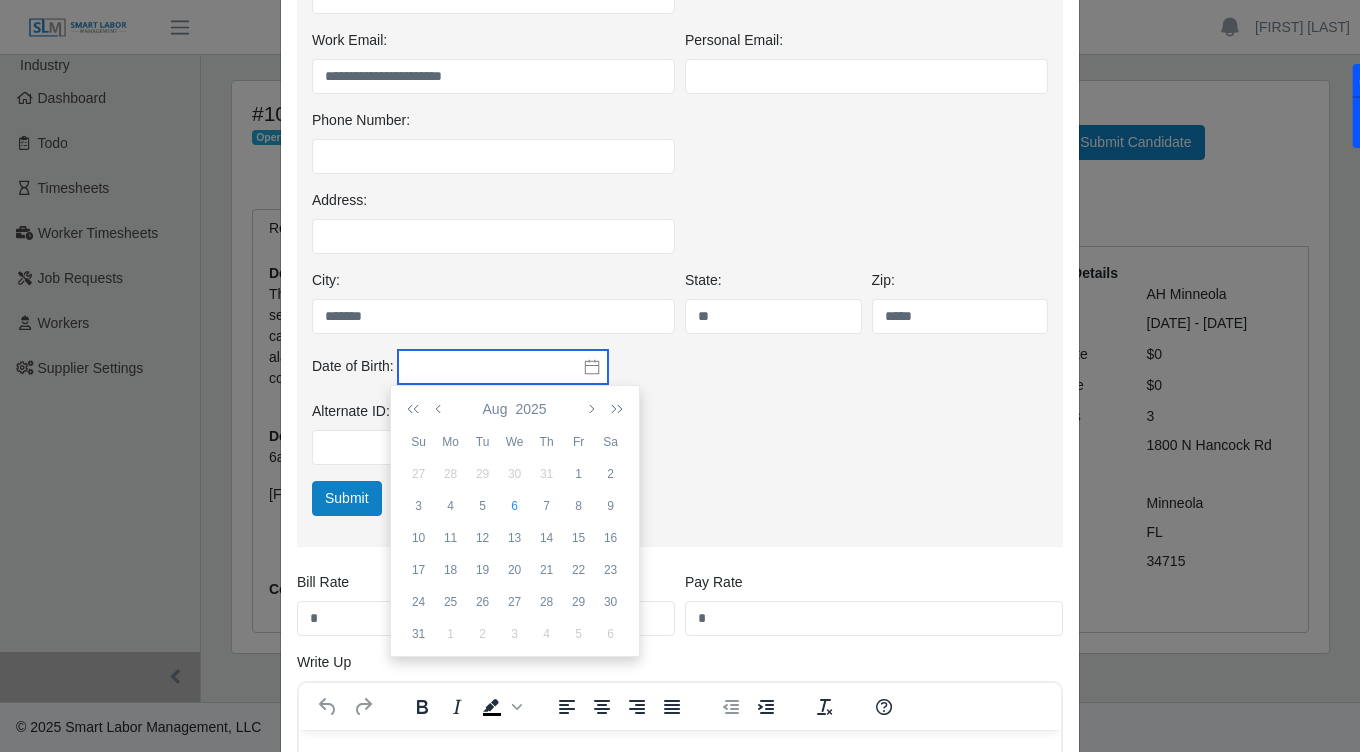 click at bounding box center [503, 367] 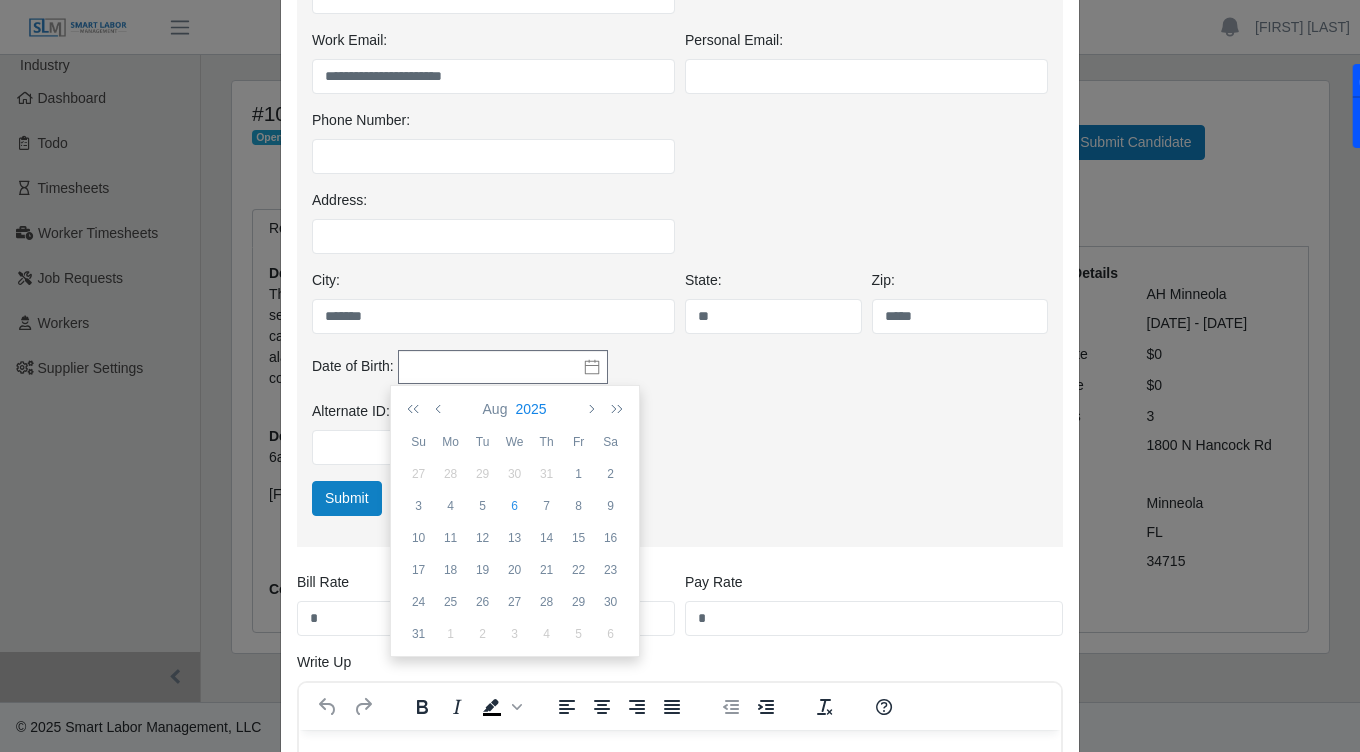 click on "2025" 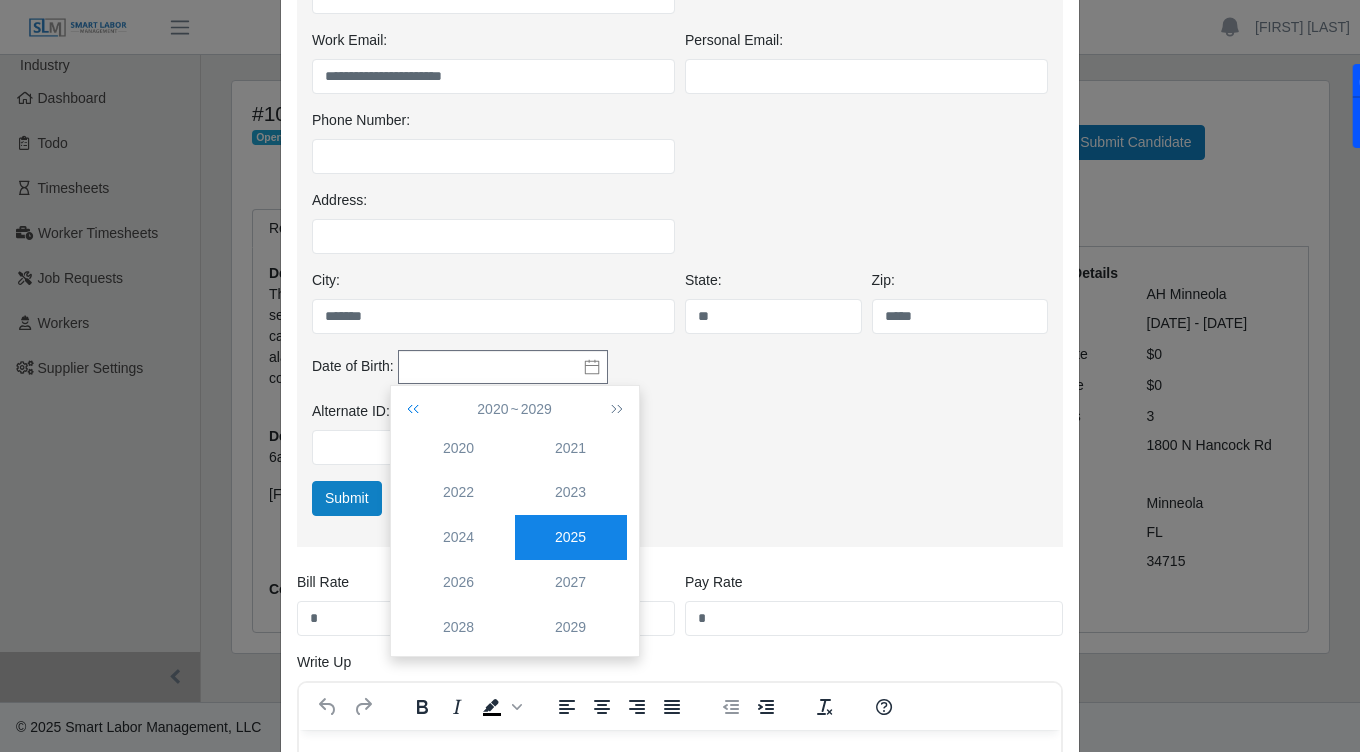 click at bounding box center [417, 409] 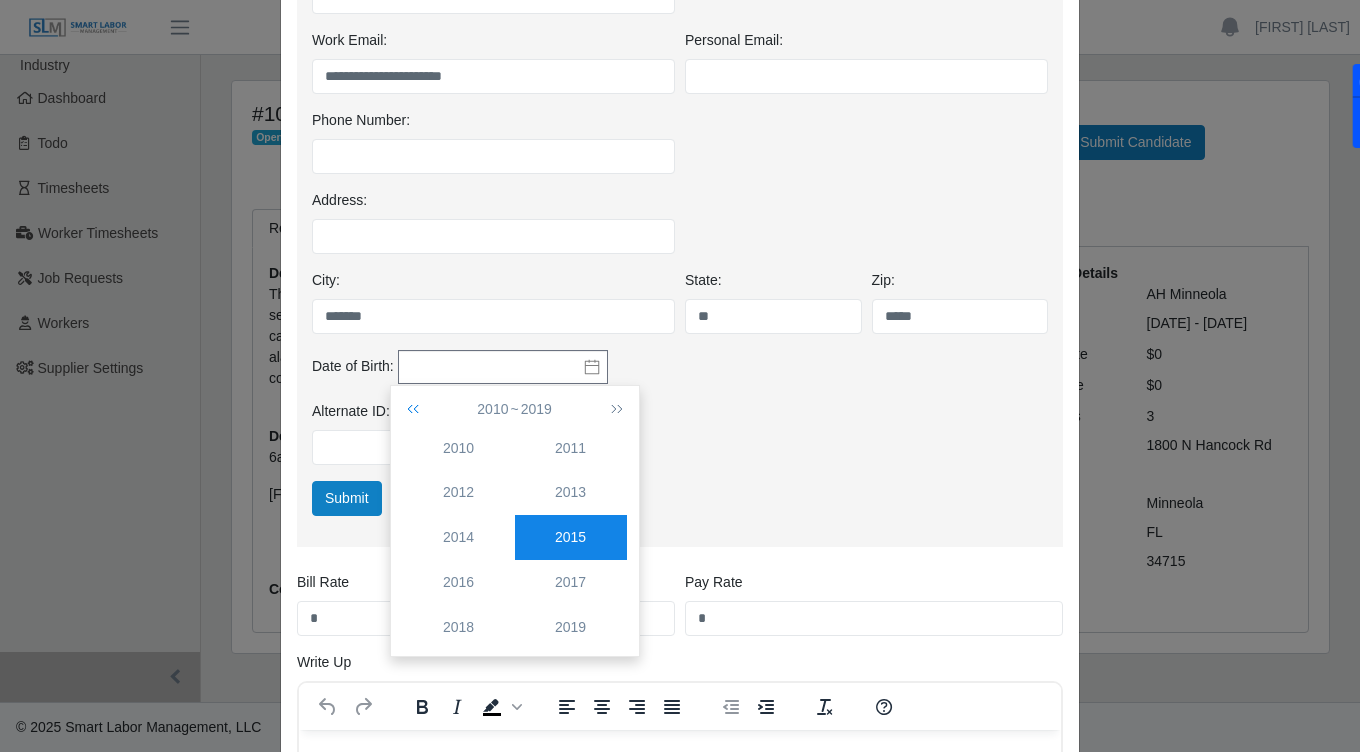 click at bounding box center [417, 409] 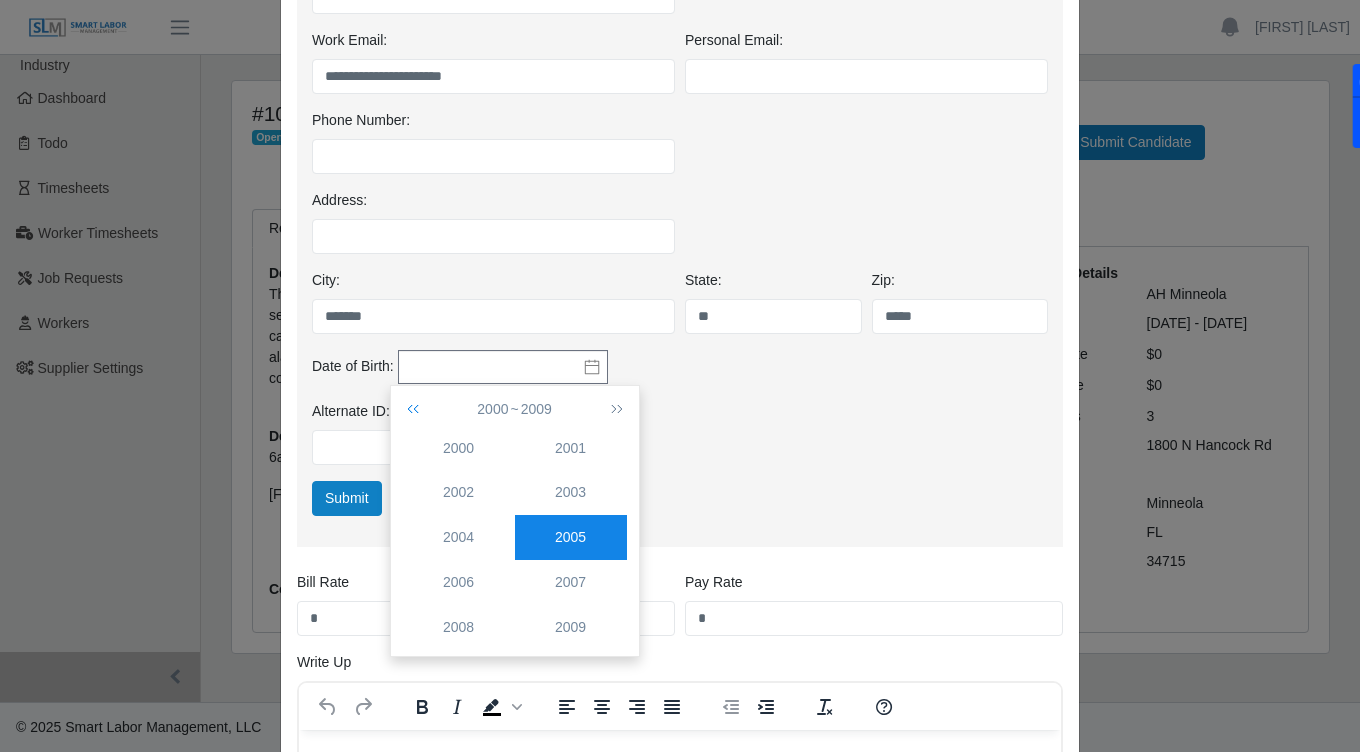 click at bounding box center [417, 409] 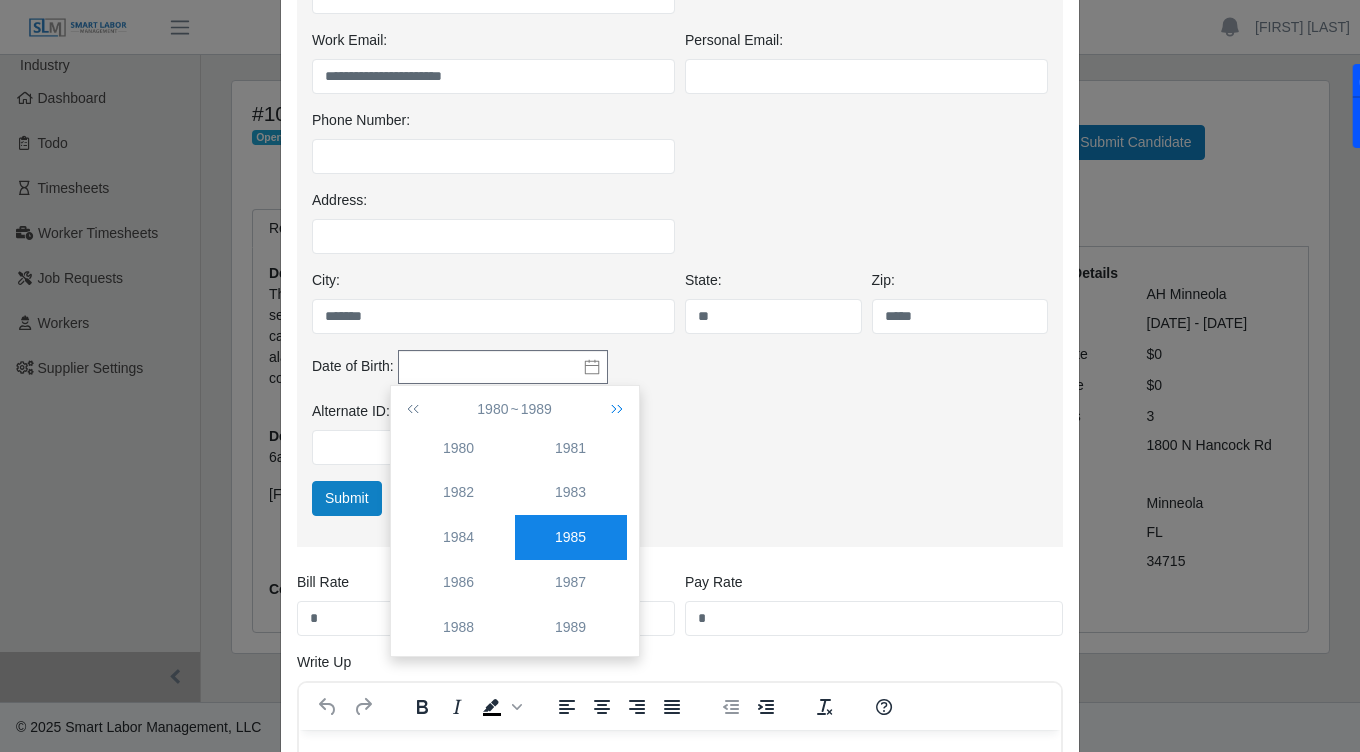 click at bounding box center [613, 409] 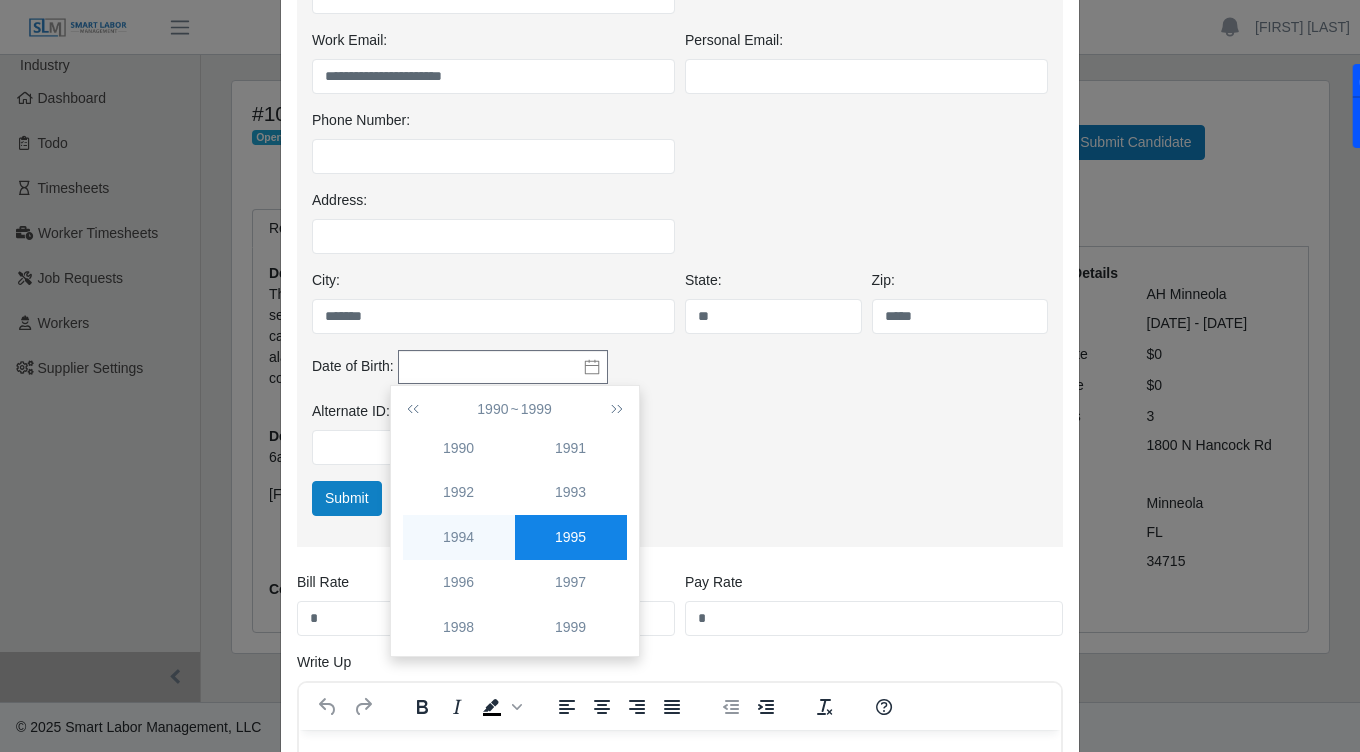 click on "1994" at bounding box center [459, 537] 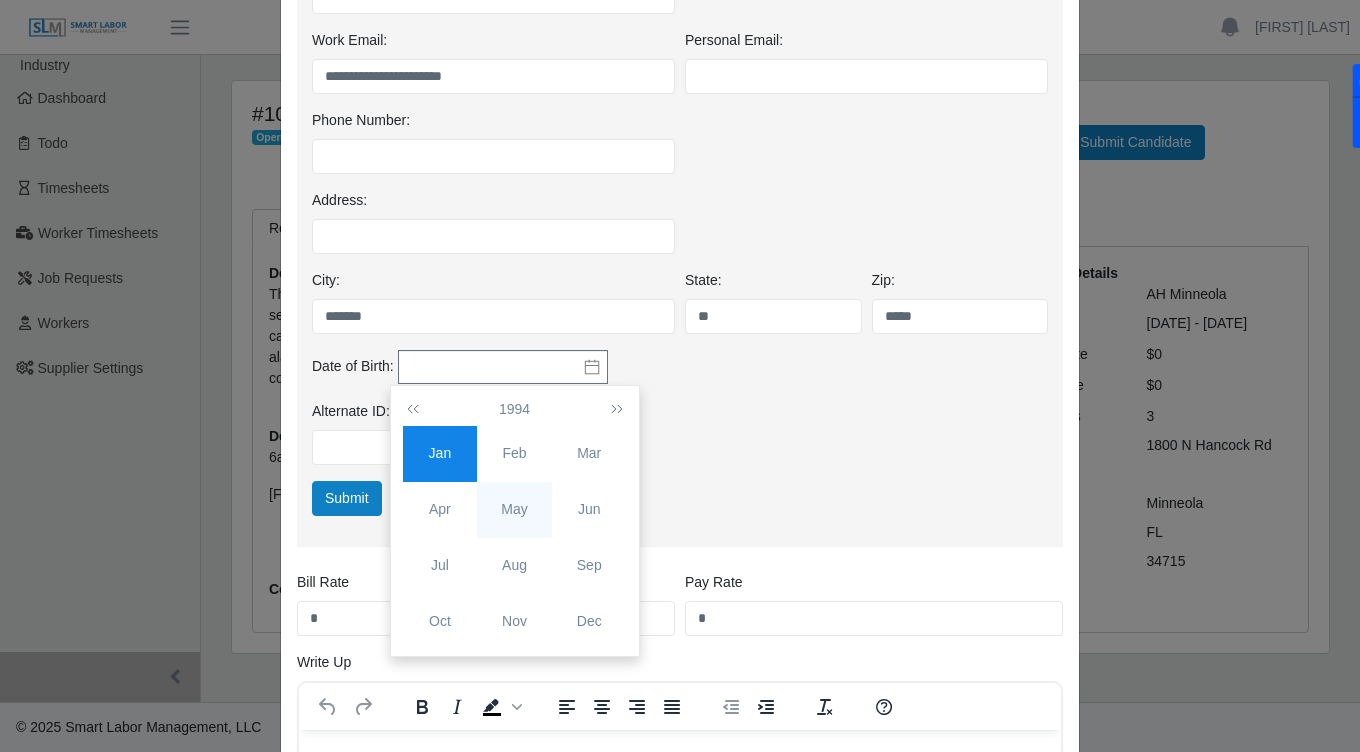 click on "May" at bounding box center [514, 509] 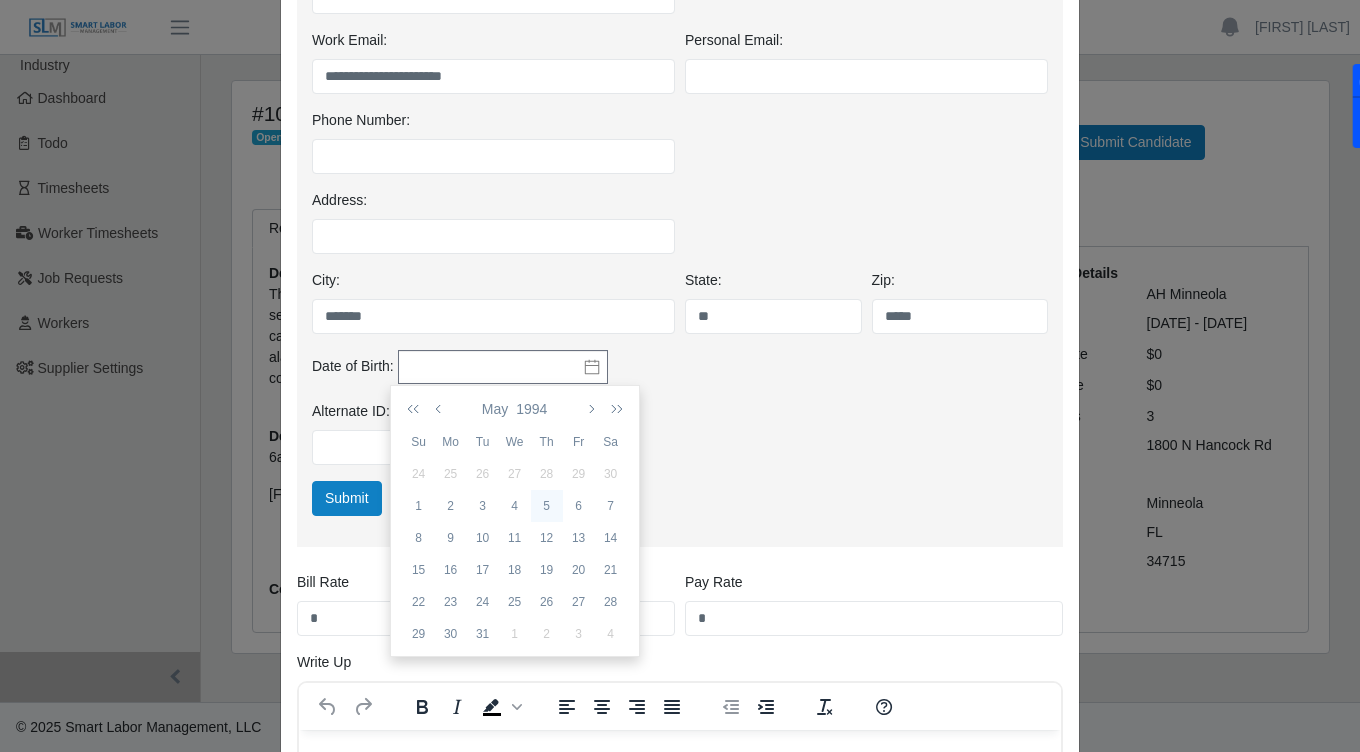 click on "5" at bounding box center [547, 506] 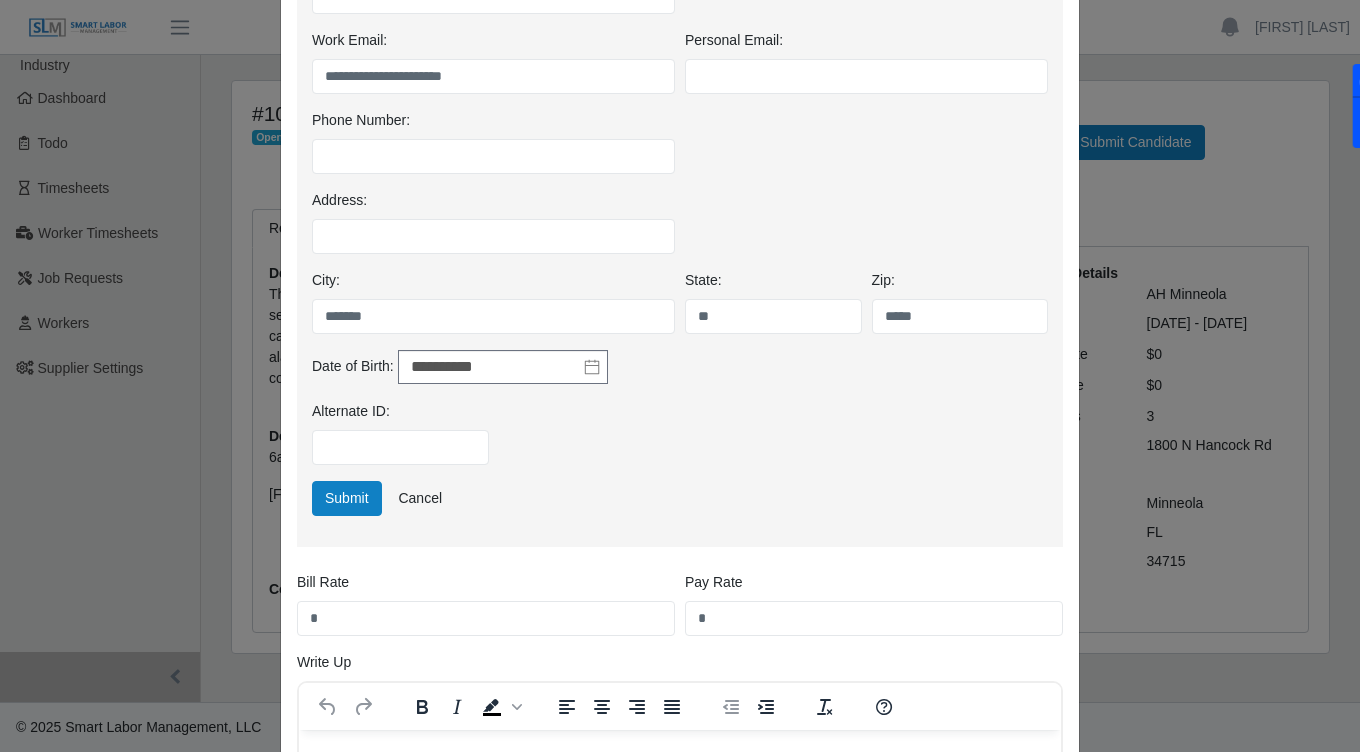 click on "Alternate ID:" at bounding box center [680, 441] 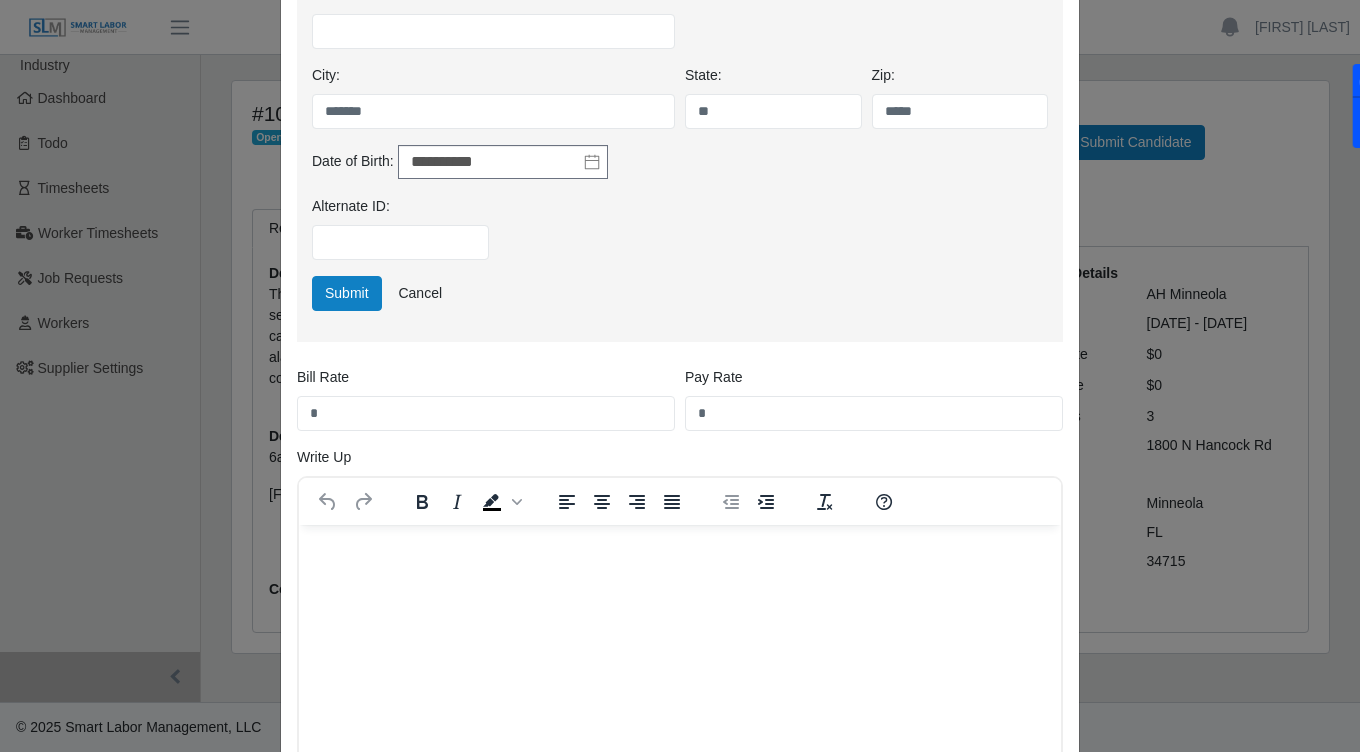 scroll, scrollTop: 642, scrollLeft: 0, axis: vertical 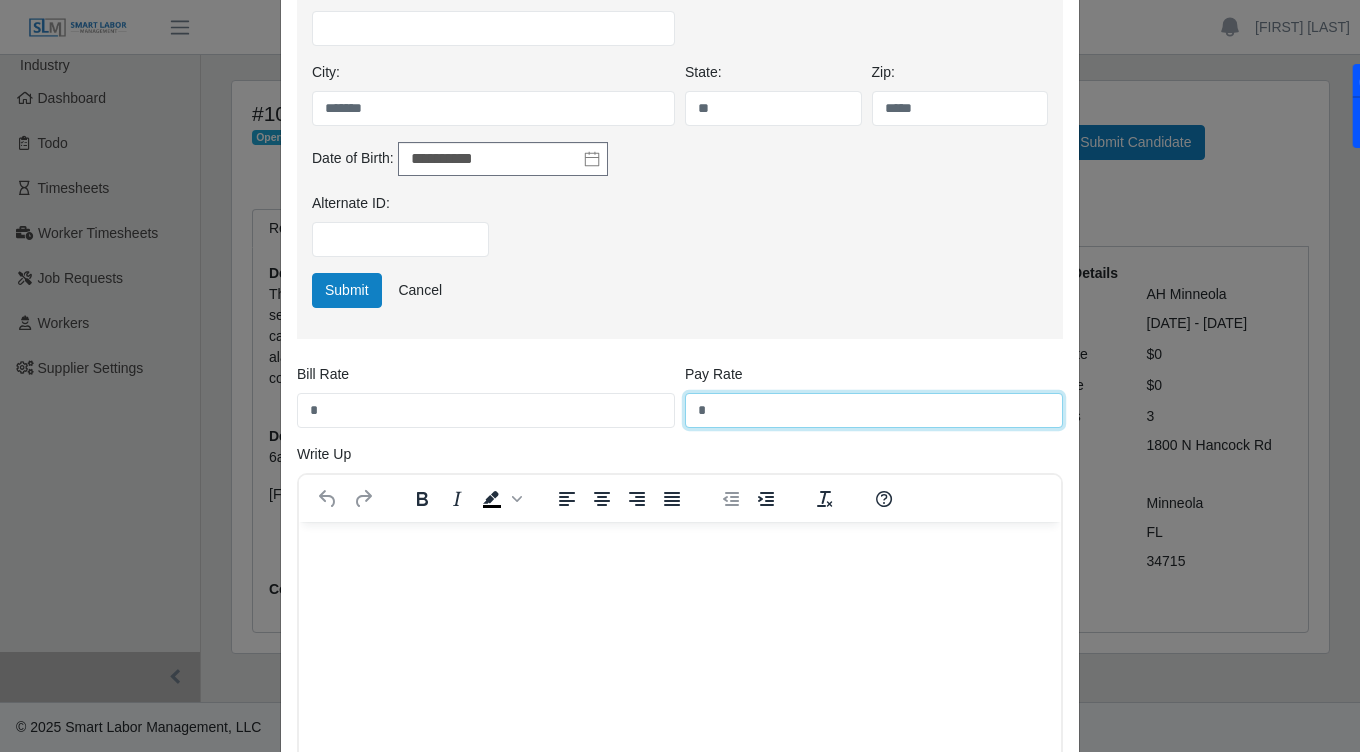 click on "*" at bounding box center (874, 410) 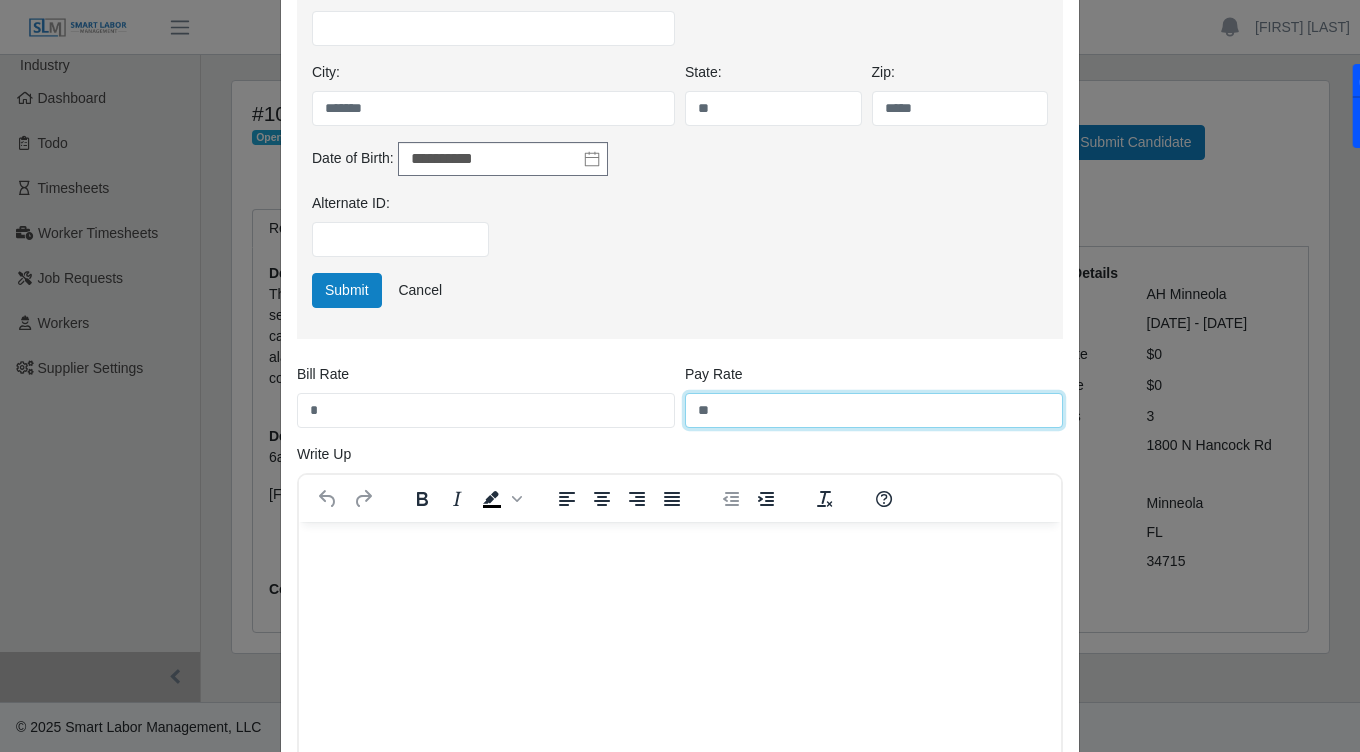 type on "**" 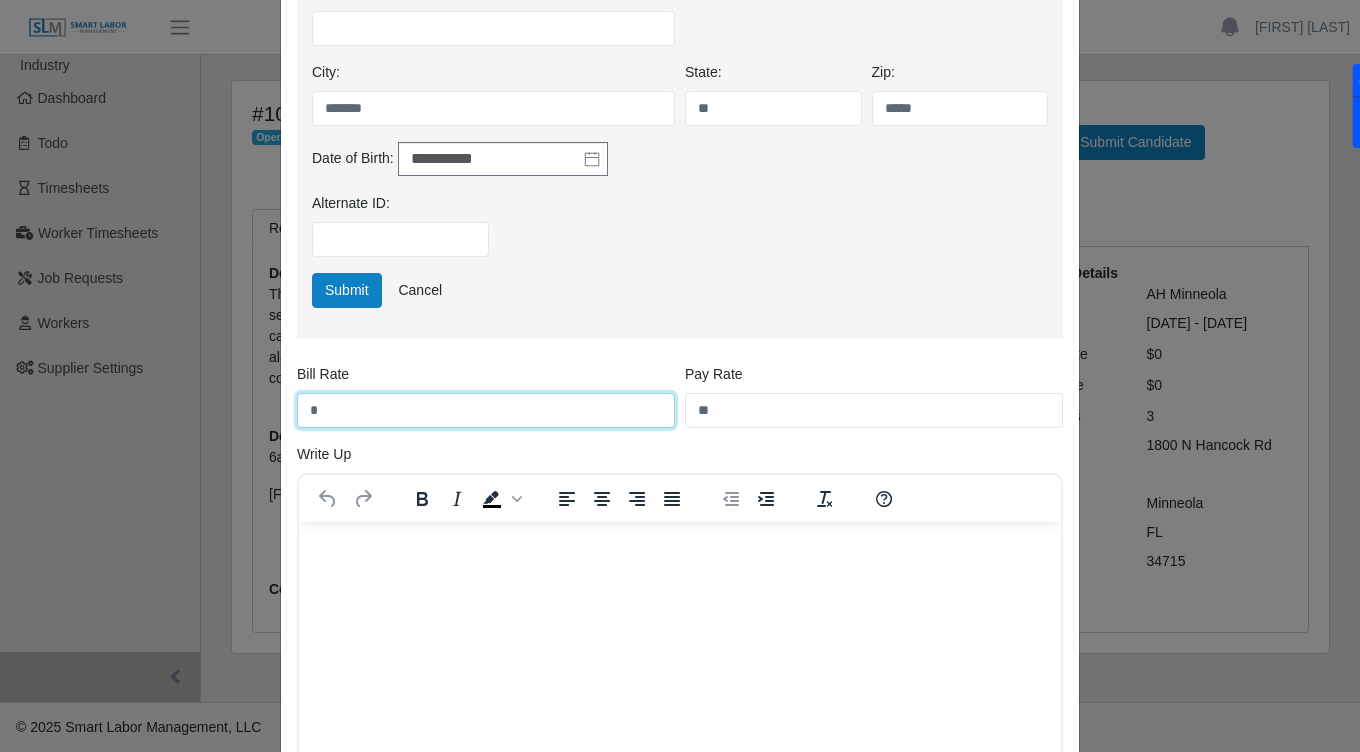 click on "*" at bounding box center [486, 410] 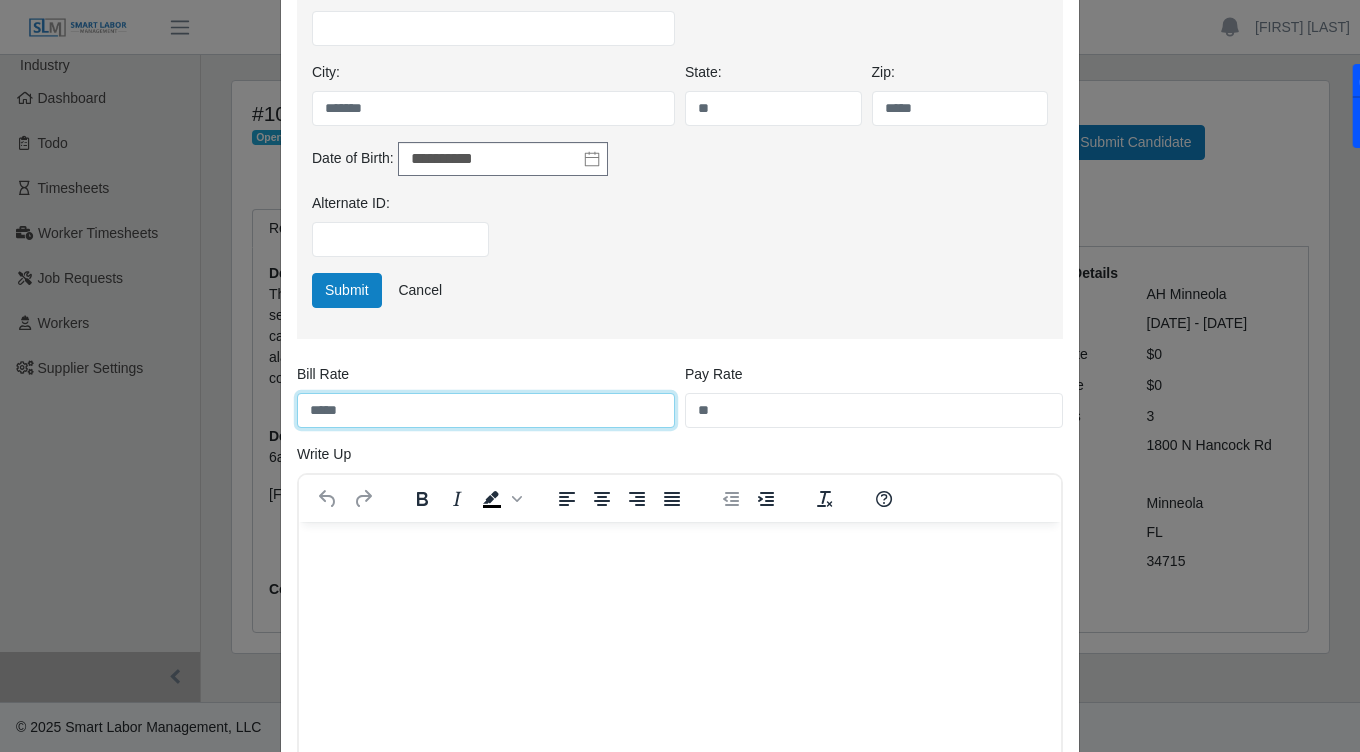 type on "*****" 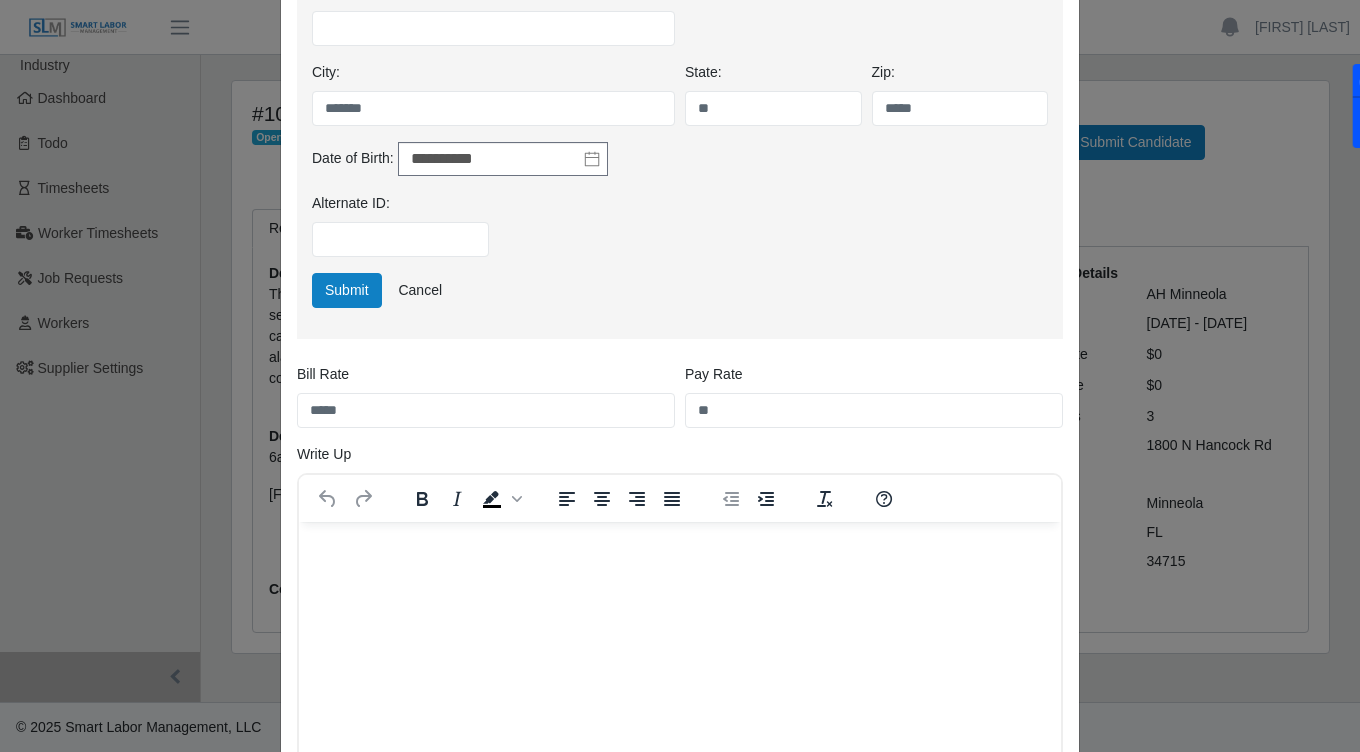 click at bounding box center (680, 549) 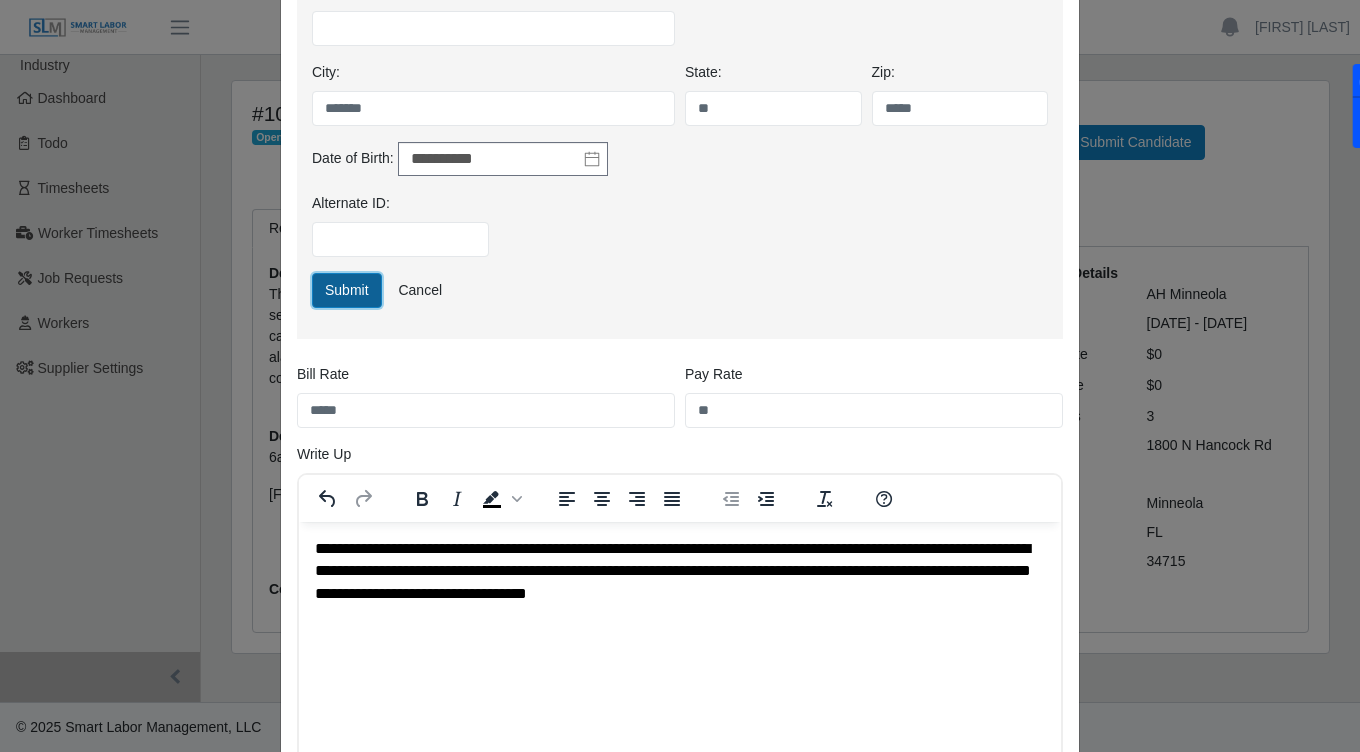 click on "Submit" at bounding box center [347, 290] 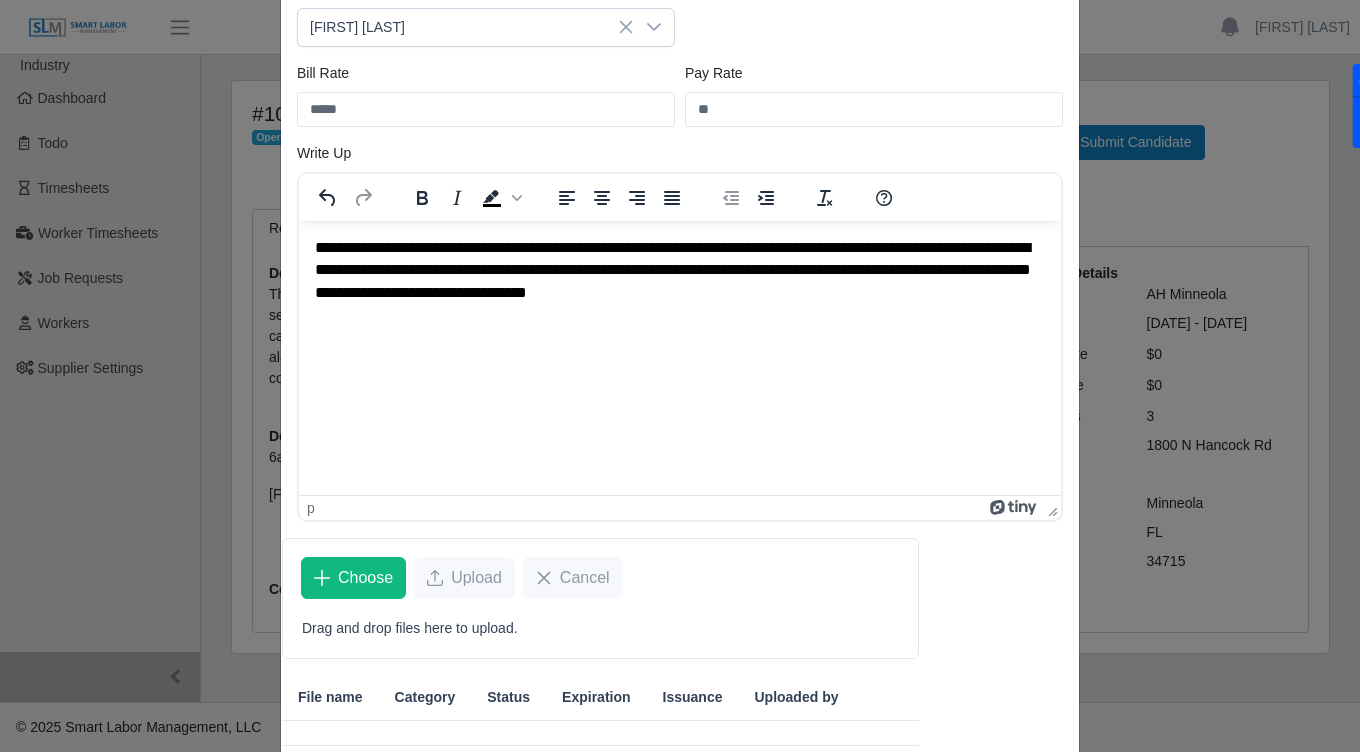 scroll, scrollTop: 307, scrollLeft: 0, axis: vertical 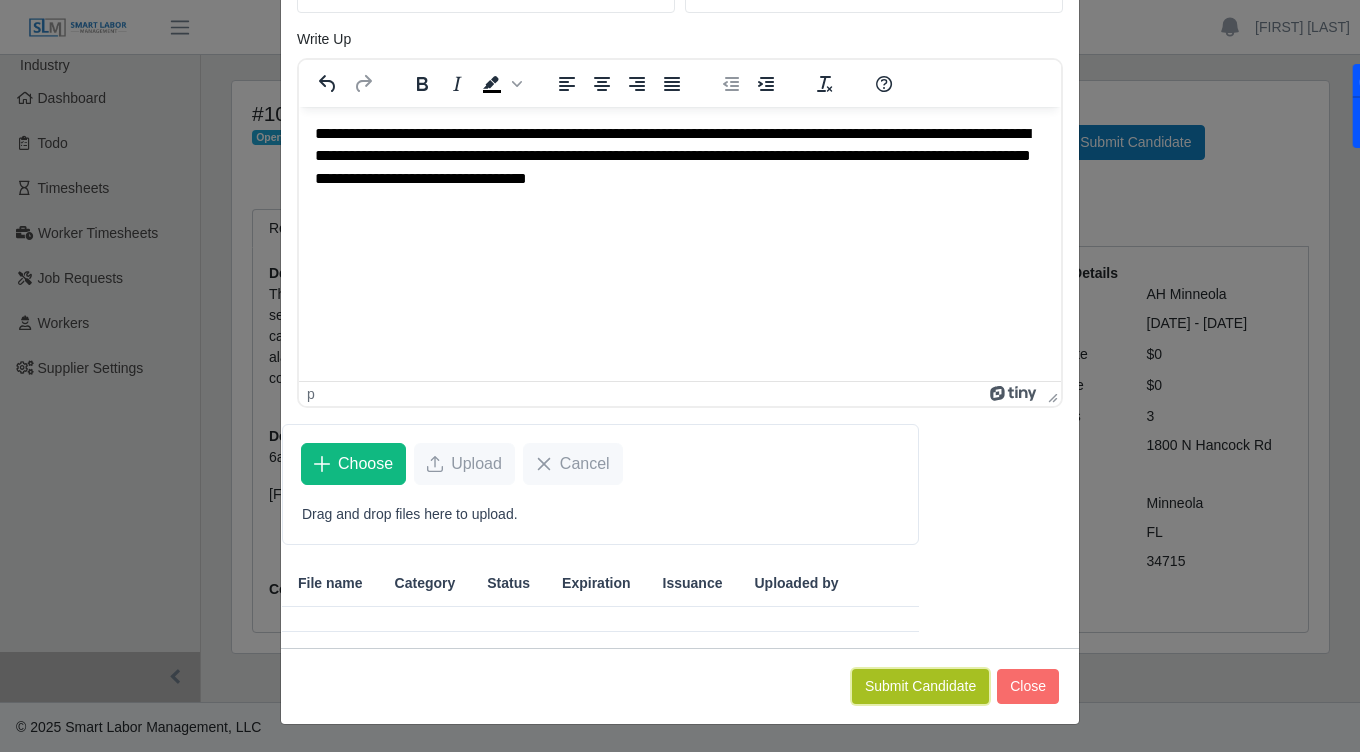 click on "Submit Candidate" 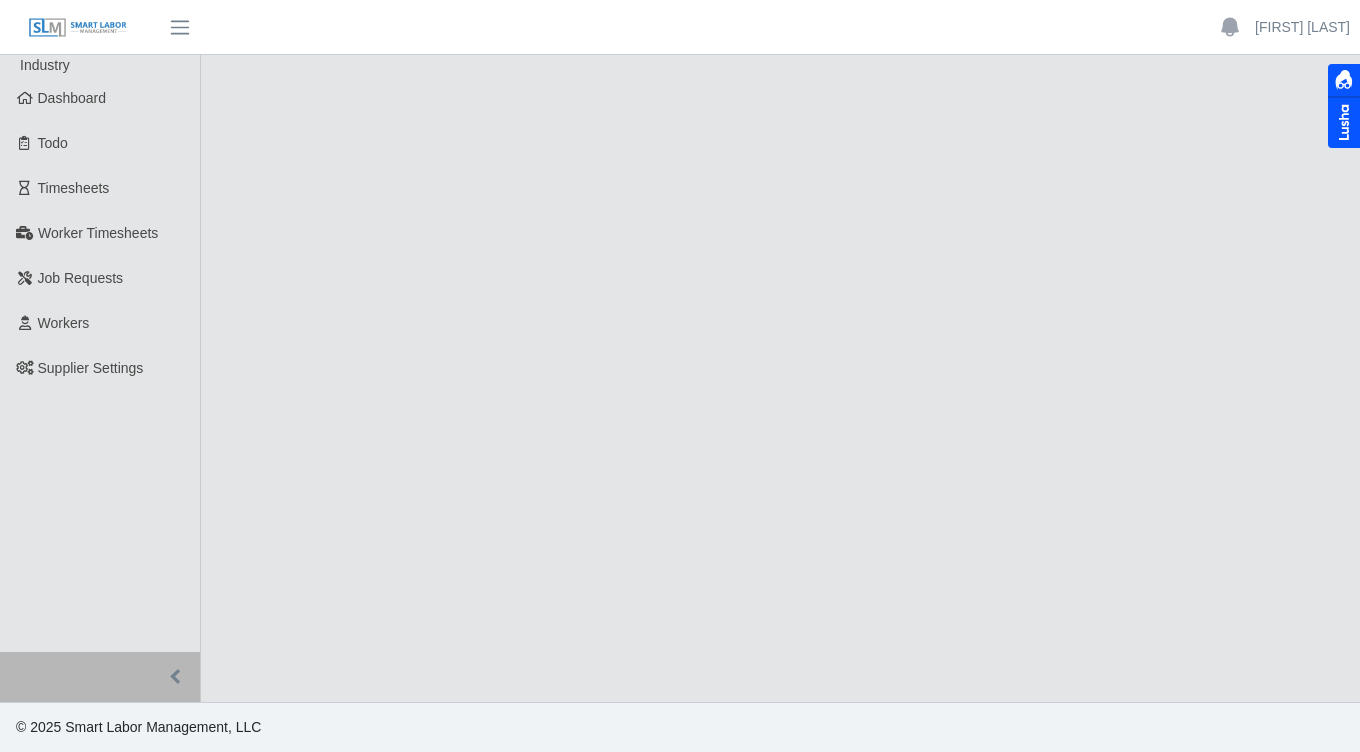 scroll, scrollTop: 0, scrollLeft: 0, axis: both 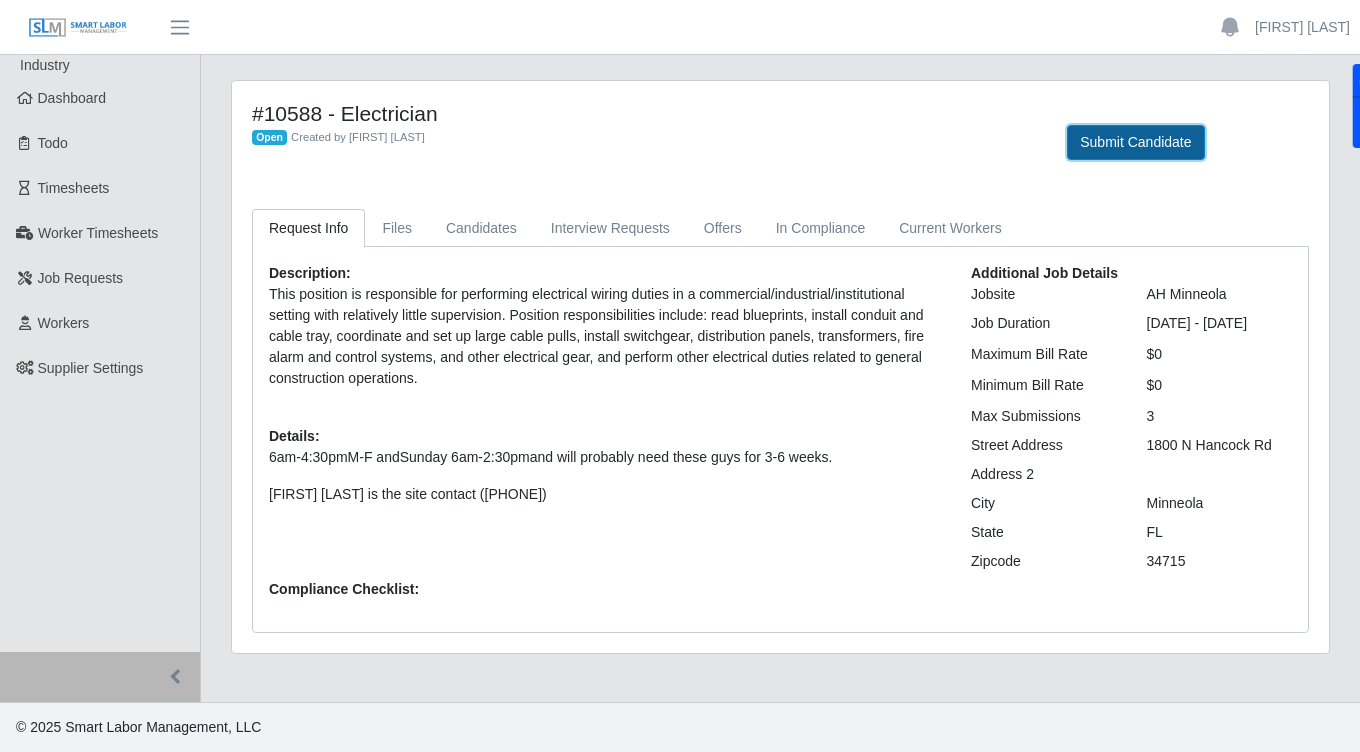 click on "Submit Candidate" at bounding box center (1135, 142) 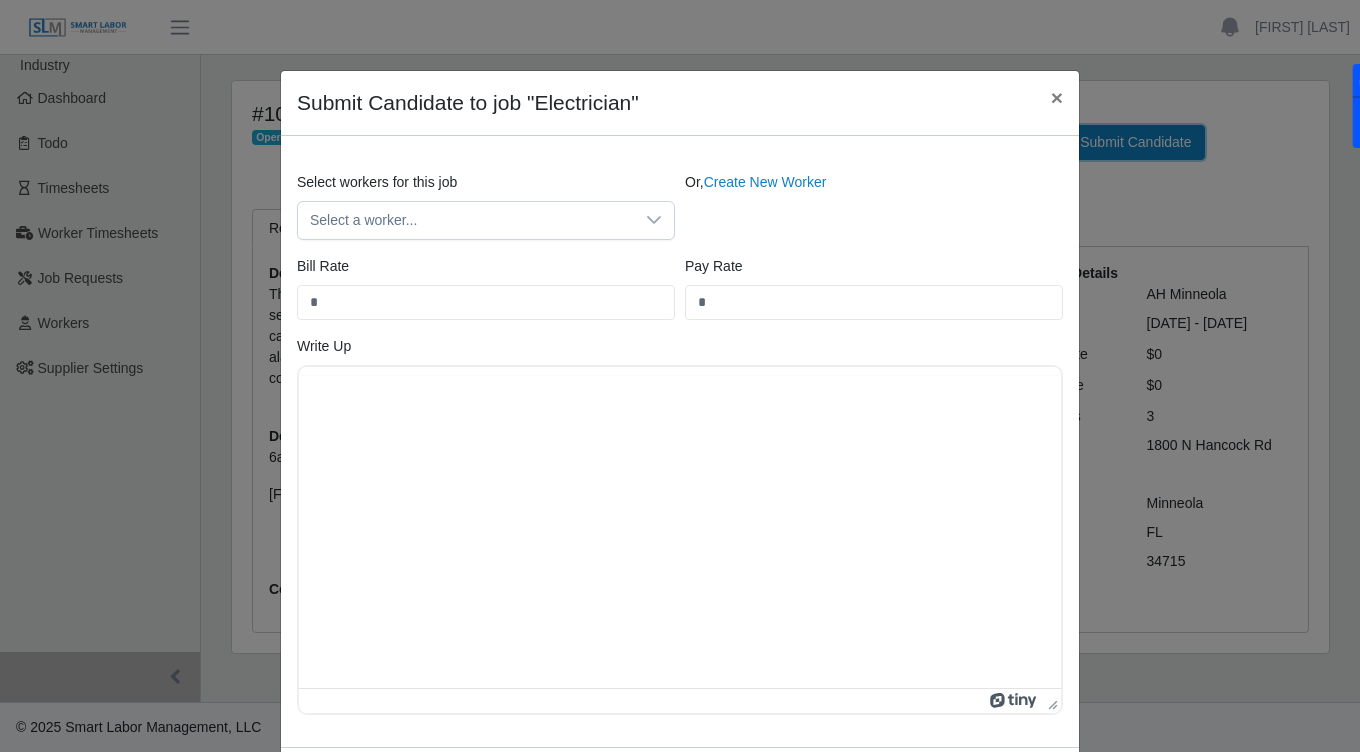 scroll, scrollTop: 0, scrollLeft: 0, axis: both 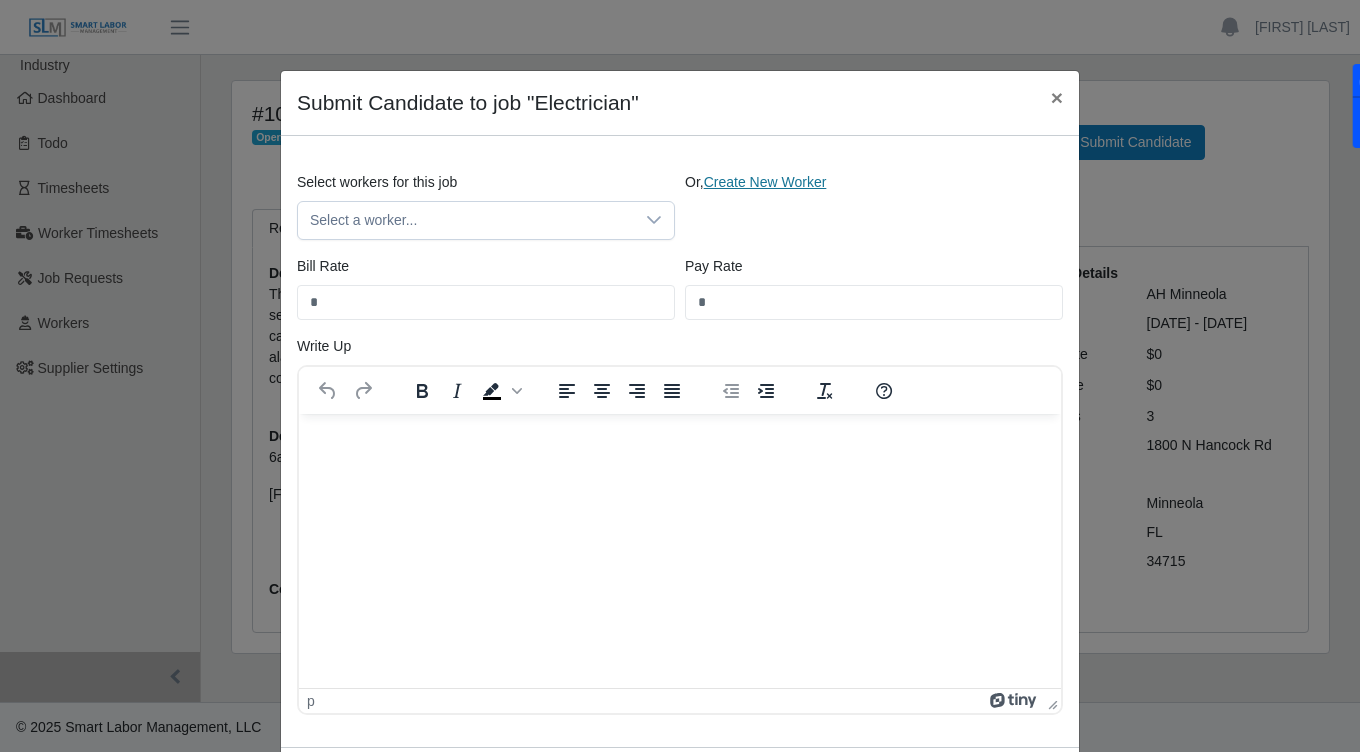 click on "Create New Worker" at bounding box center (765, 182) 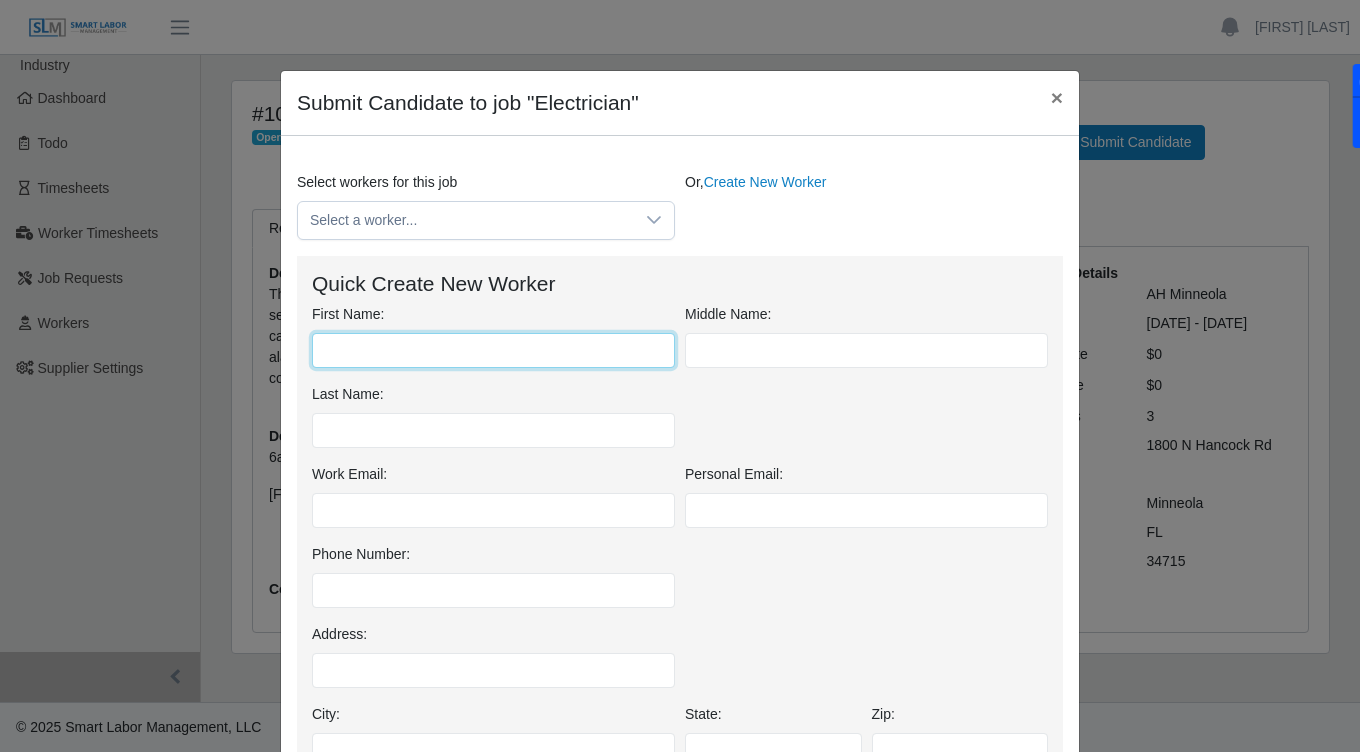 click on "First Name:" at bounding box center [493, 350] 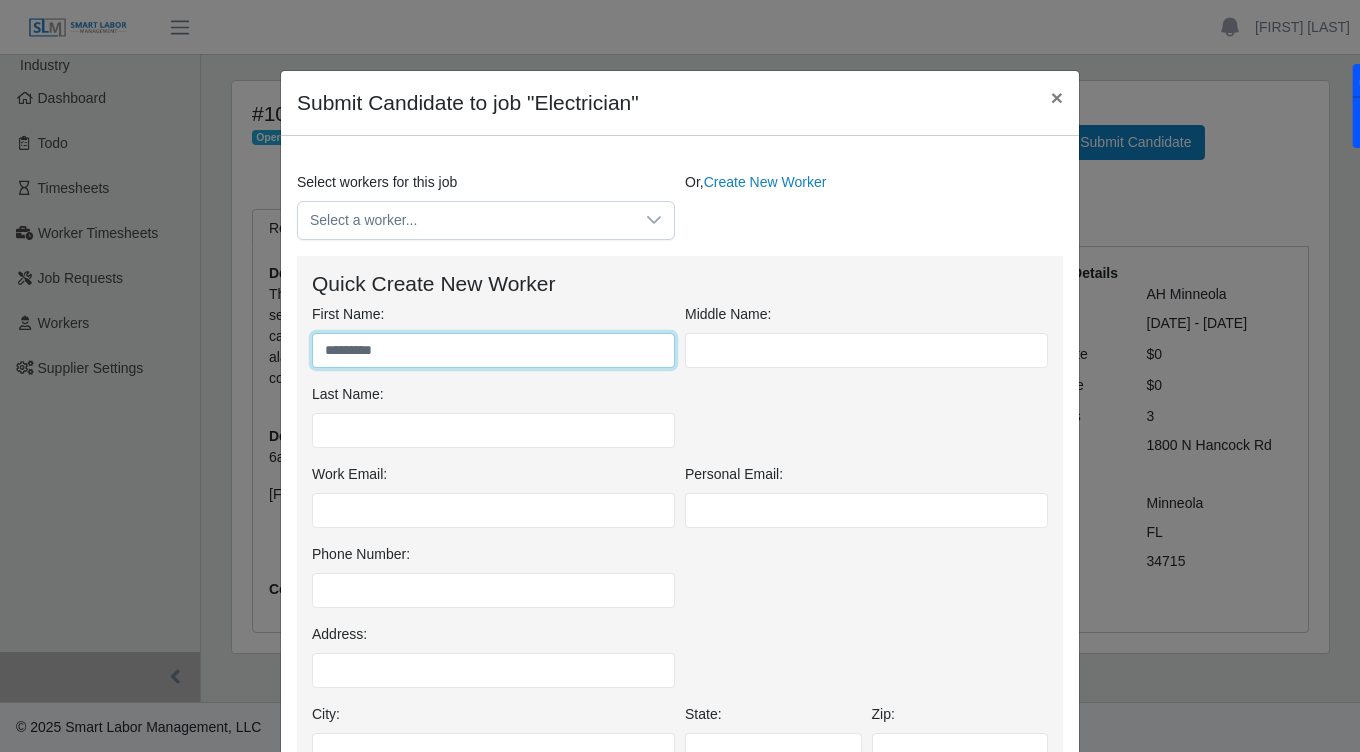 type on "*********" 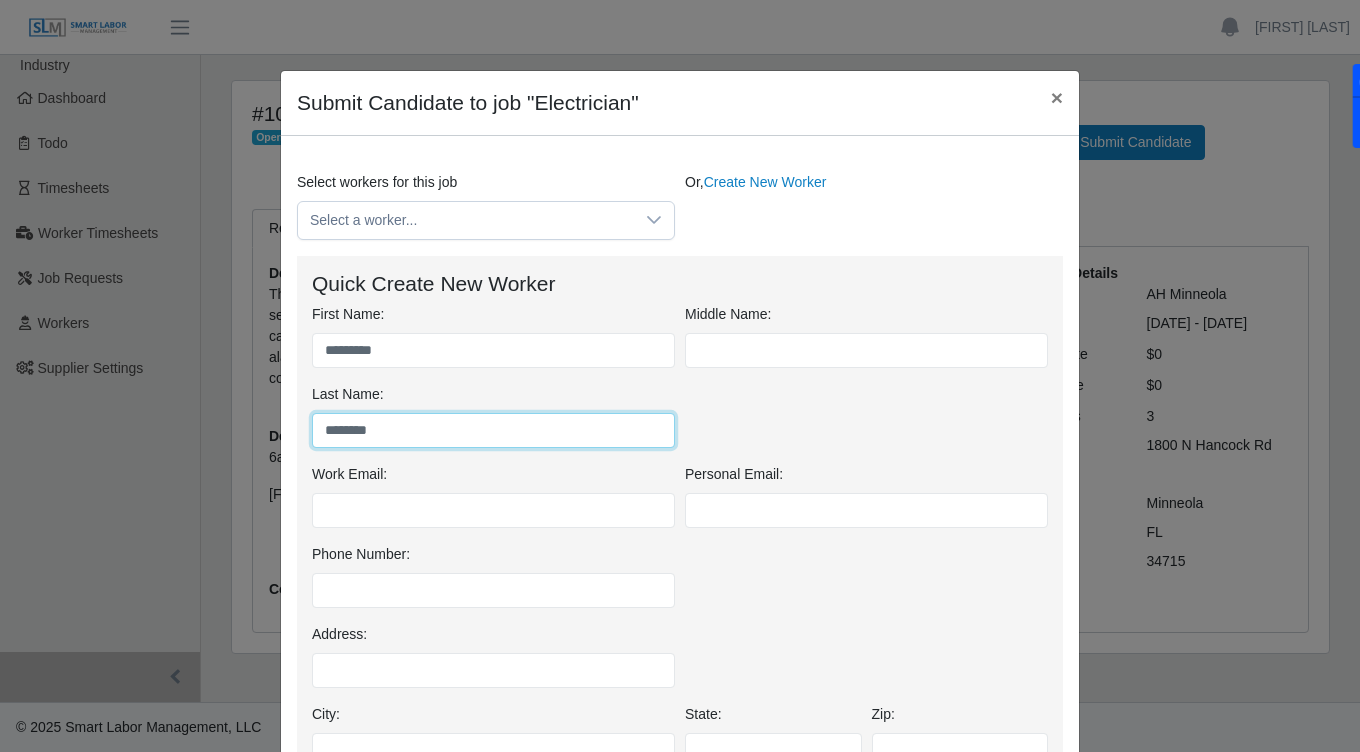 type on "********" 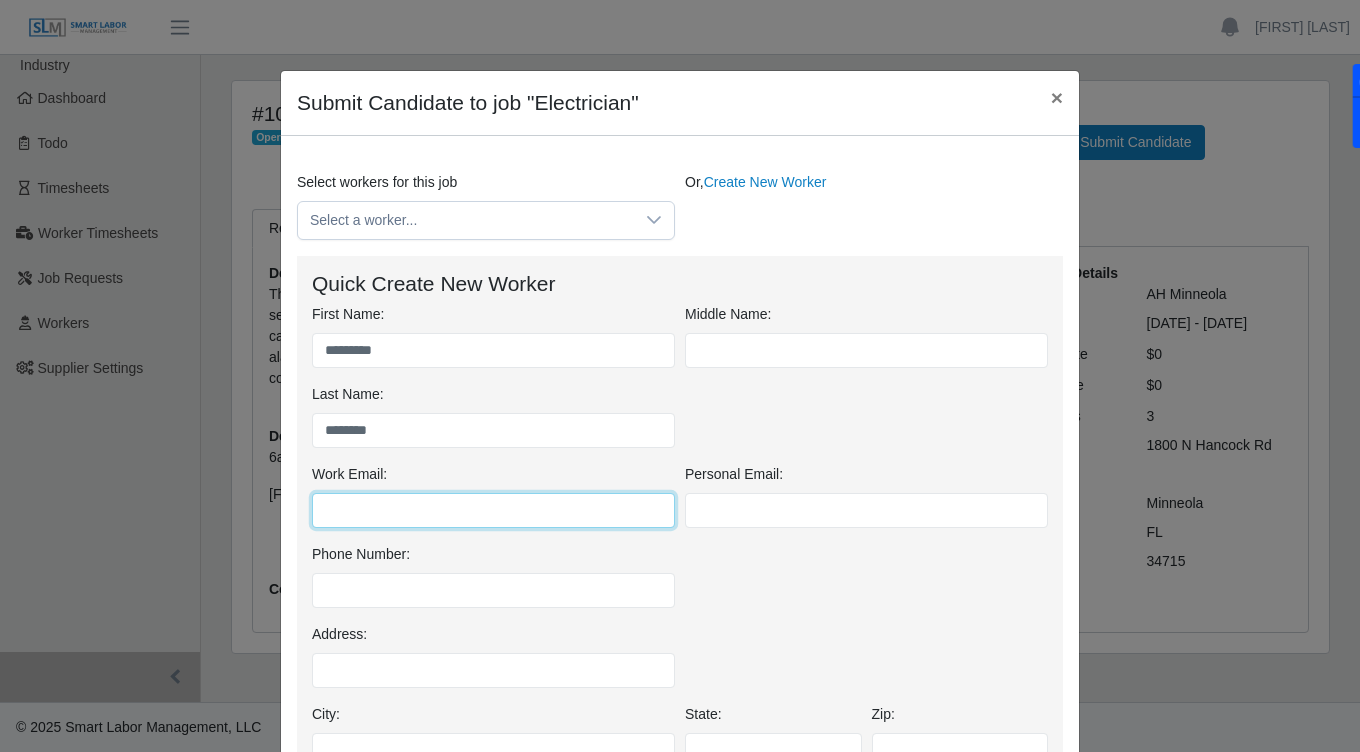 click on "Work Email:" at bounding box center (493, 510) 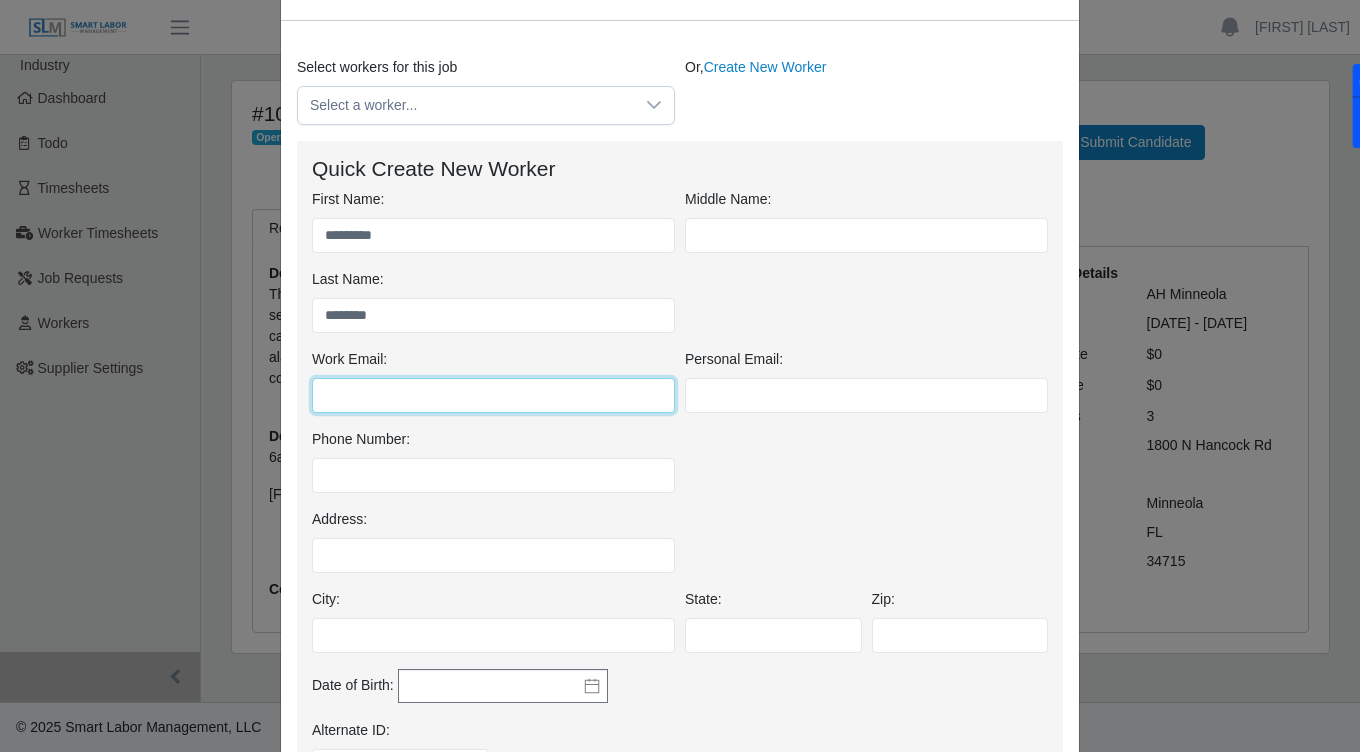 scroll, scrollTop: 116, scrollLeft: 0, axis: vertical 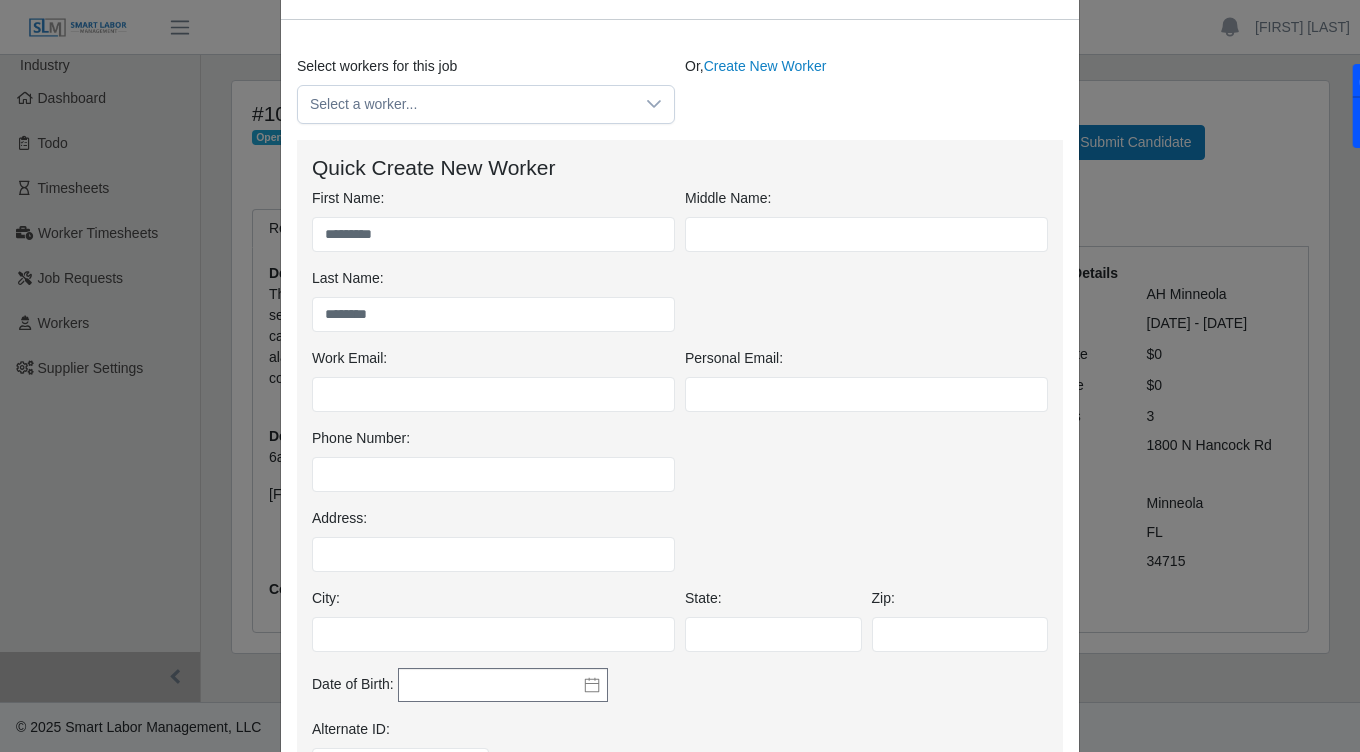 click on "First Name:    *********   Middle Name:      Last Name:    ********" at bounding box center (680, 268) 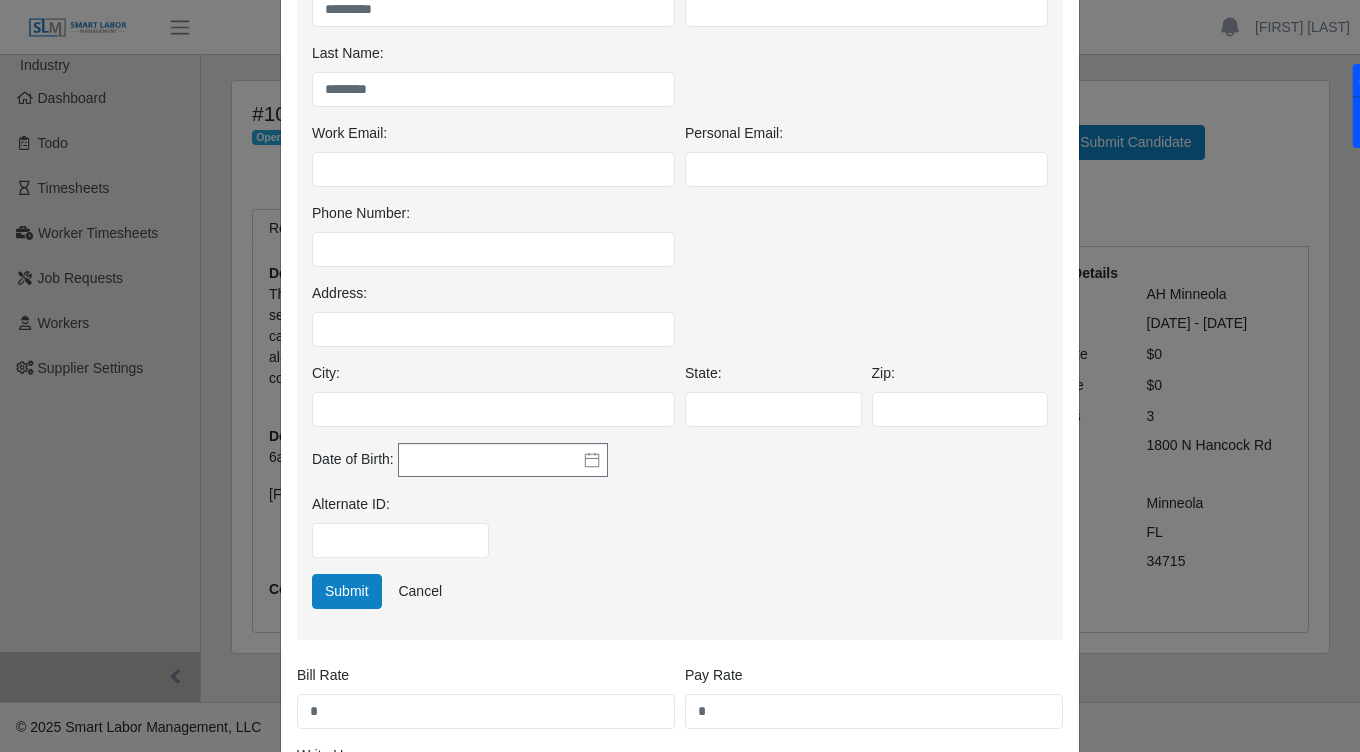 scroll, scrollTop: 347, scrollLeft: 0, axis: vertical 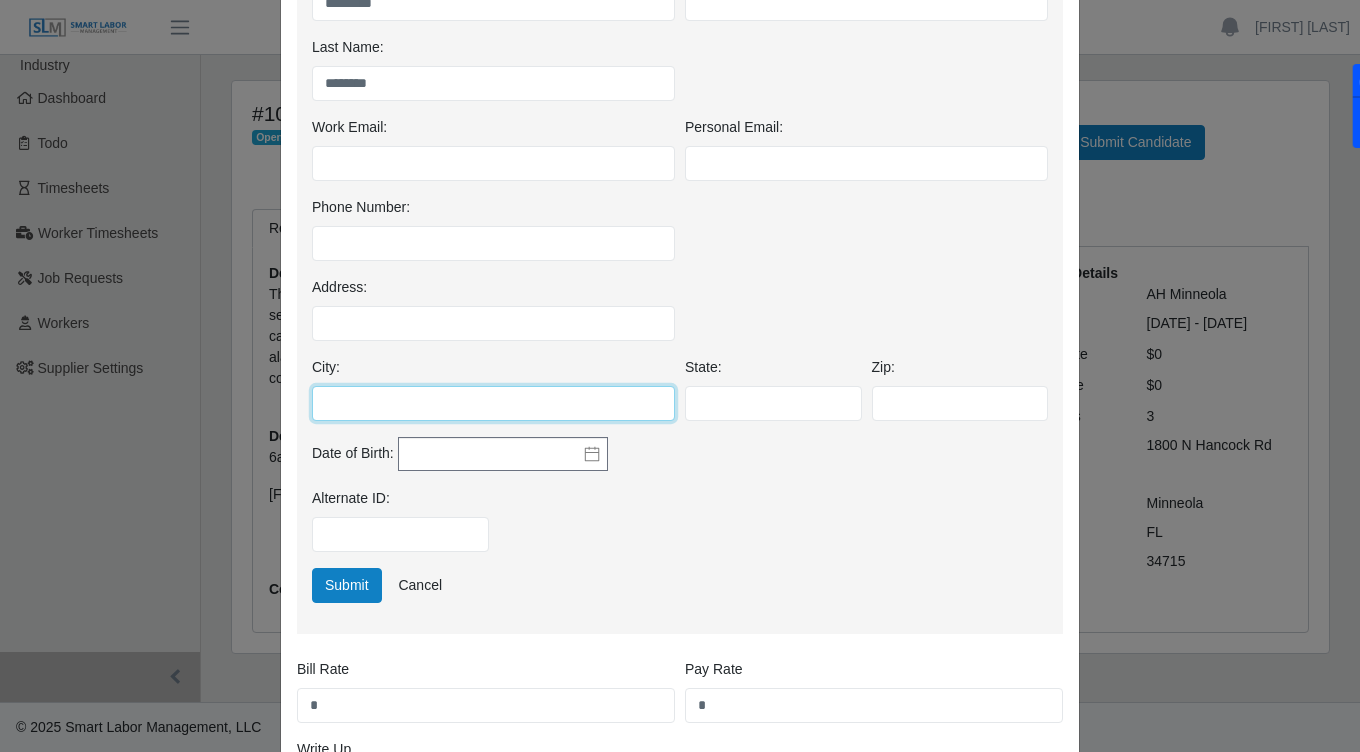 click on "City:" at bounding box center (493, 403) 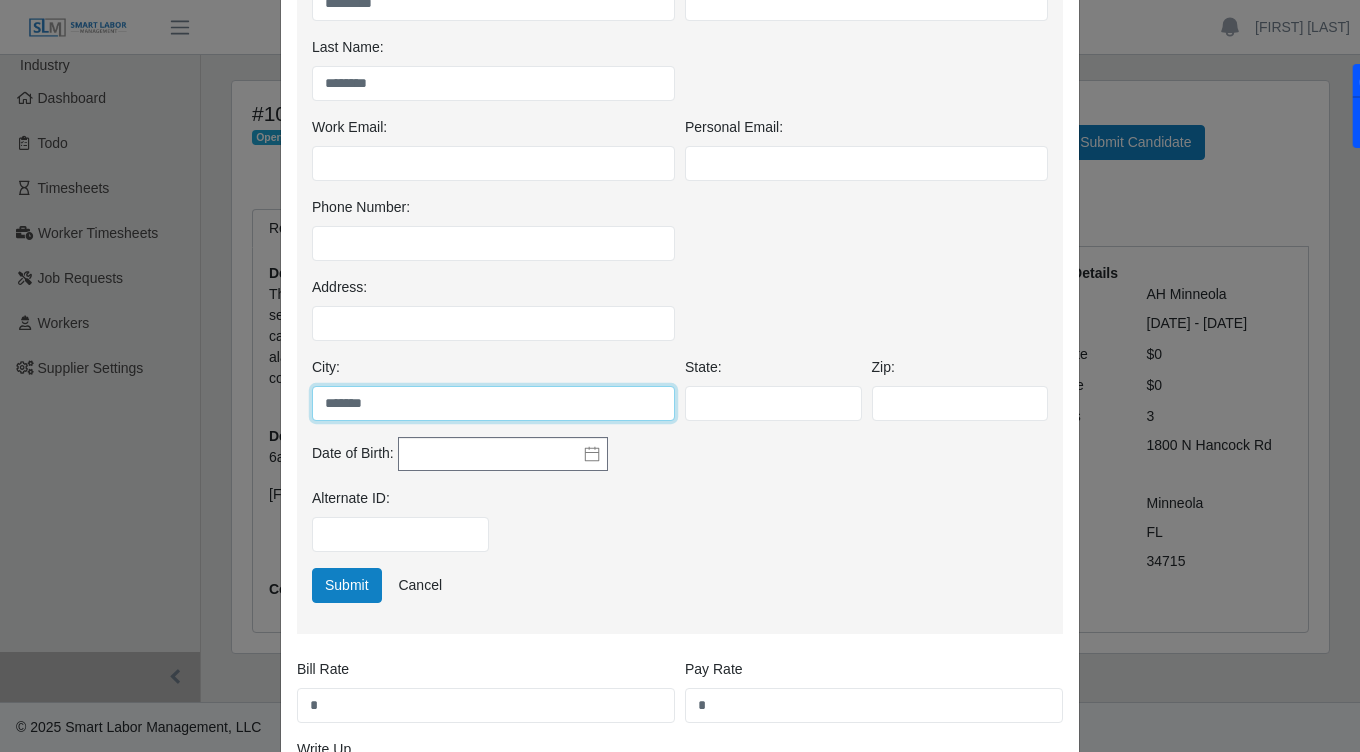 type on "*******" 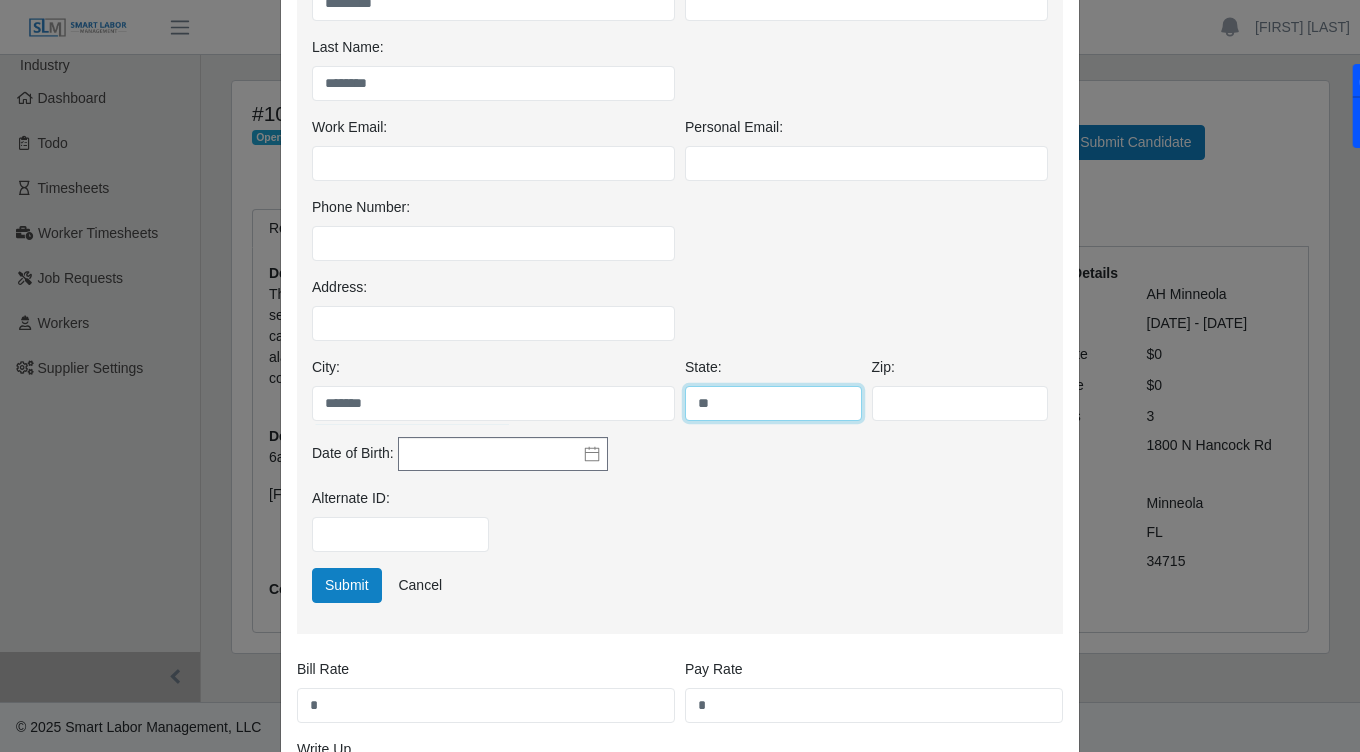 type on "**" 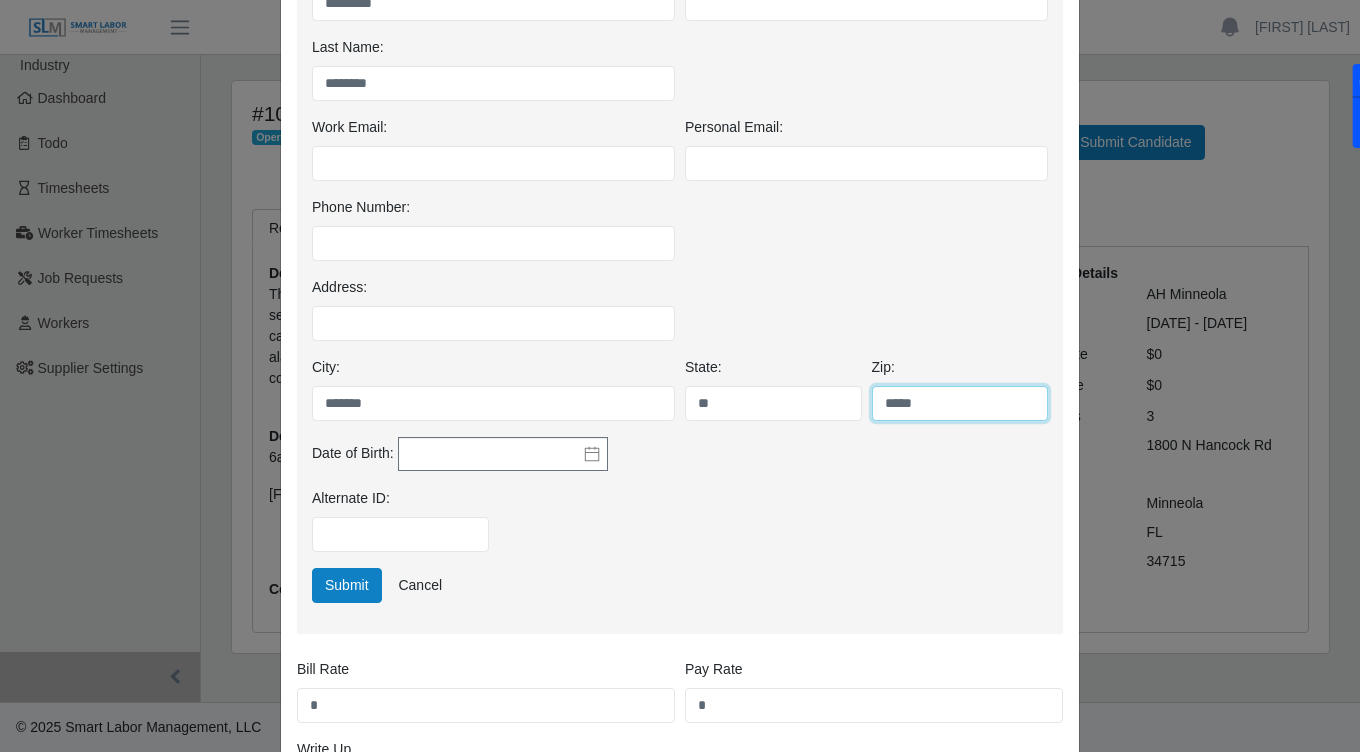 type on "*****" 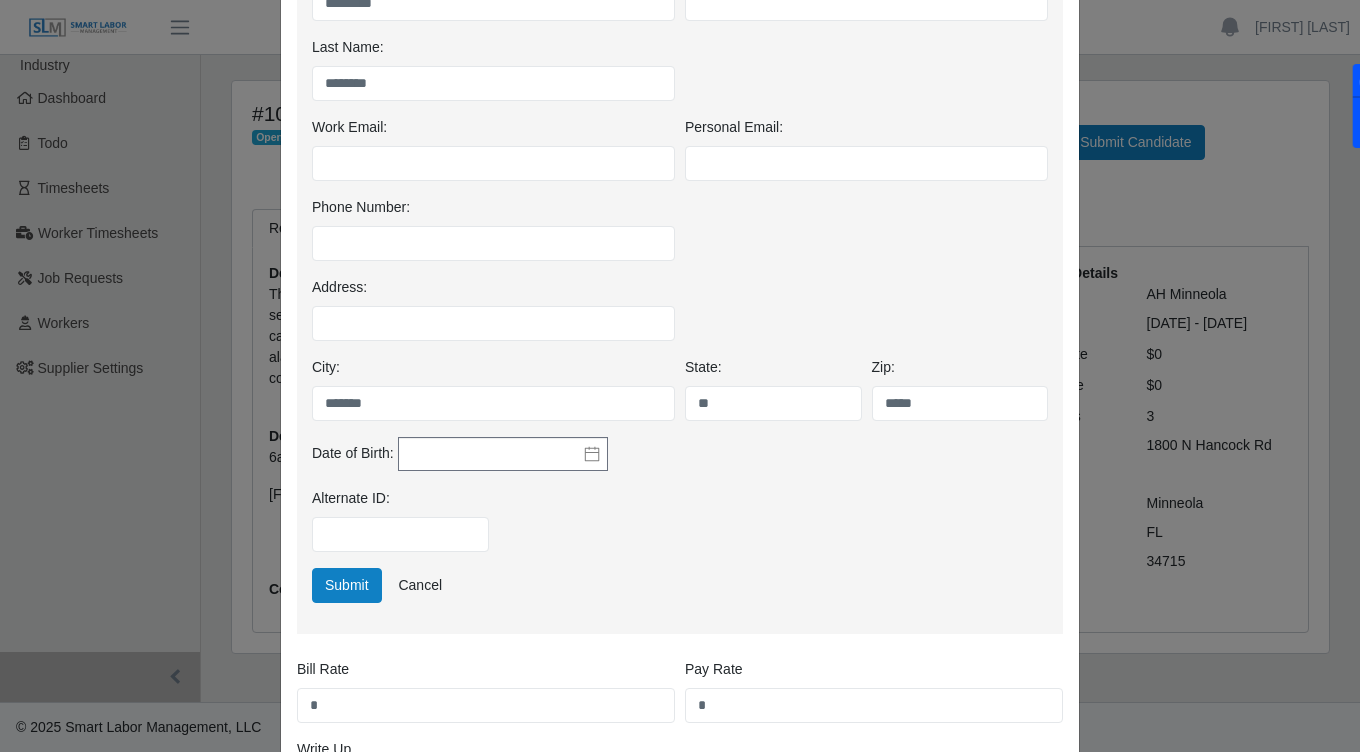 click on "Alternate ID:" at bounding box center [680, 528] 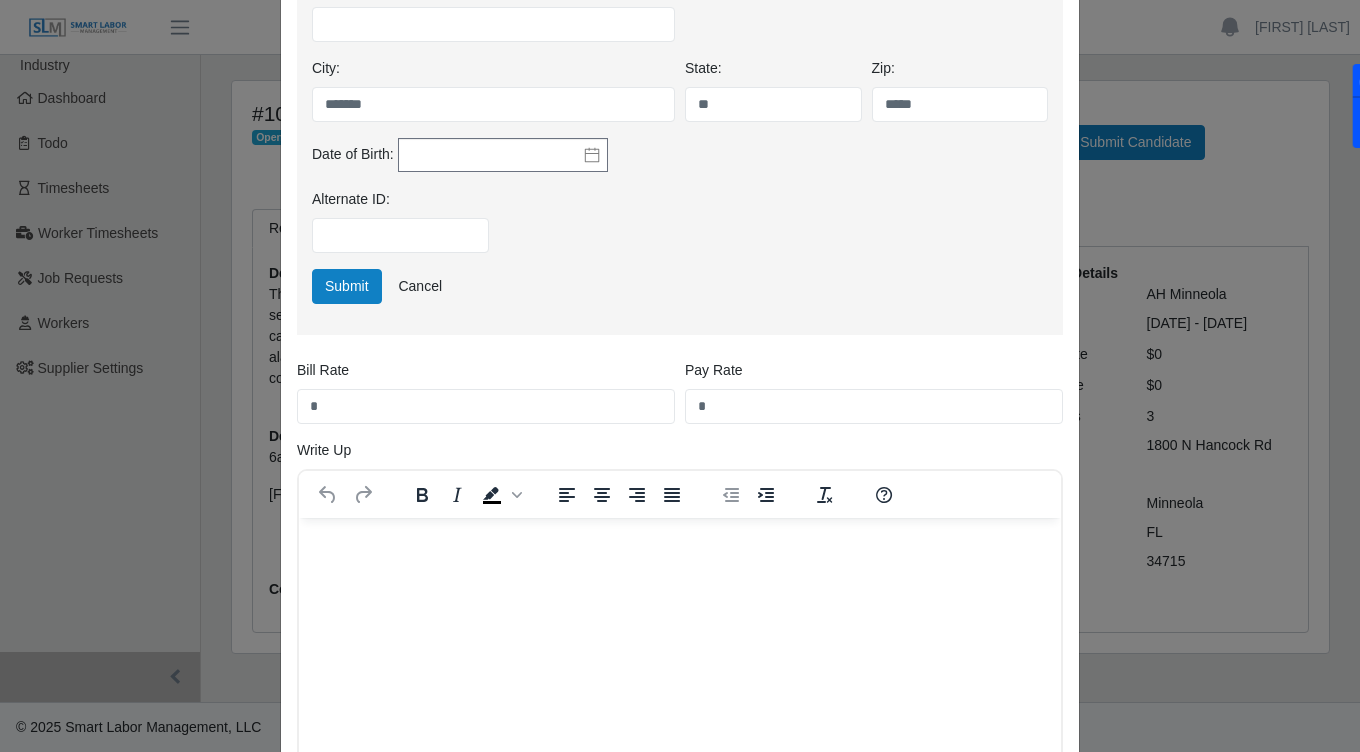 scroll, scrollTop: 648, scrollLeft: 0, axis: vertical 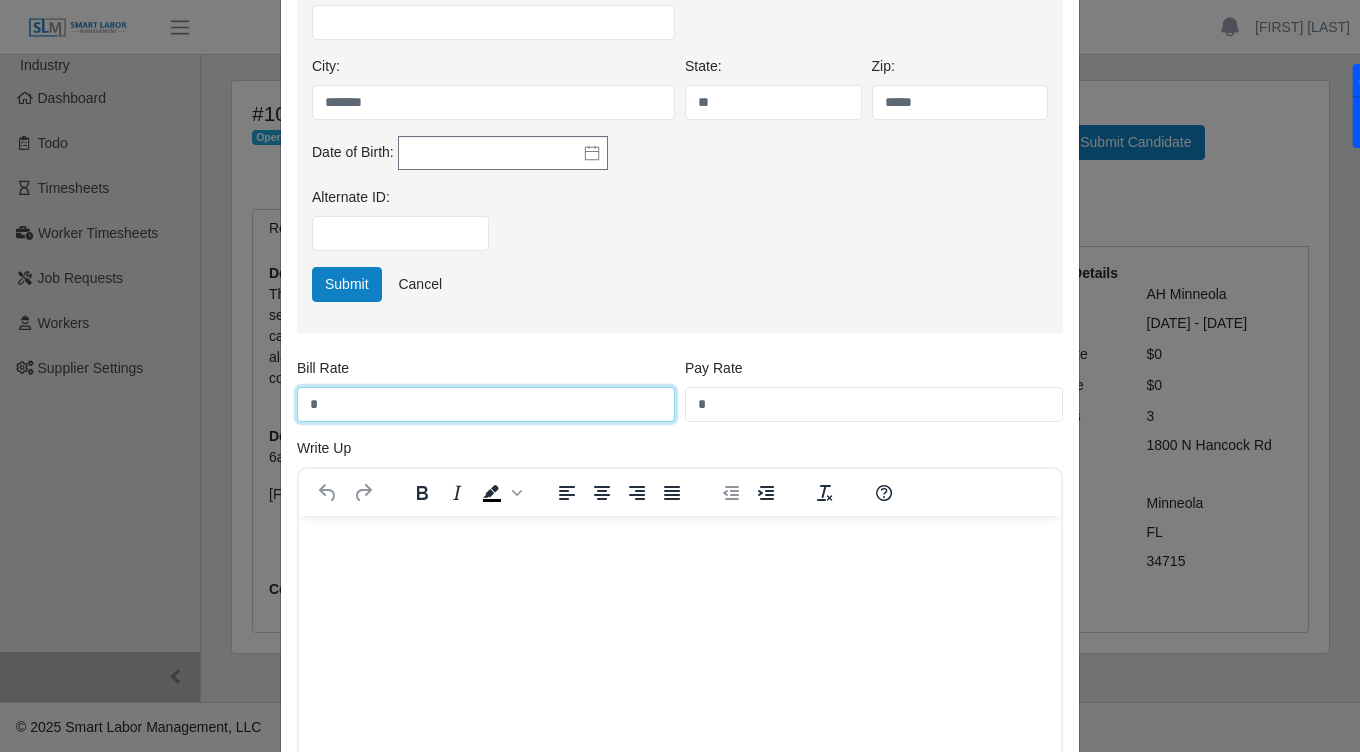 click on "*" at bounding box center [486, 404] 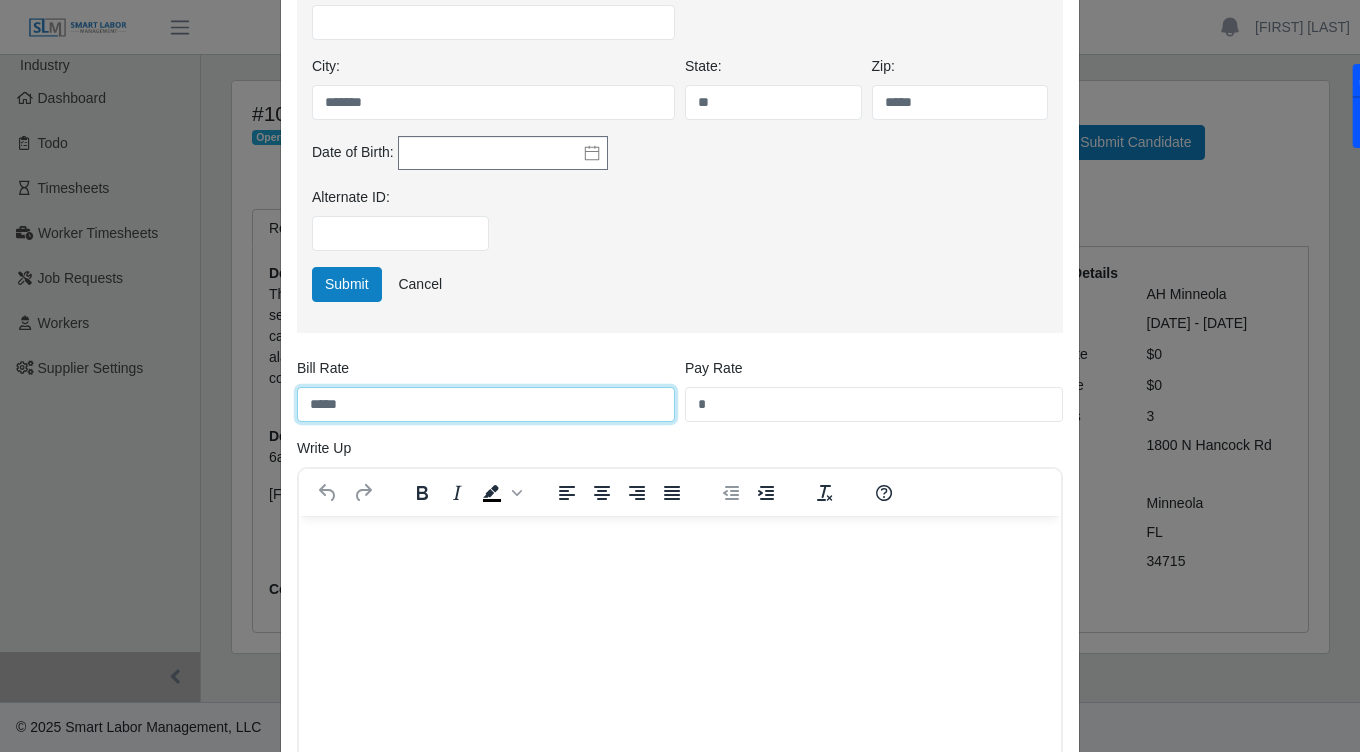 type on "*****" 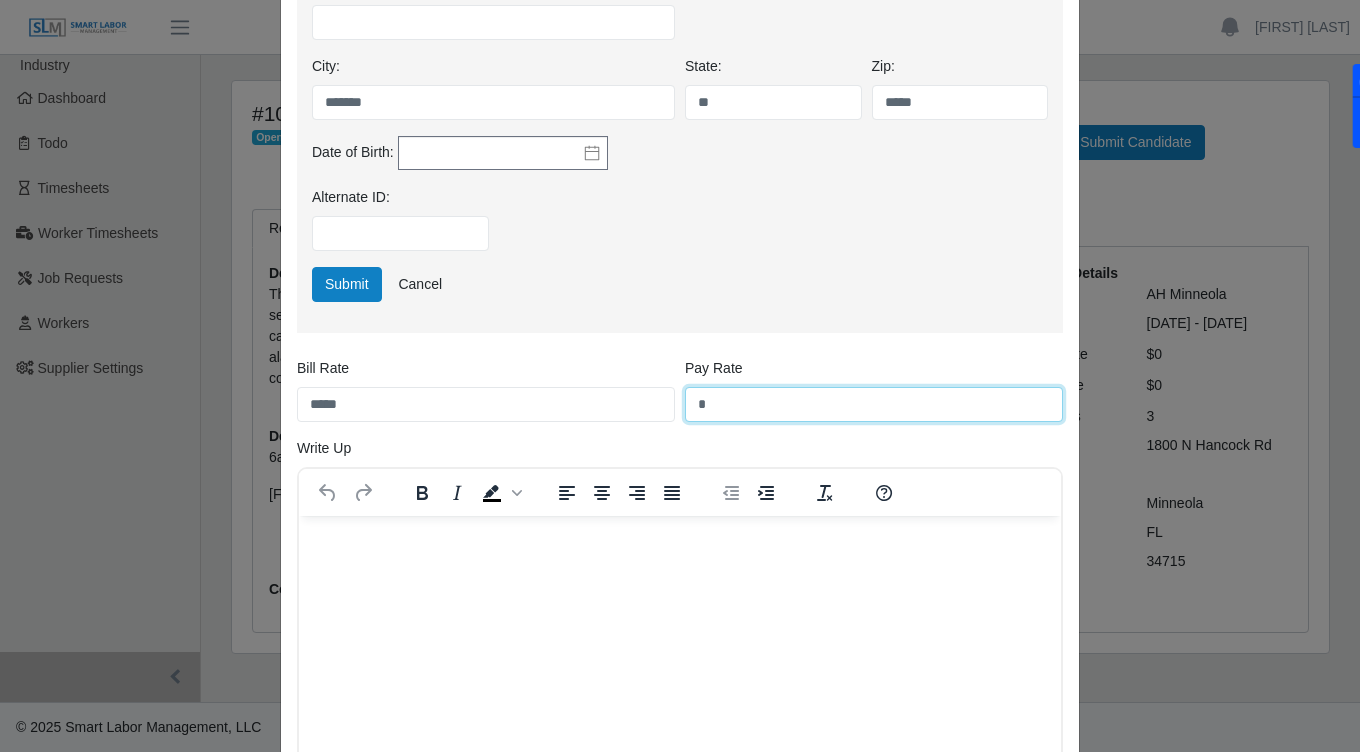 click on "*" at bounding box center [874, 404] 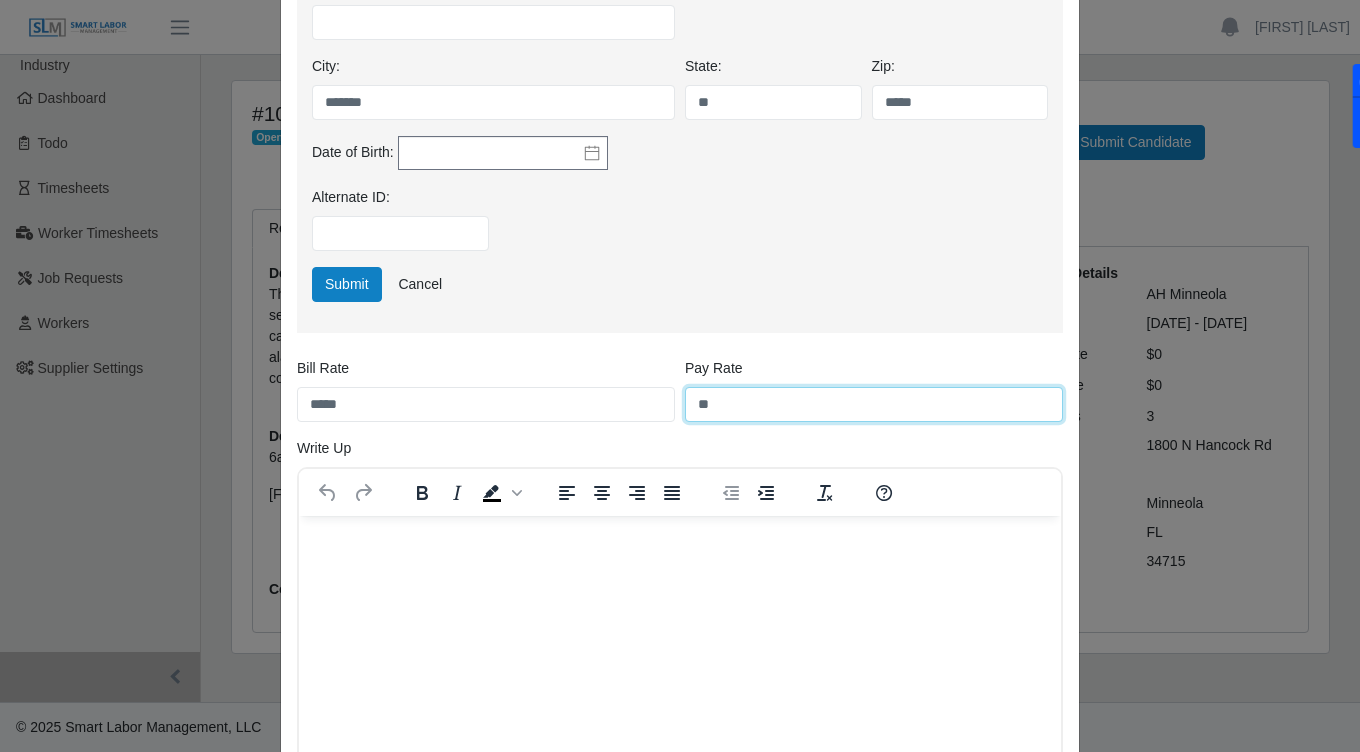 type on "**" 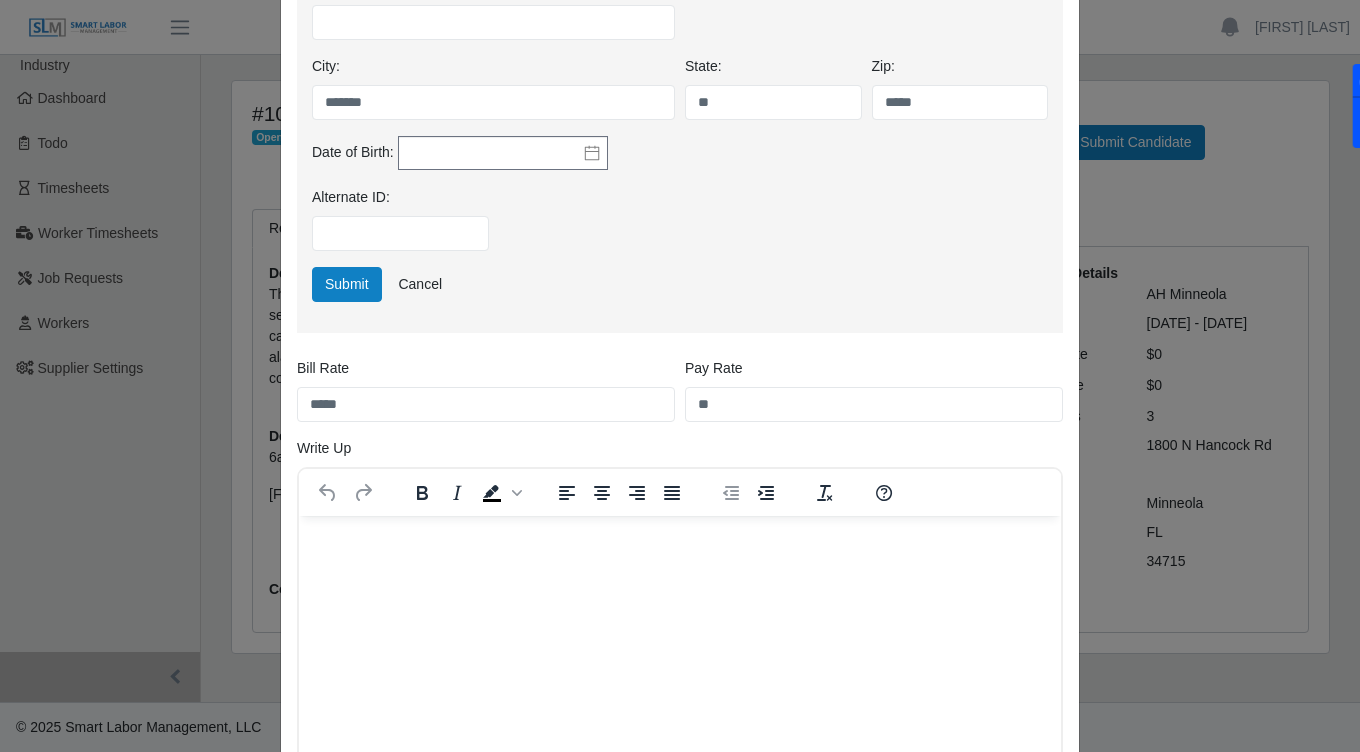 click at bounding box center (680, 543) 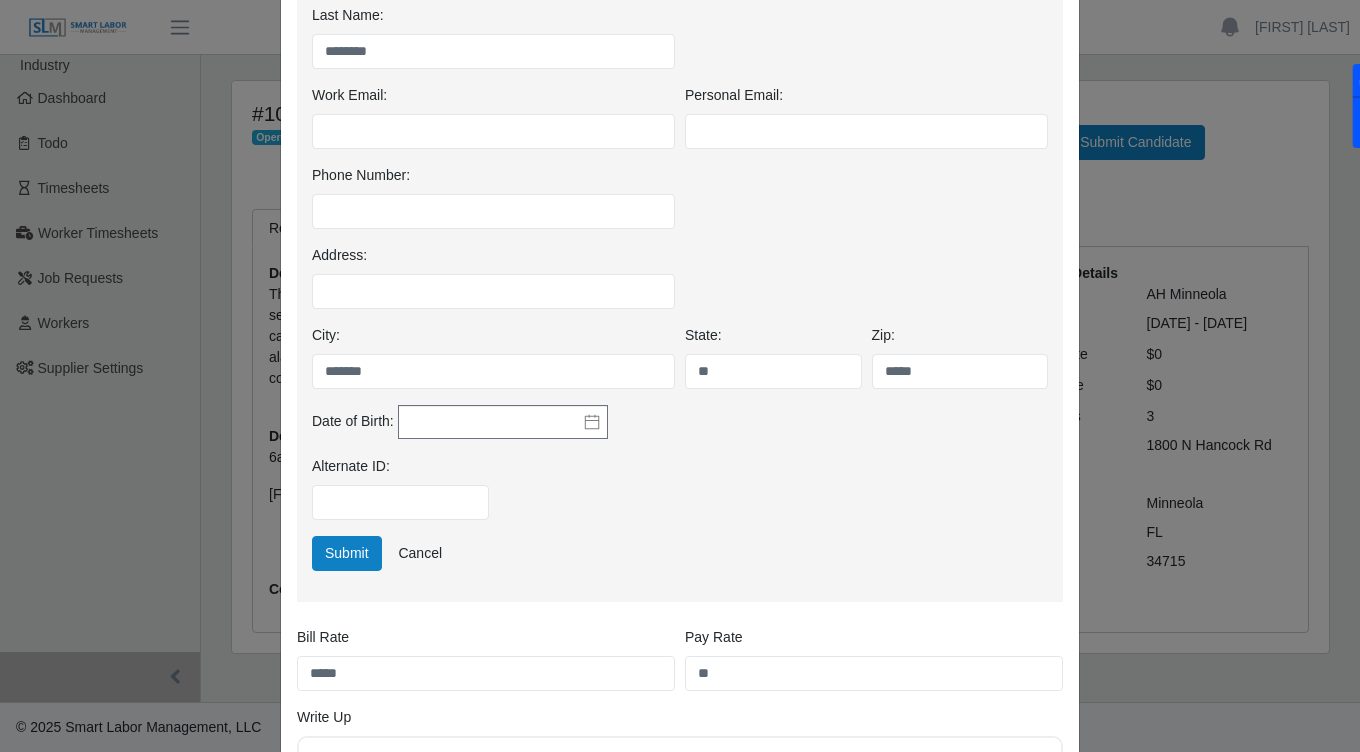 scroll, scrollTop: 378, scrollLeft: 0, axis: vertical 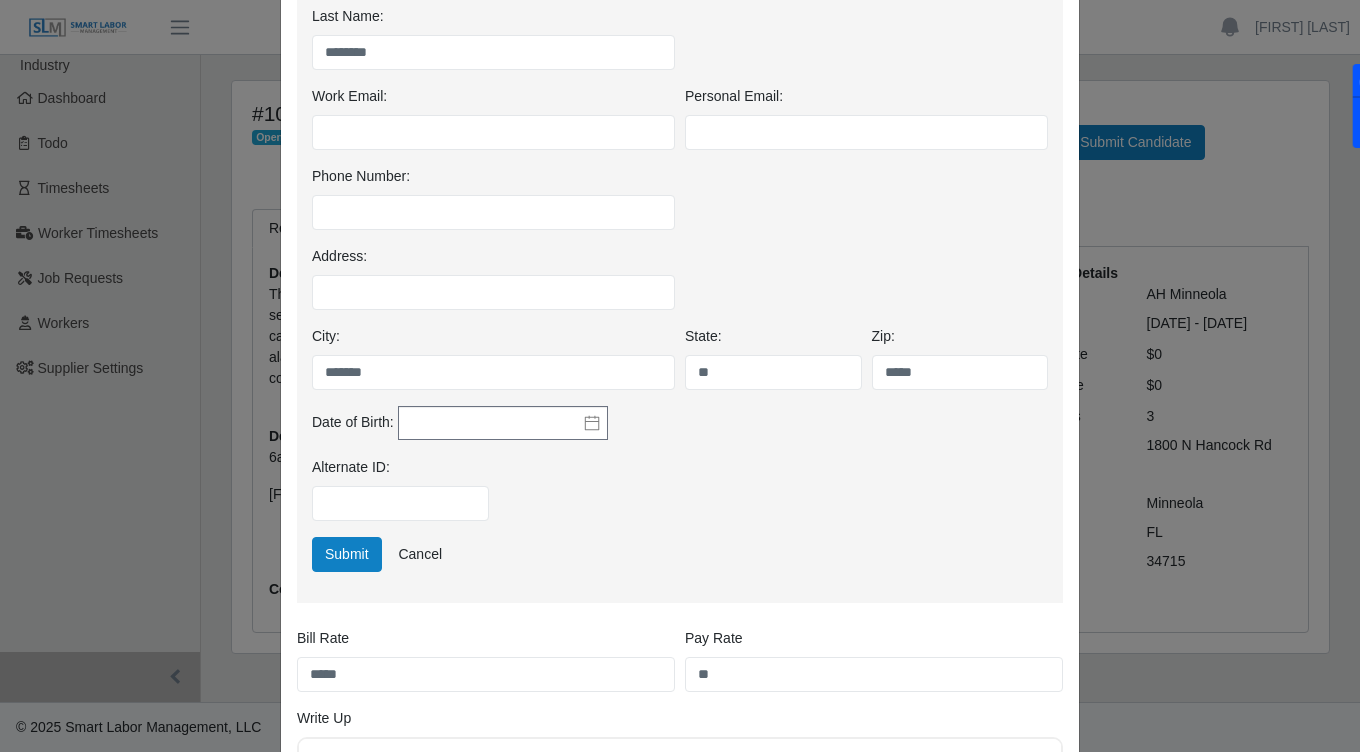 click 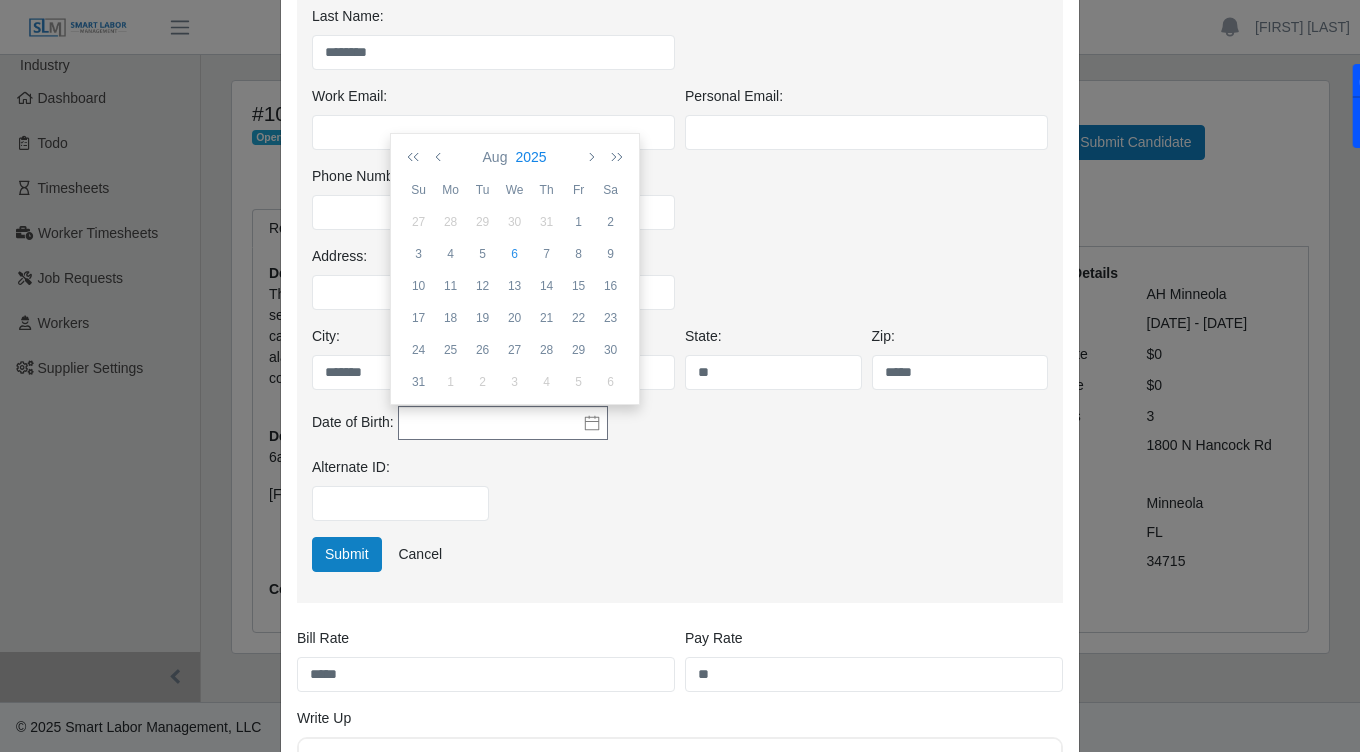click on "2025" 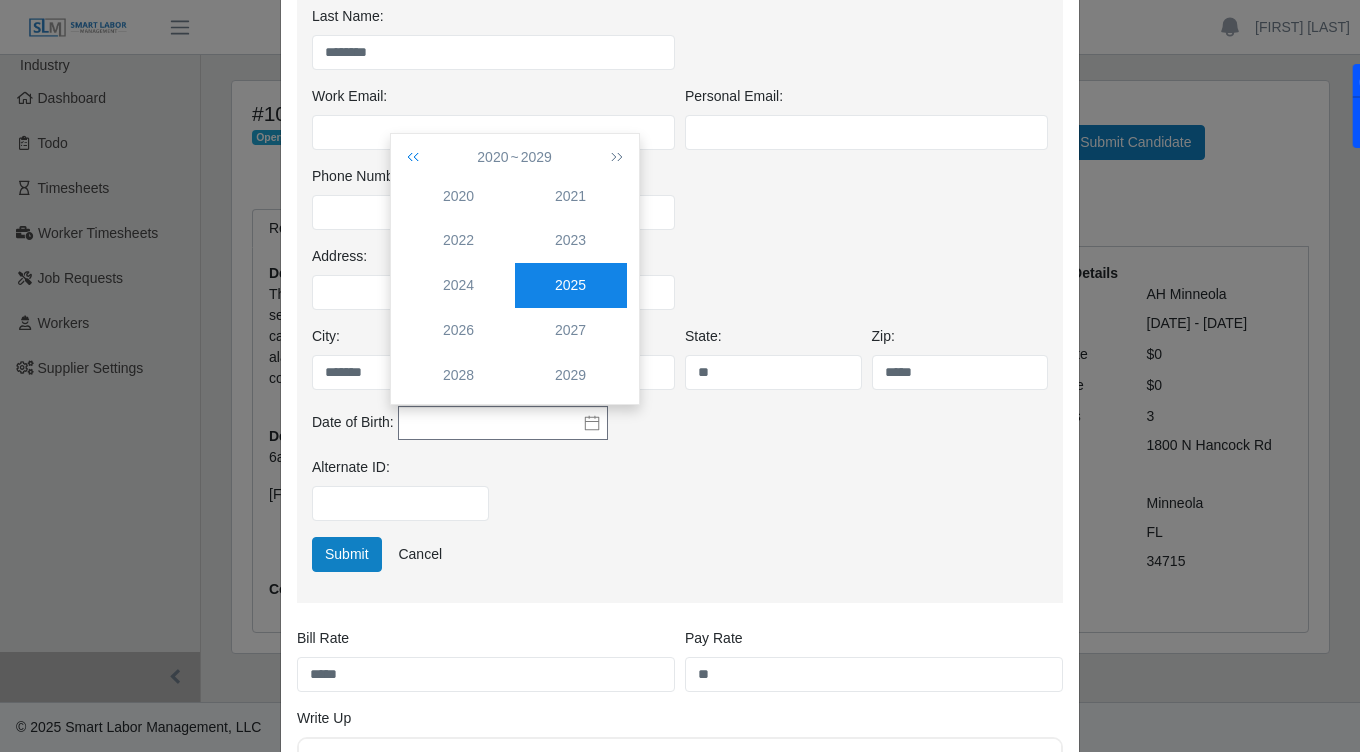 click at bounding box center [417, 157] 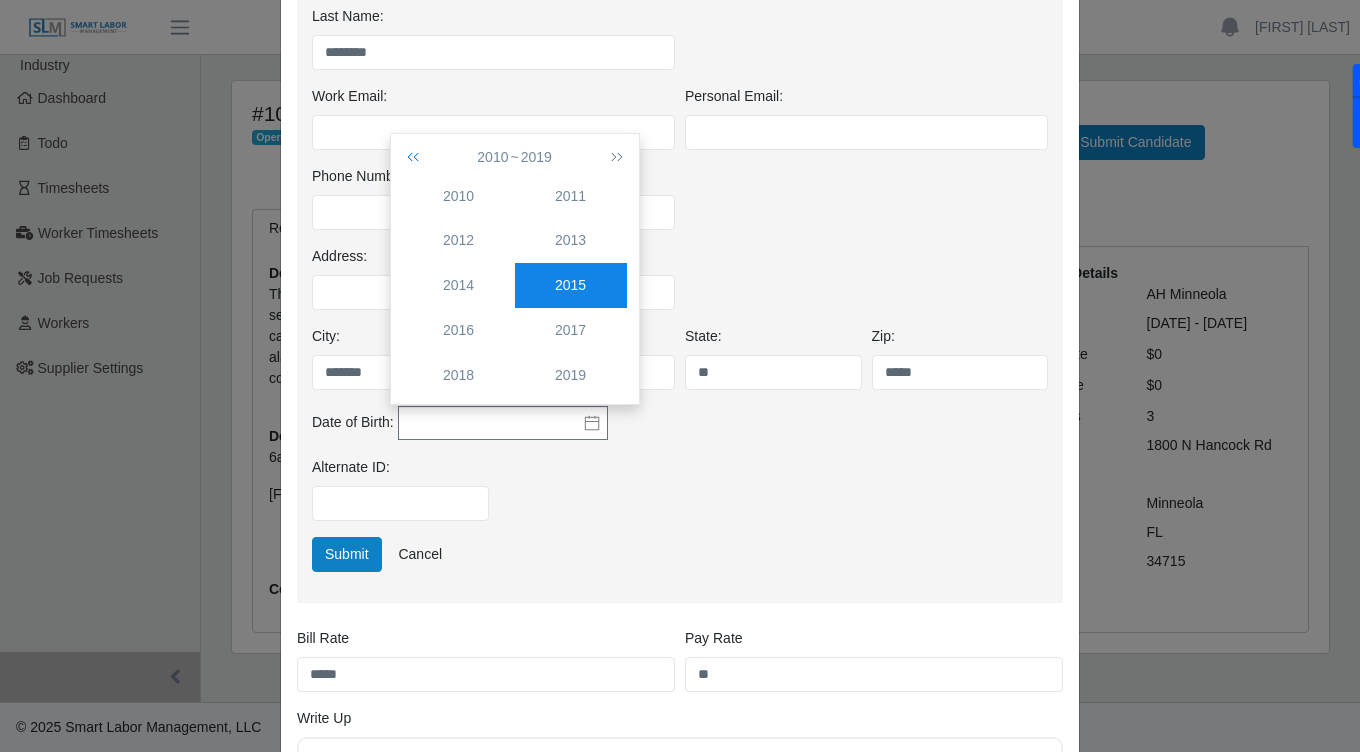 click at bounding box center (417, 157) 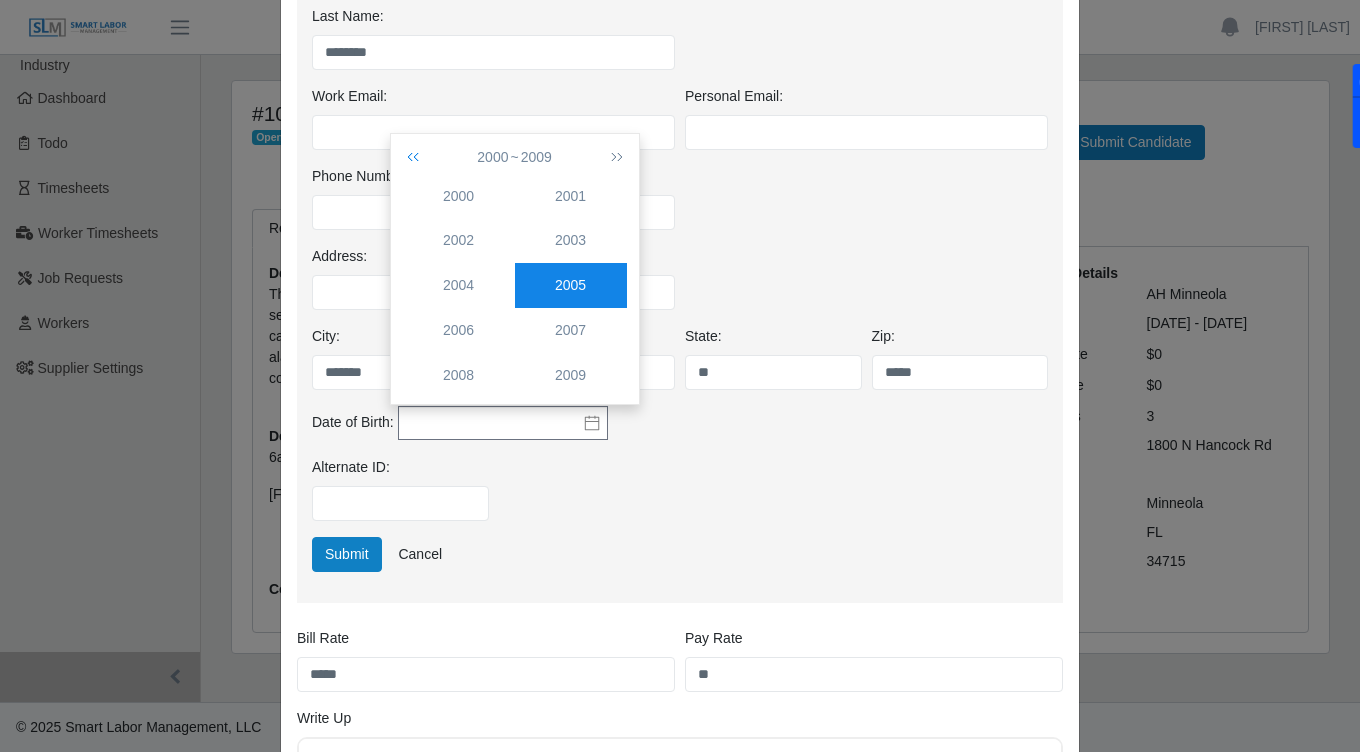 click at bounding box center [417, 157] 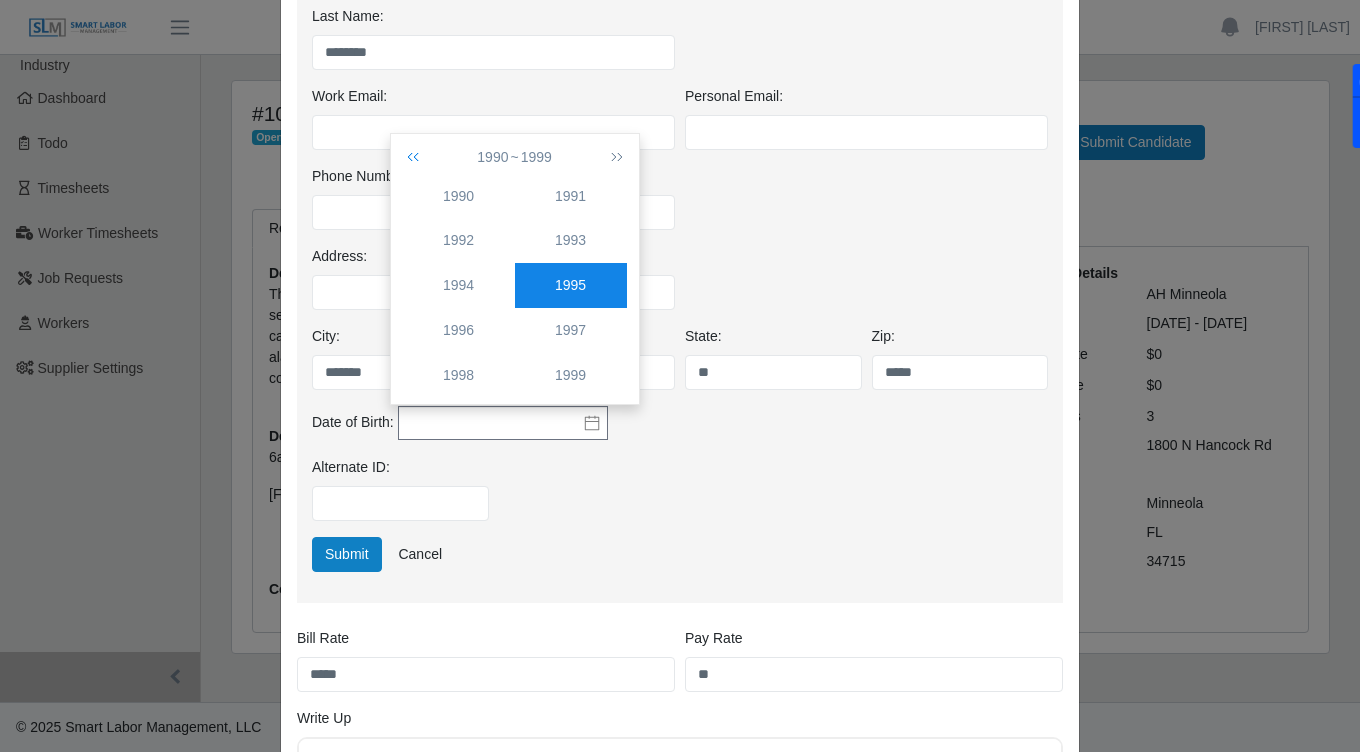 click at bounding box center [417, 157] 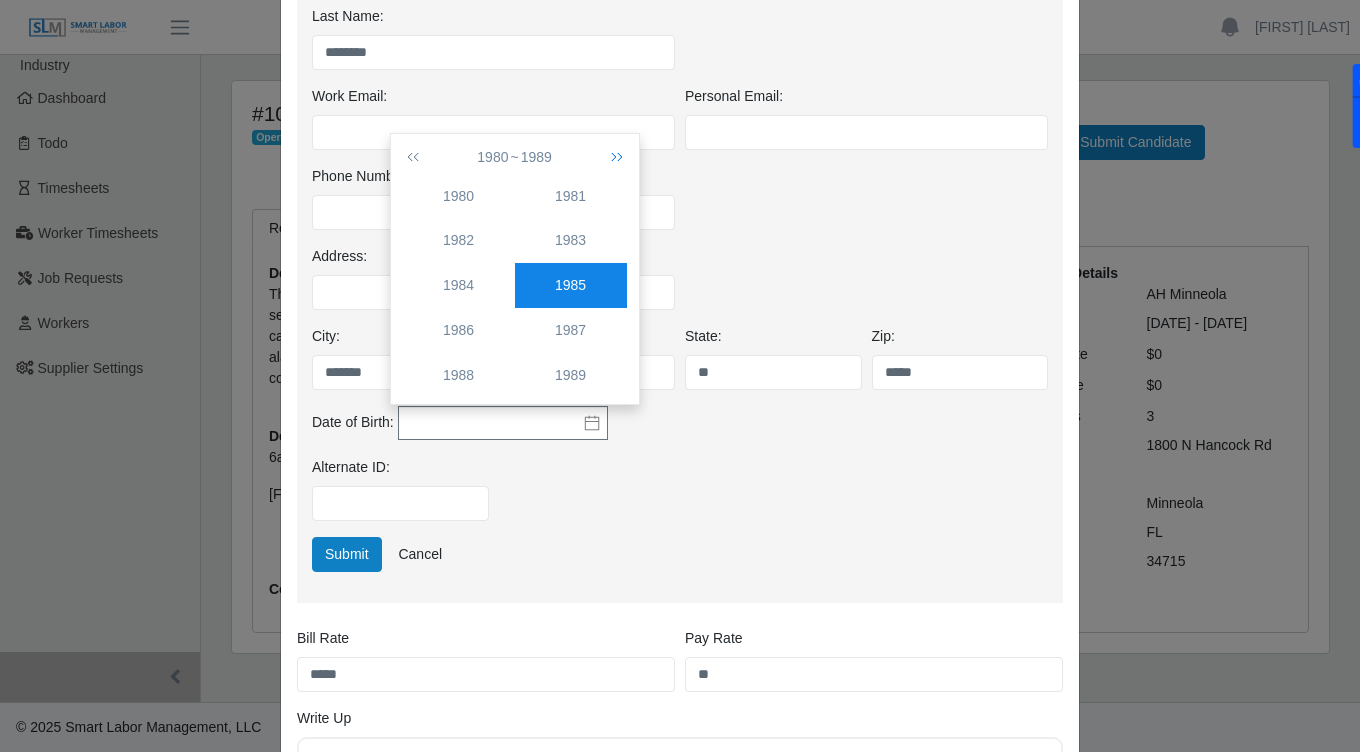 click at bounding box center (613, 157) 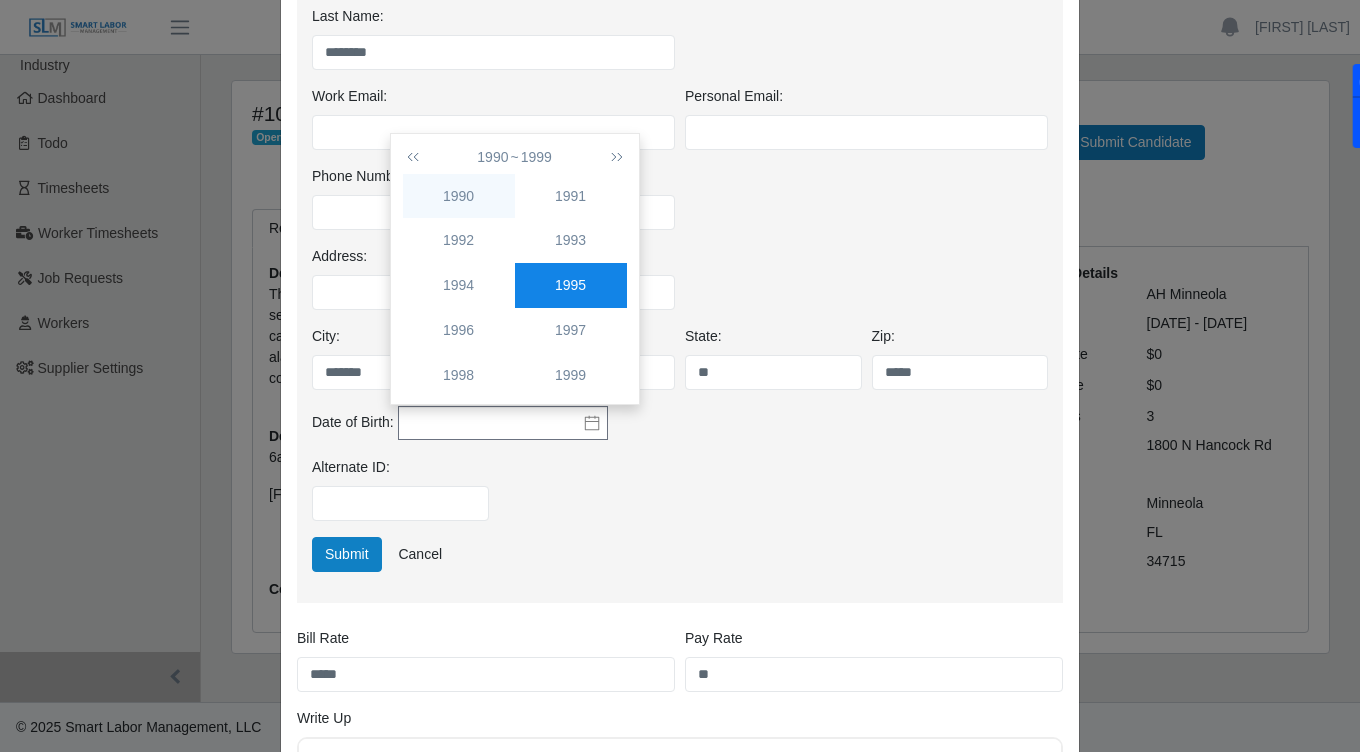 click on "1990" at bounding box center [459, 196] 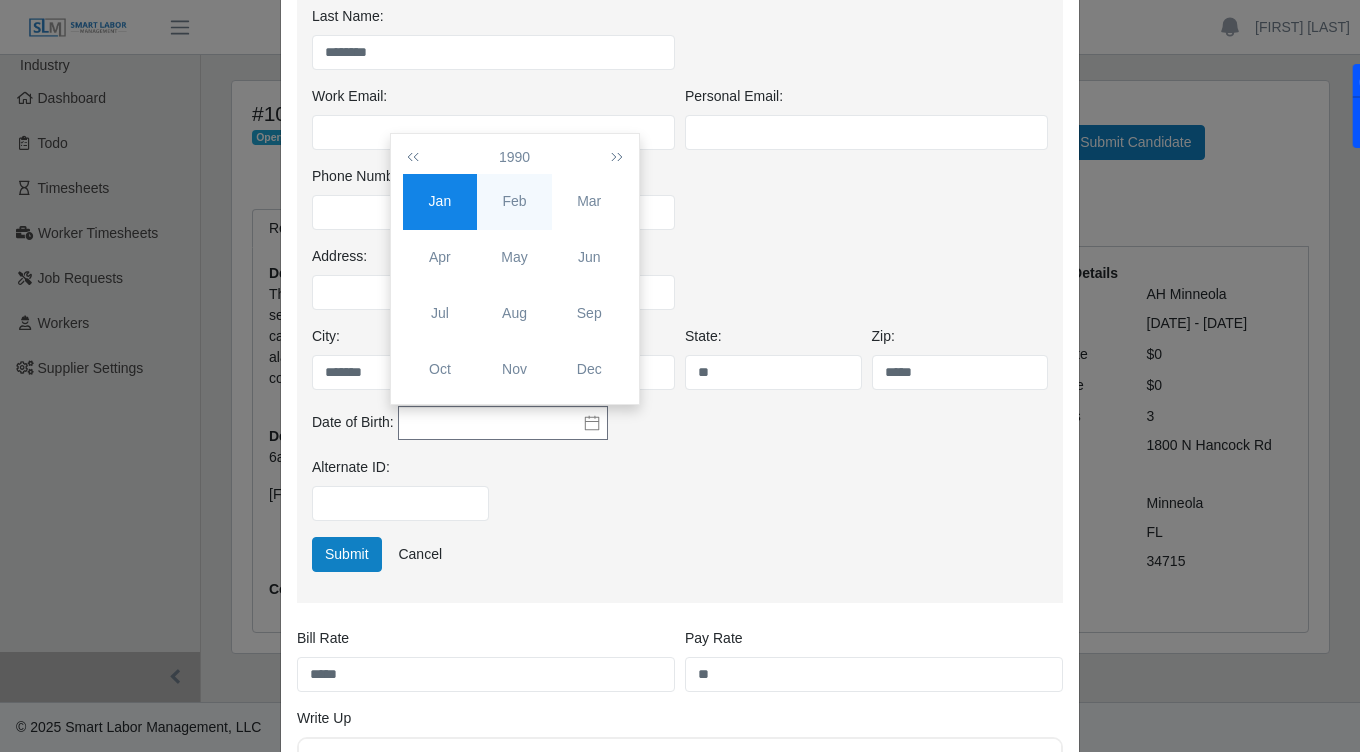 click on "Feb" at bounding box center (514, 201) 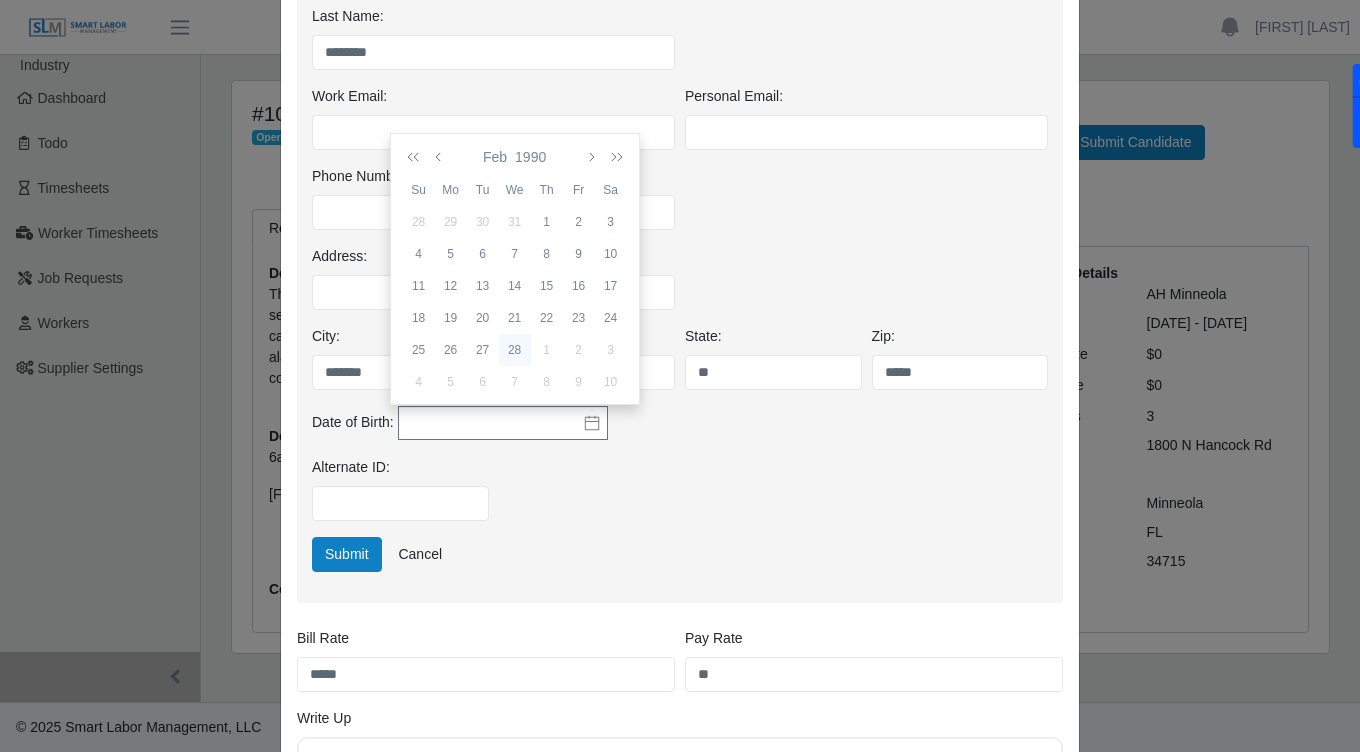 click on "28" at bounding box center (515, 350) 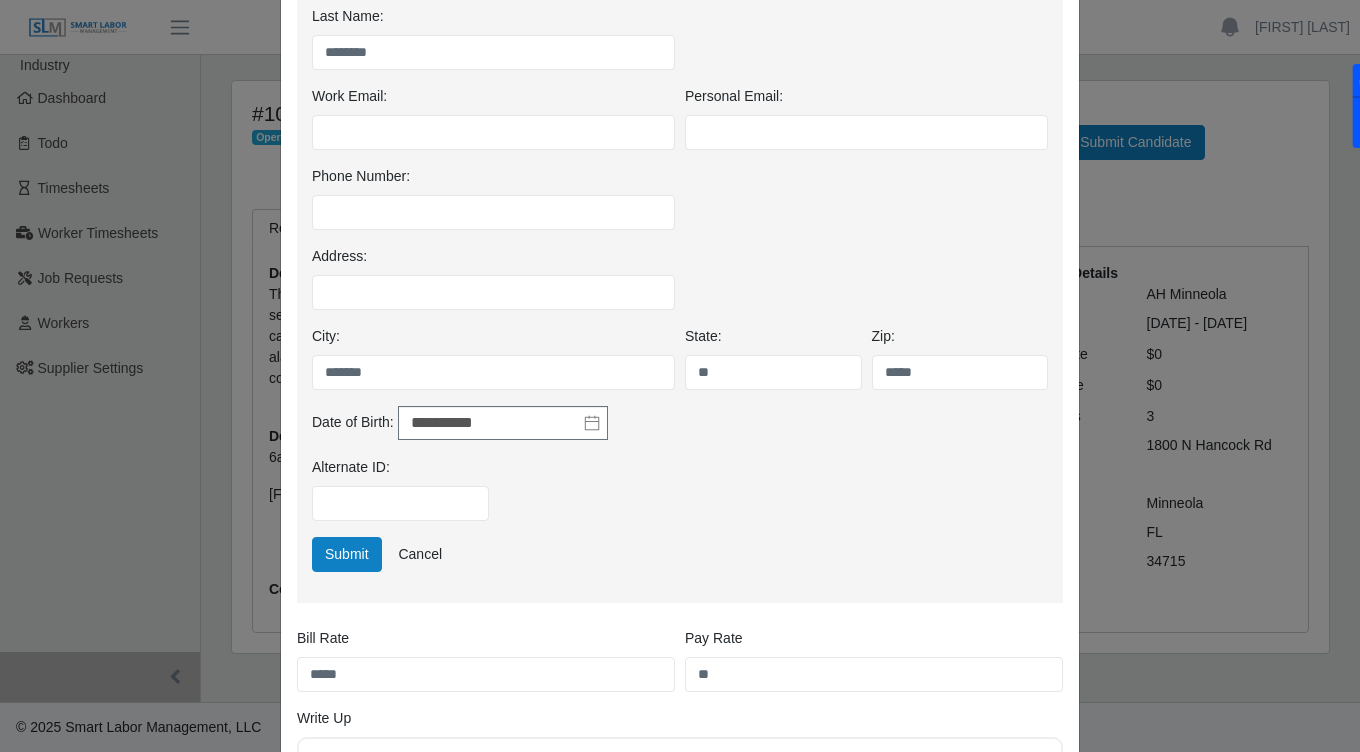 click on "Alternate ID:" at bounding box center [680, 497] 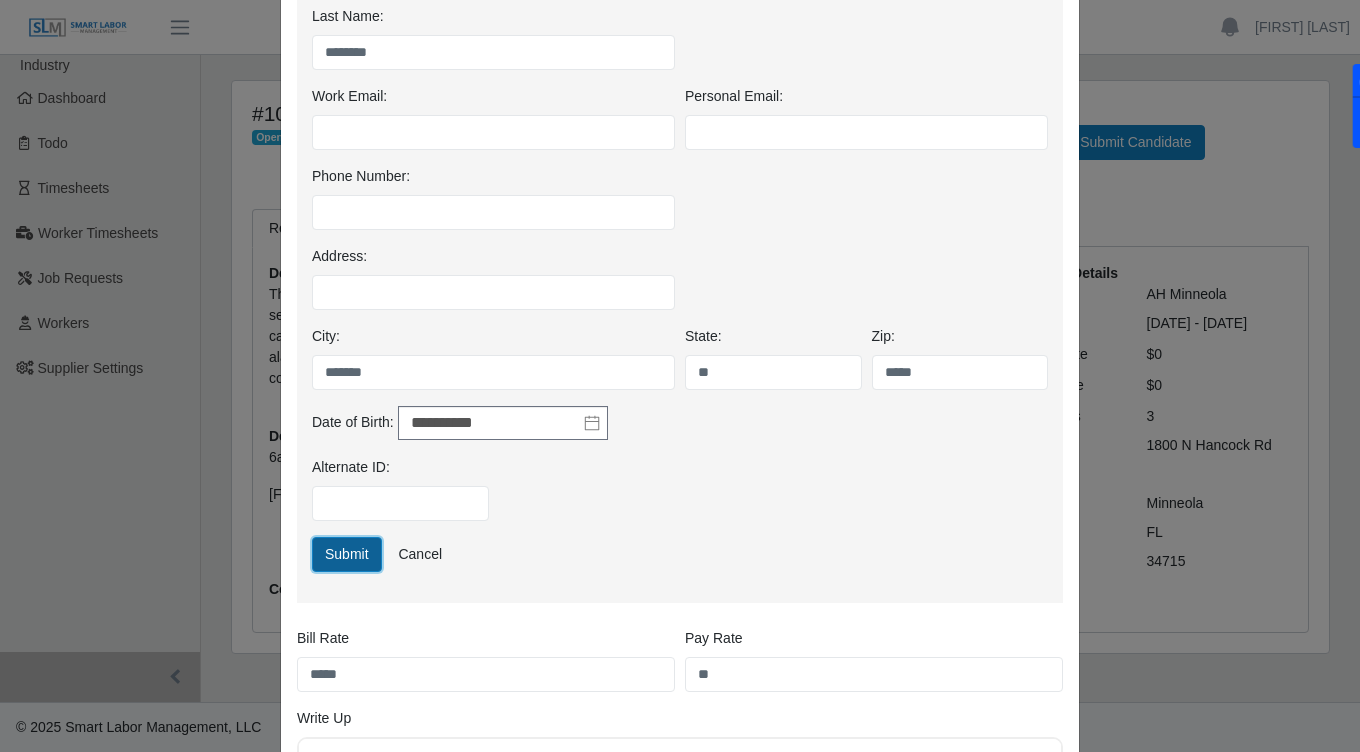click on "Submit" at bounding box center [347, 554] 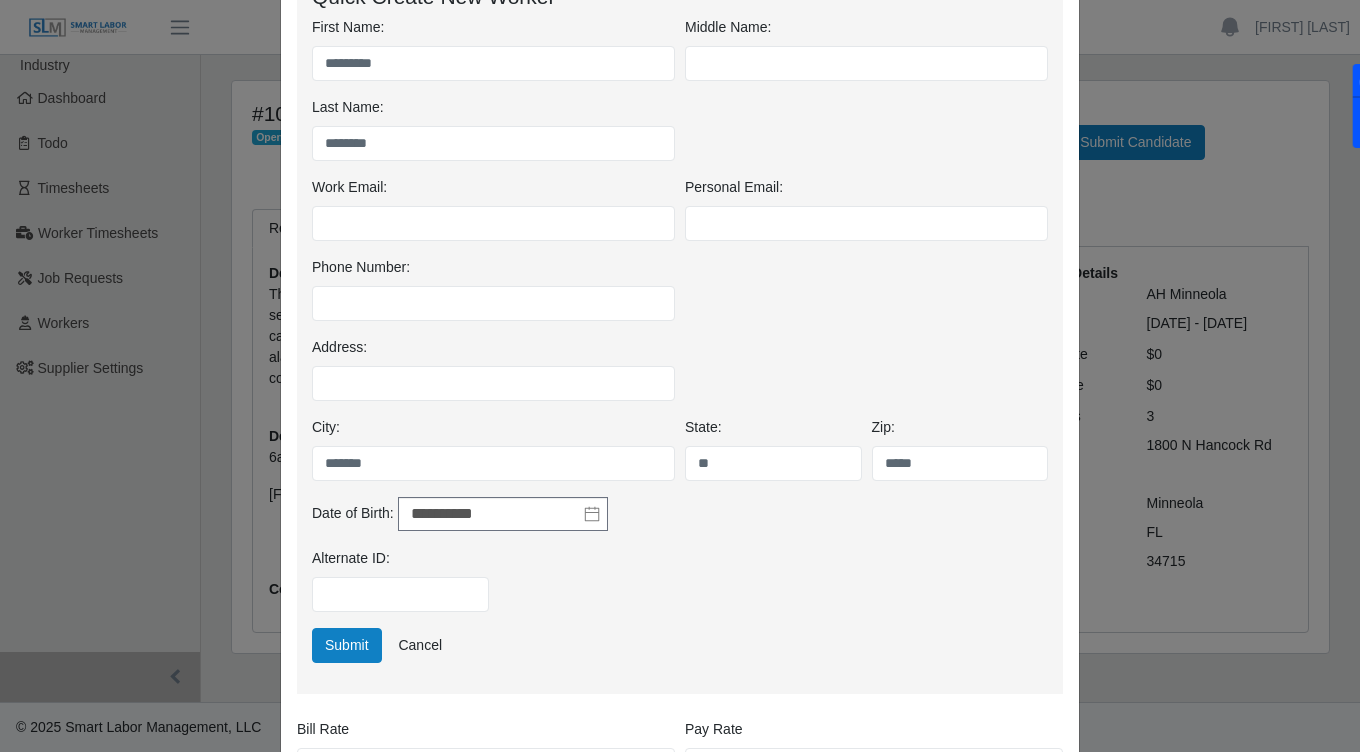 scroll, scrollTop: 353, scrollLeft: 0, axis: vertical 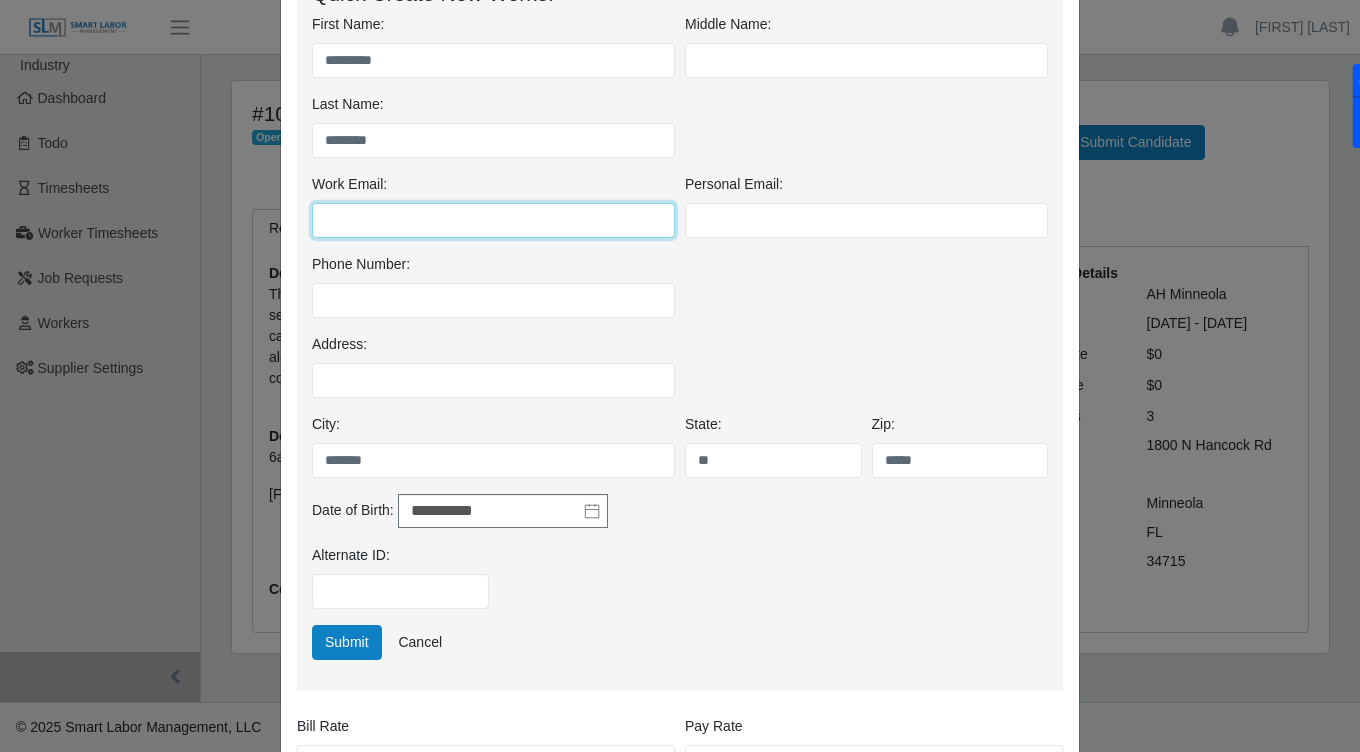 click on "Work Email:" at bounding box center [493, 220] 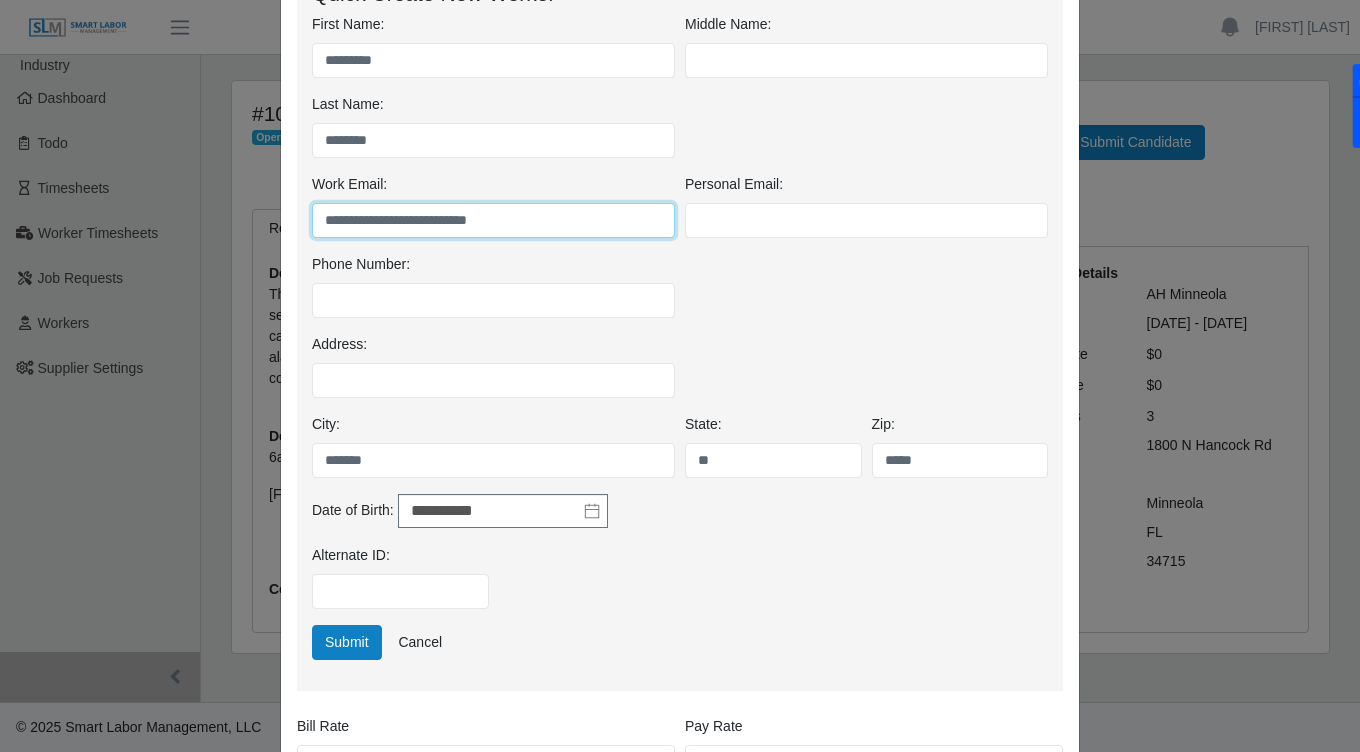 type on "**********" 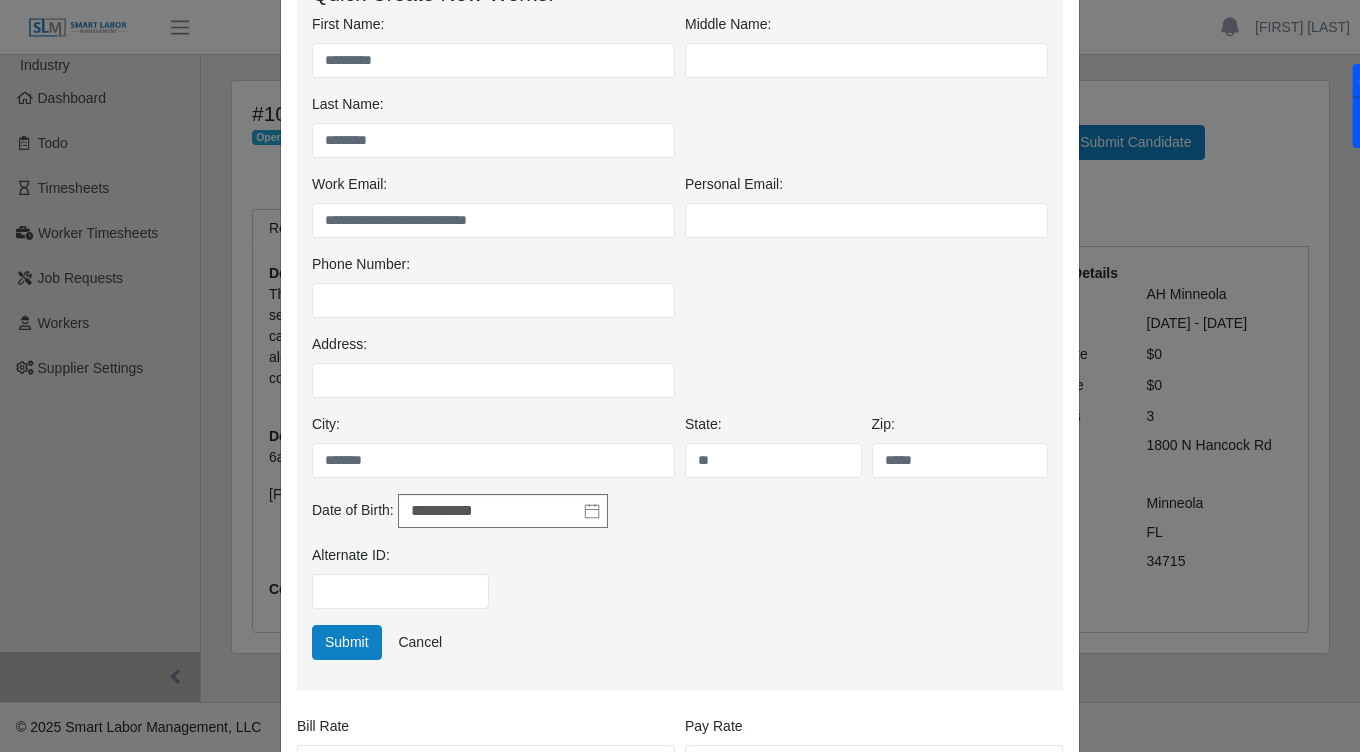 click on "Phone Number:" at bounding box center (680, 294) 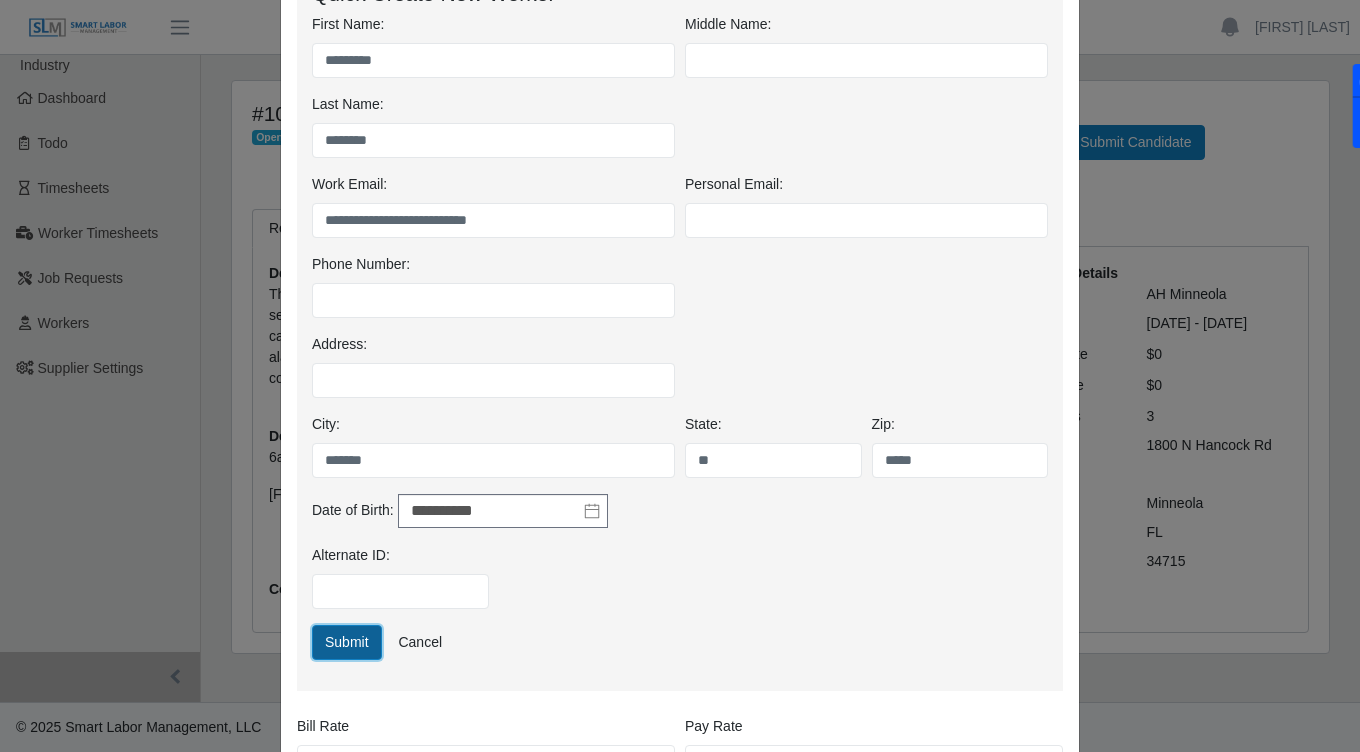 click on "Submit" at bounding box center [347, 642] 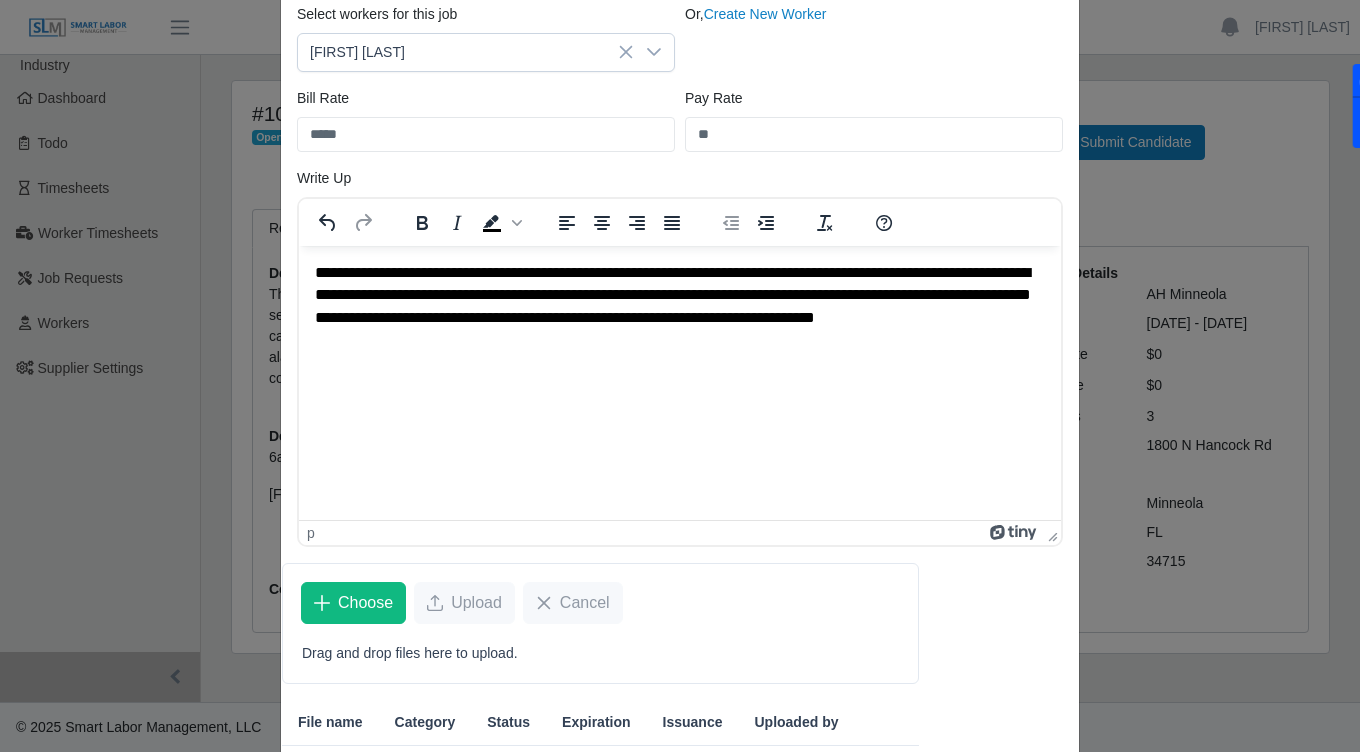 scroll, scrollTop: 370, scrollLeft: 0, axis: vertical 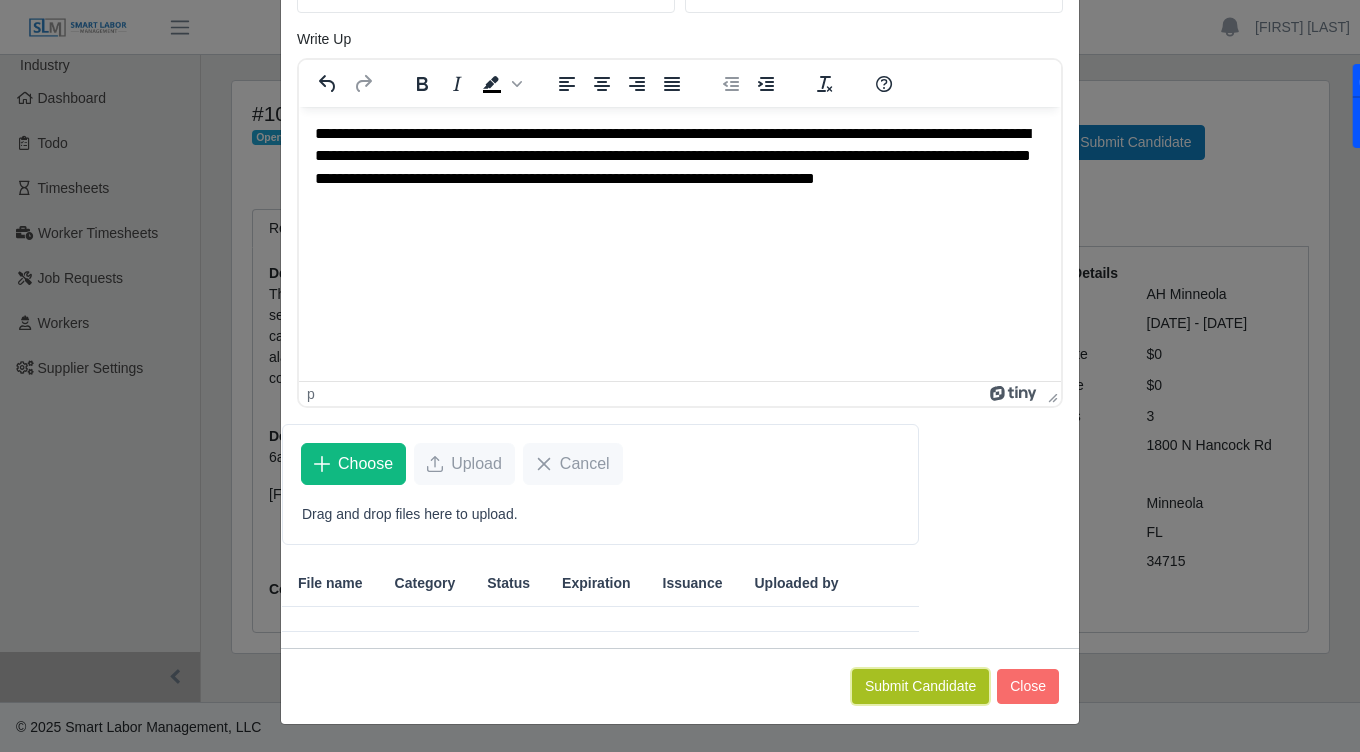 click on "Submit Candidate" 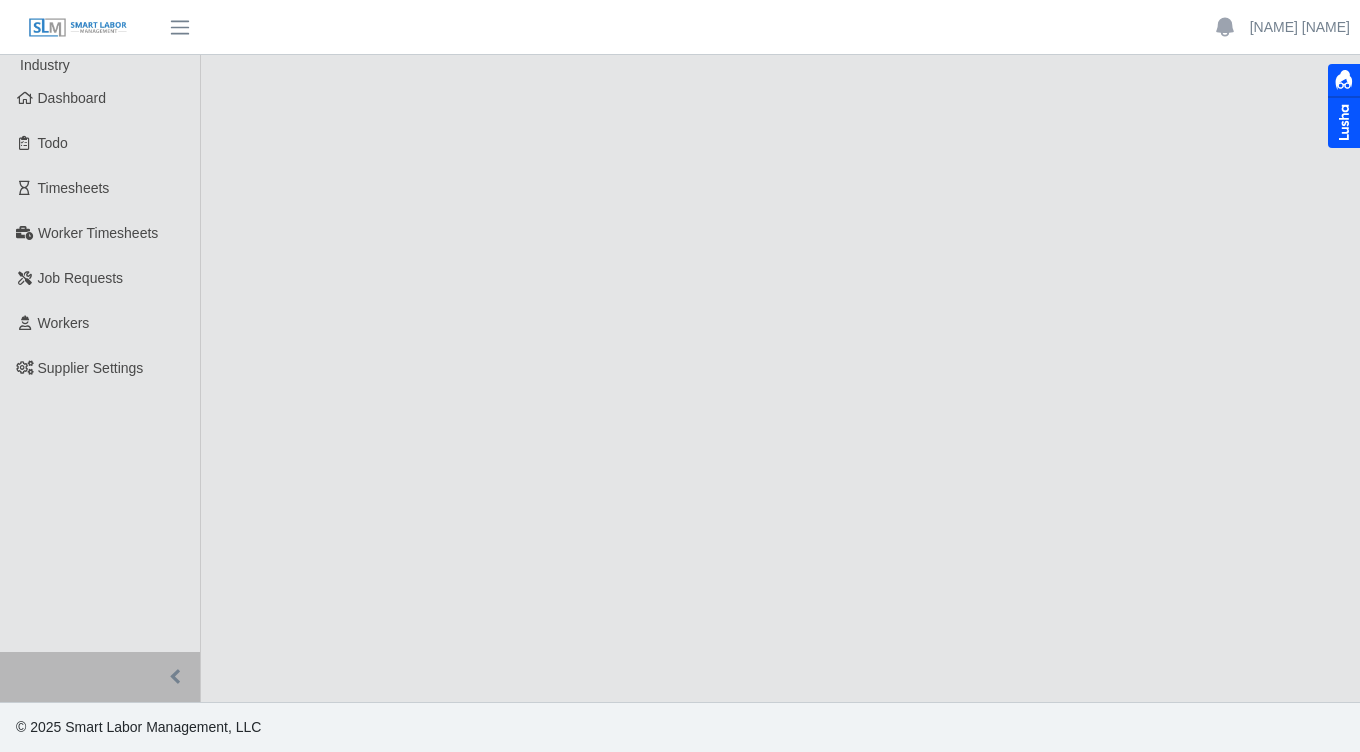 scroll, scrollTop: 0, scrollLeft: 0, axis: both 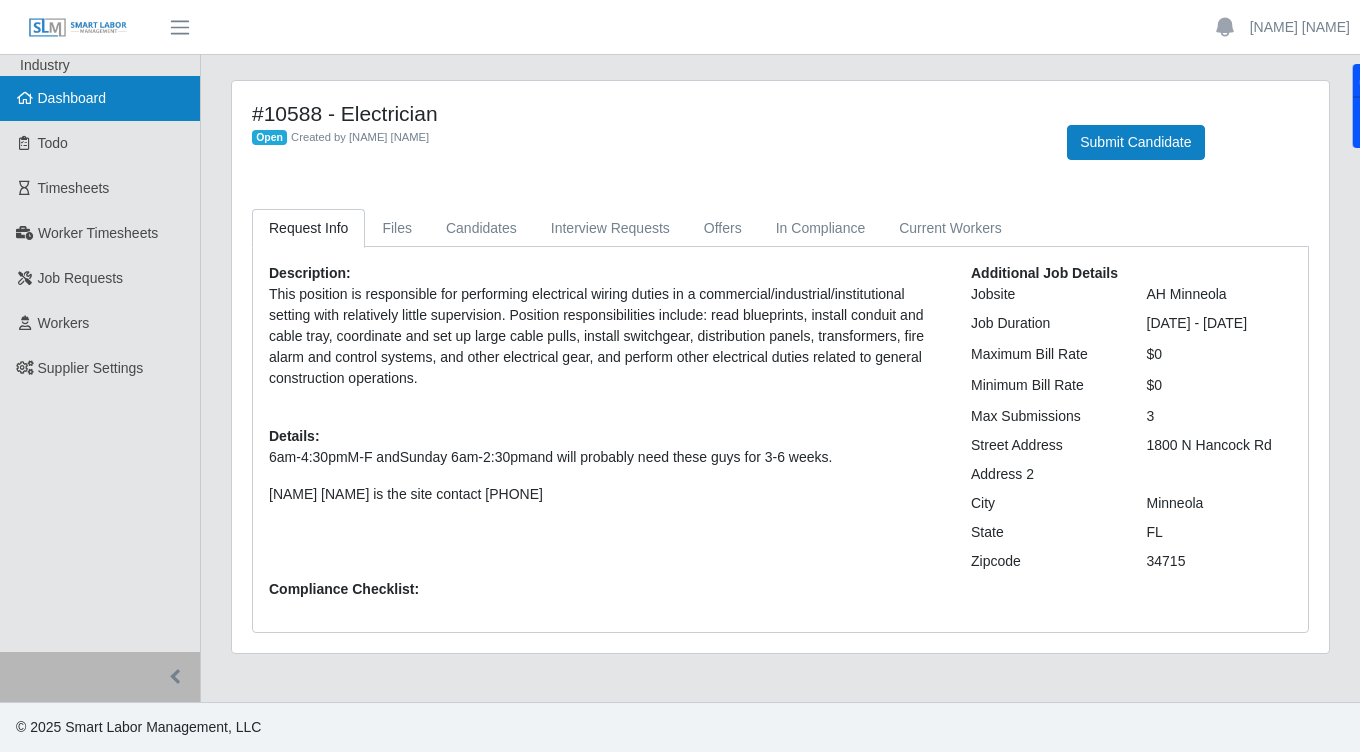 click on "Dashboard" at bounding box center [100, 98] 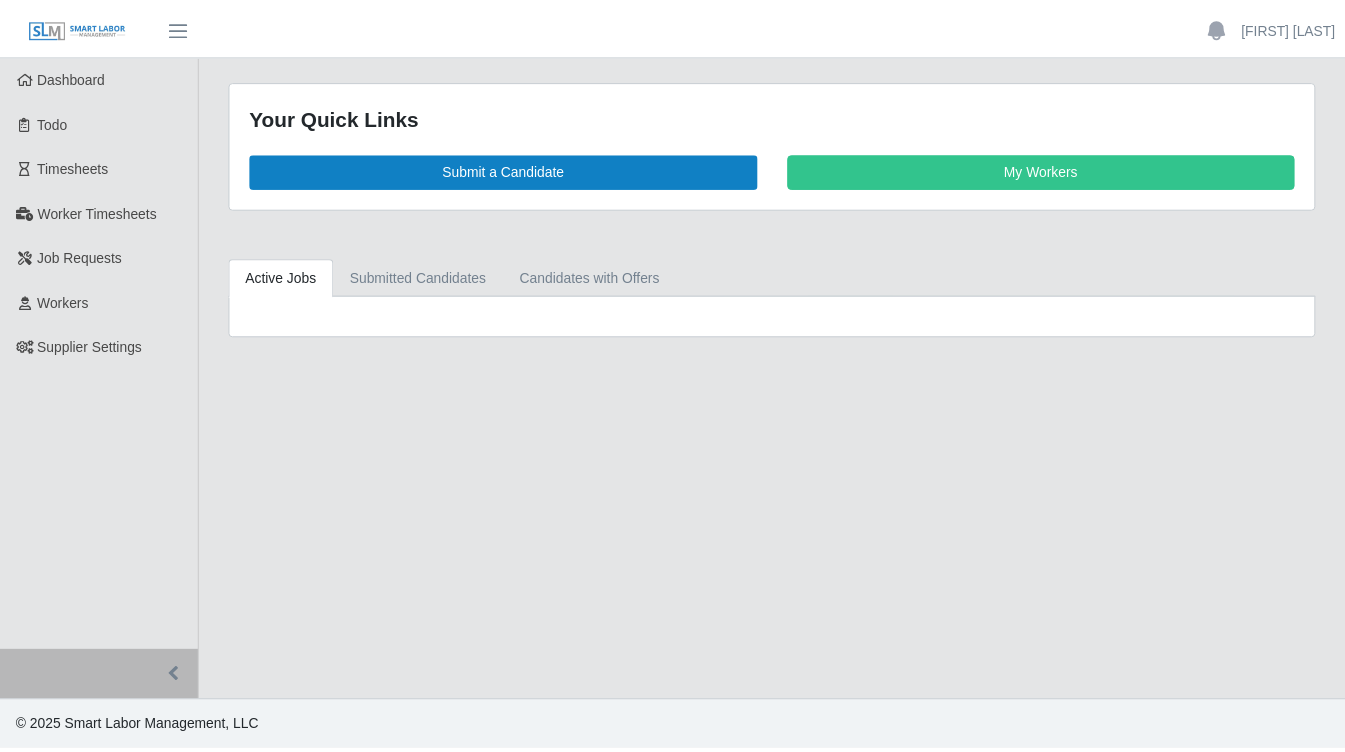 scroll, scrollTop: 0, scrollLeft: 0, axis: both 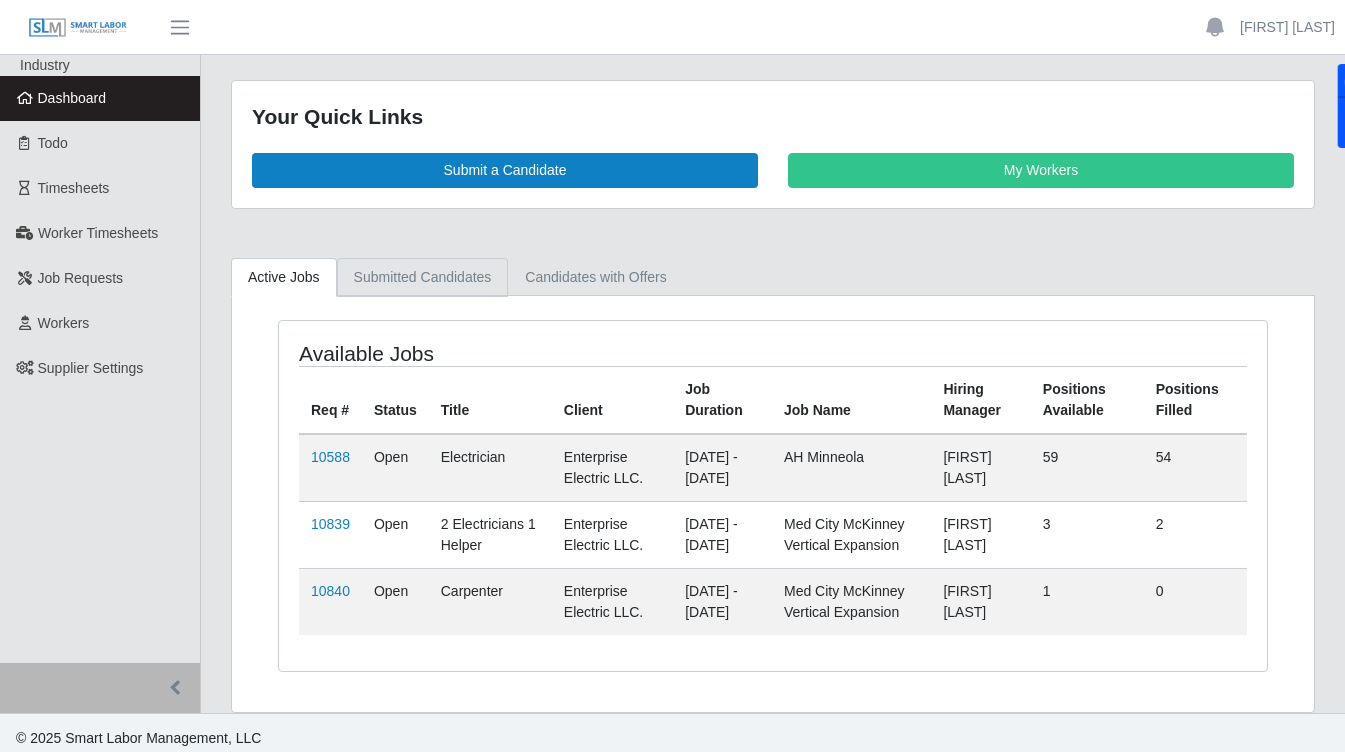 click on "Submitted Candidates" at bounding box center (423, 277) 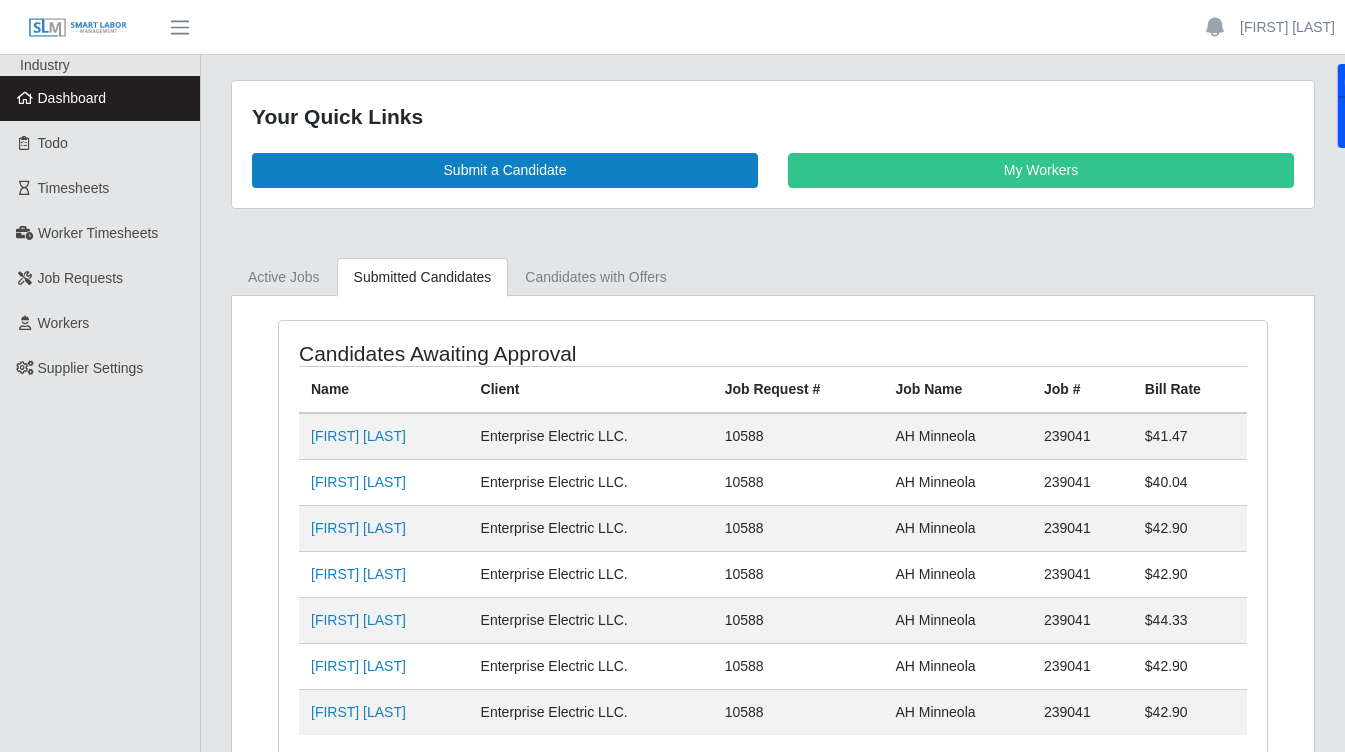 scroll, scrollTop: 110, scrollLeft: 0, axis: vertical 